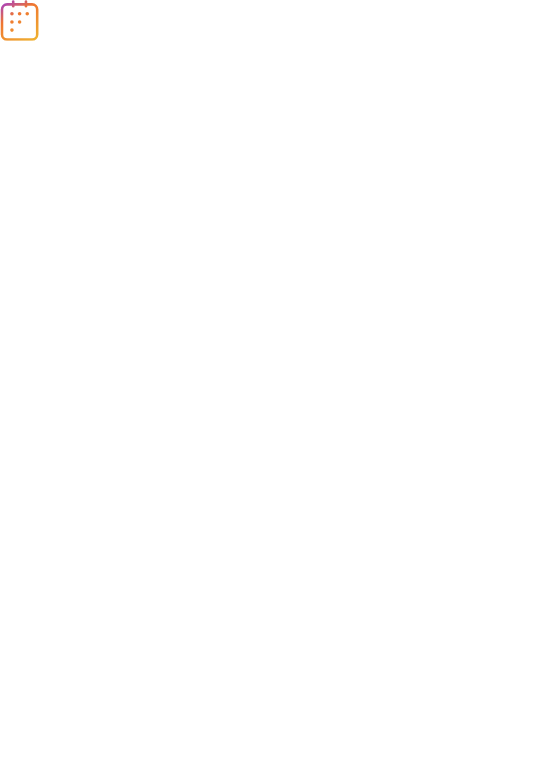 scroll, scrollTop: 0, scrollLeft: 0, axis: both 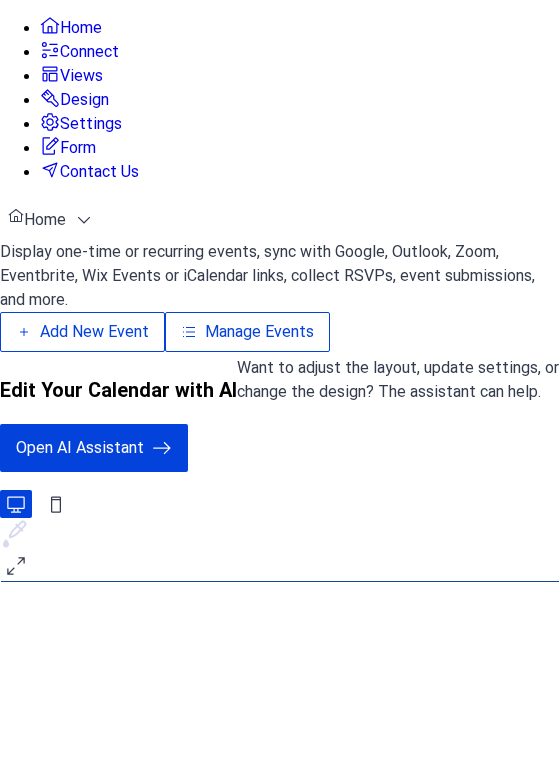 click on "Manage Events" at bounding box center (259, 332) 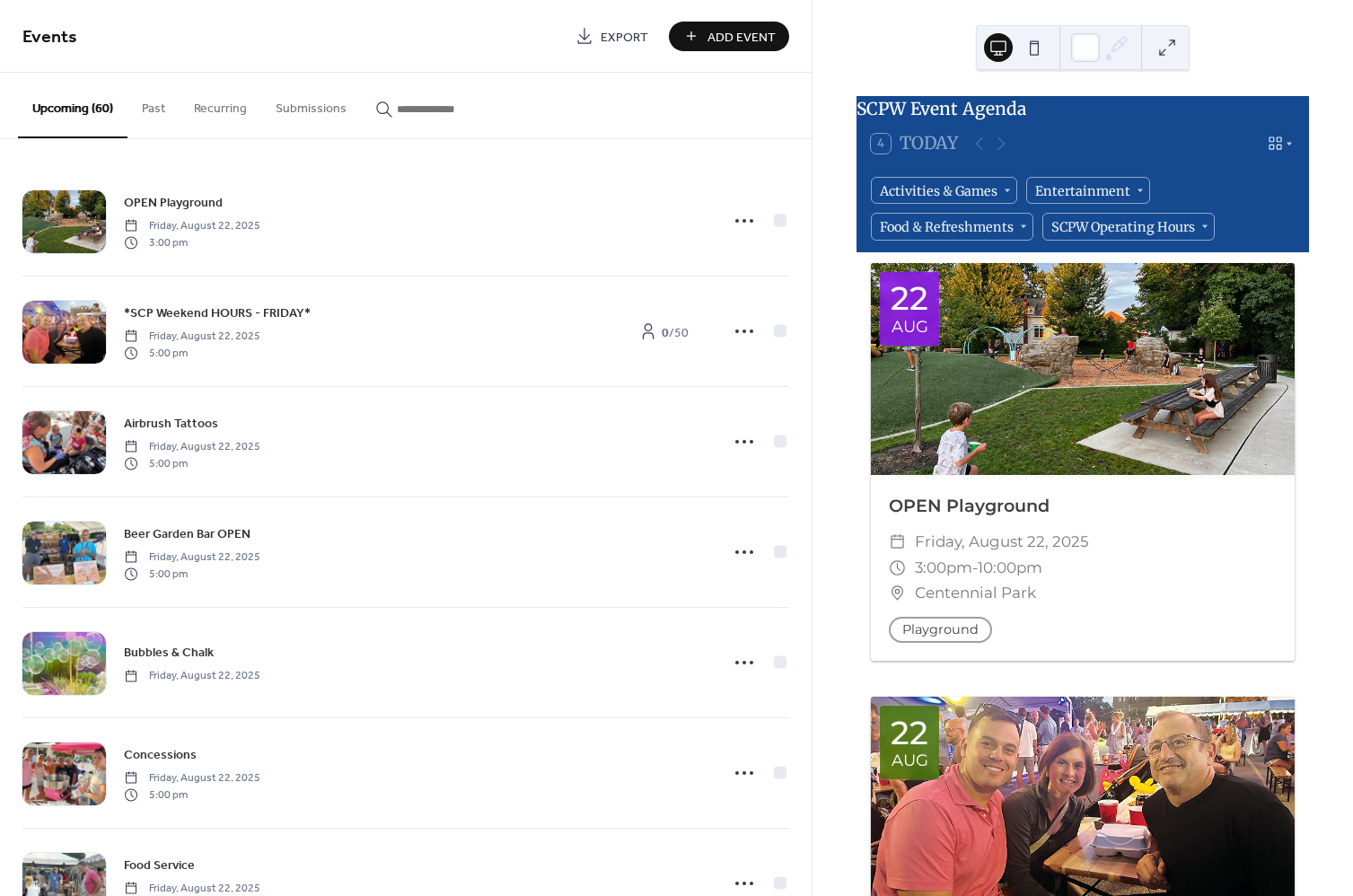 scroll, scrollTop: 0, scrollLeft: 0, axis: both 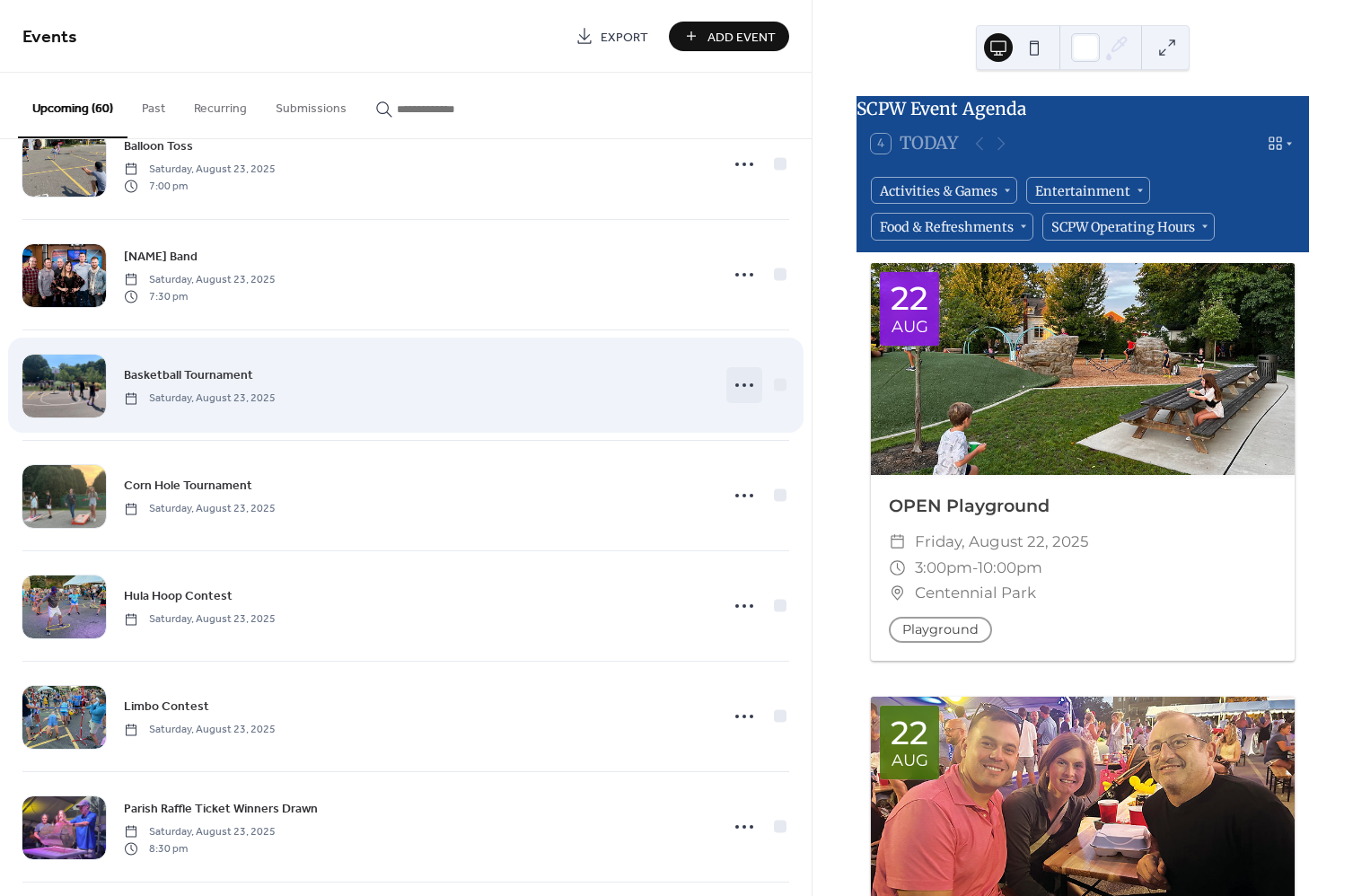 click 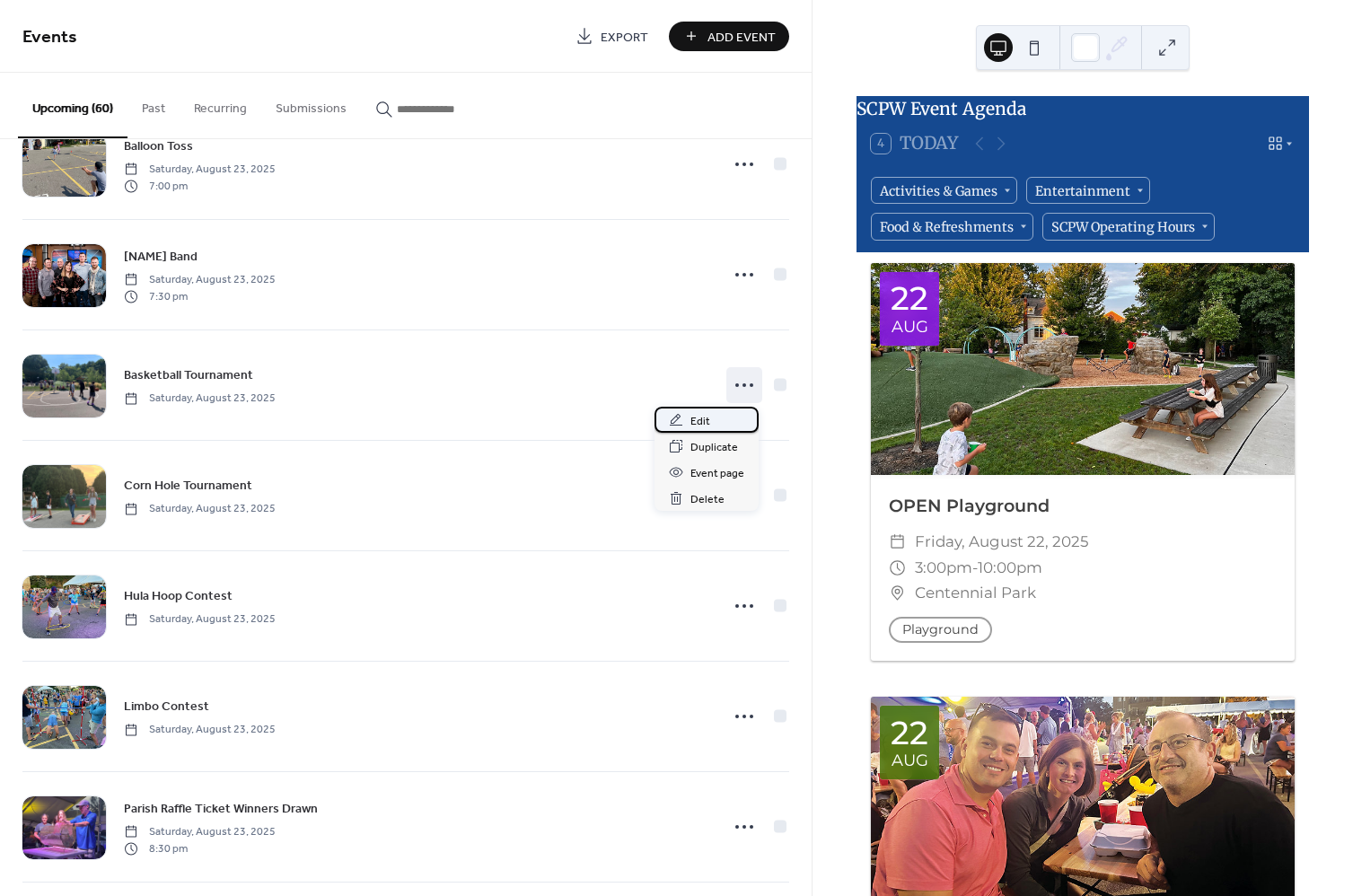 click on "Edit" at bounding box center [700, 421] 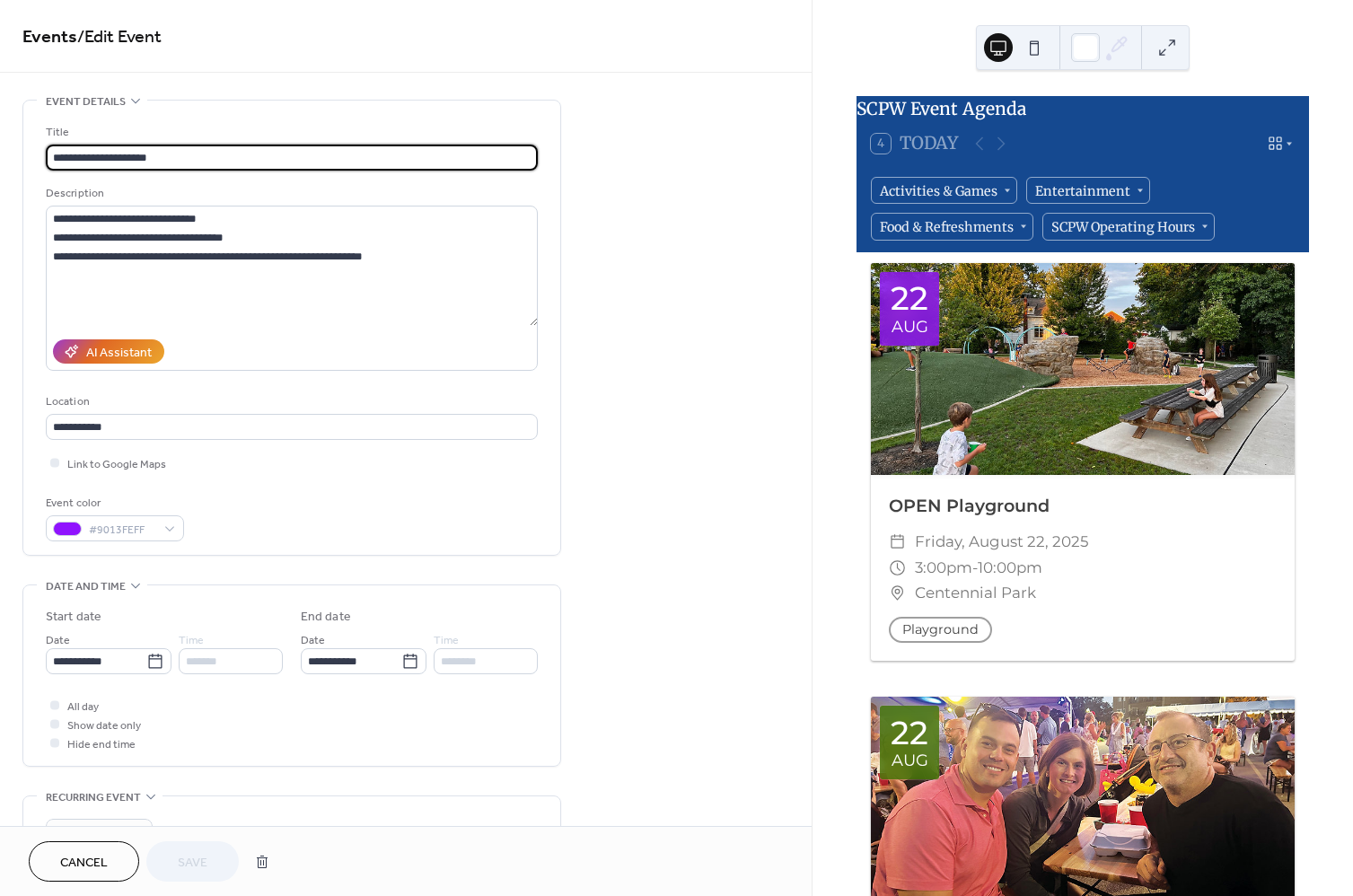 click on "*******" at bounding box center [231, 661] 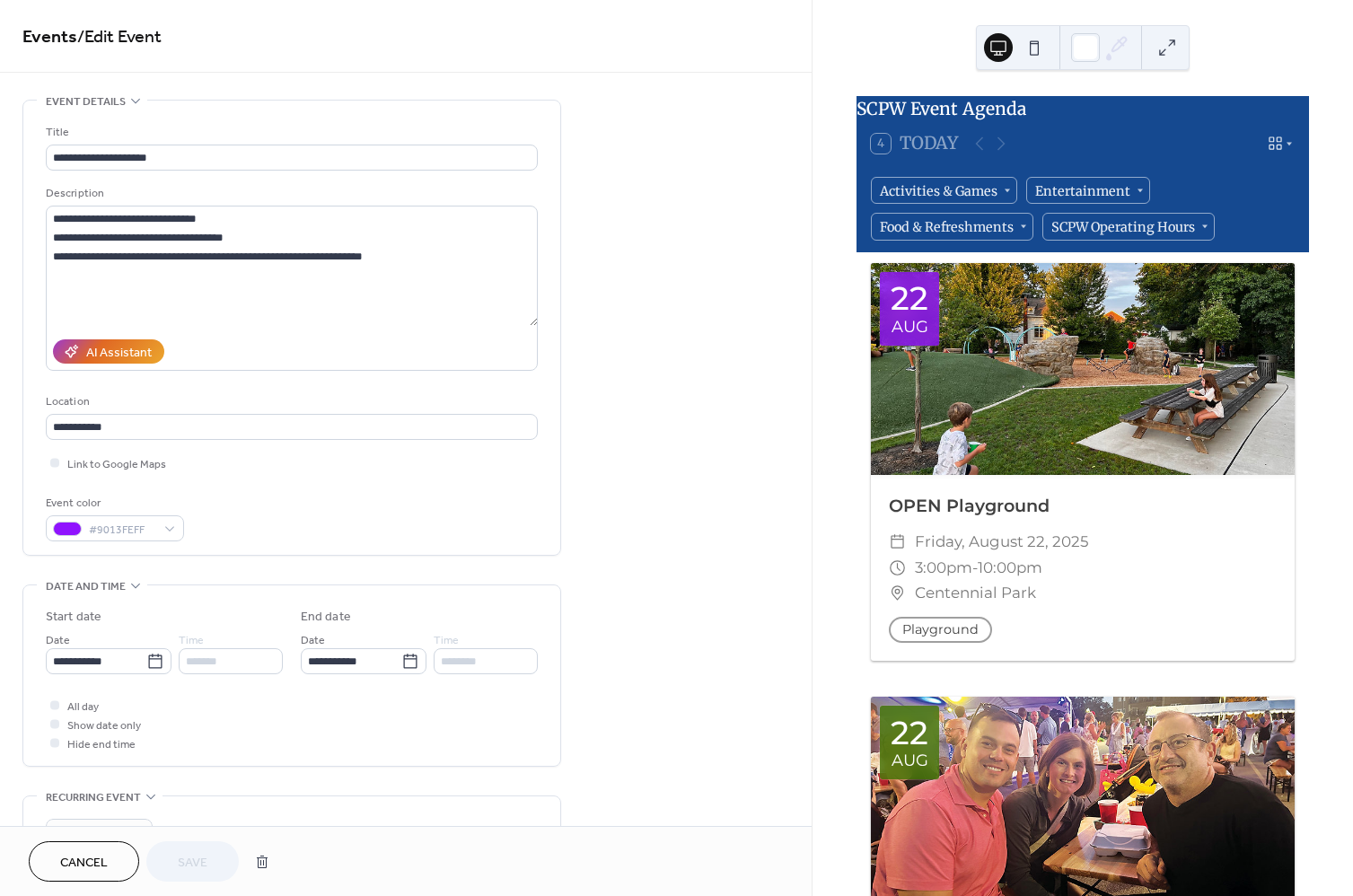 click on "*******" at bounding box center [231, 661] 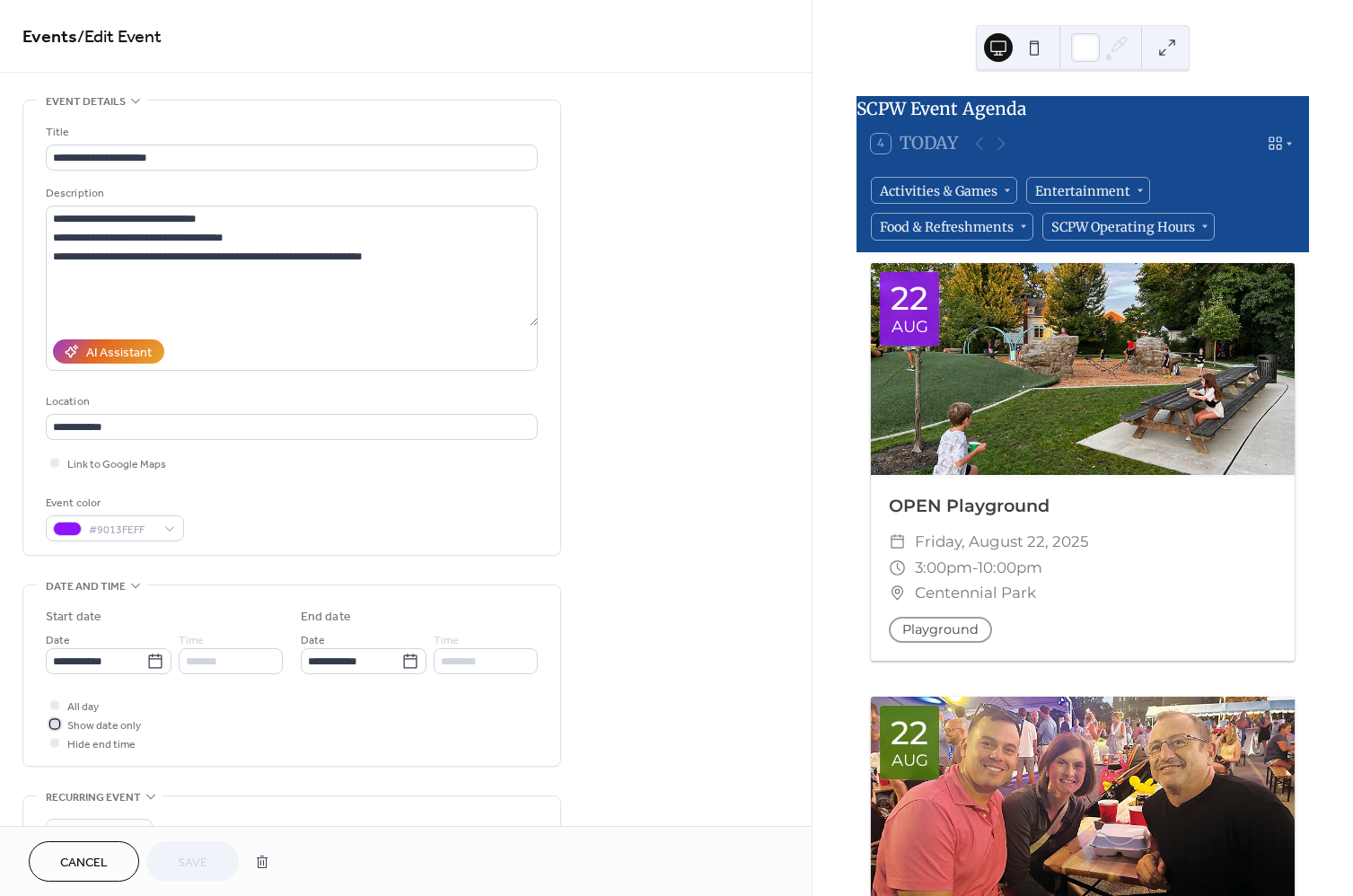 click at bounding box center [55, 724] 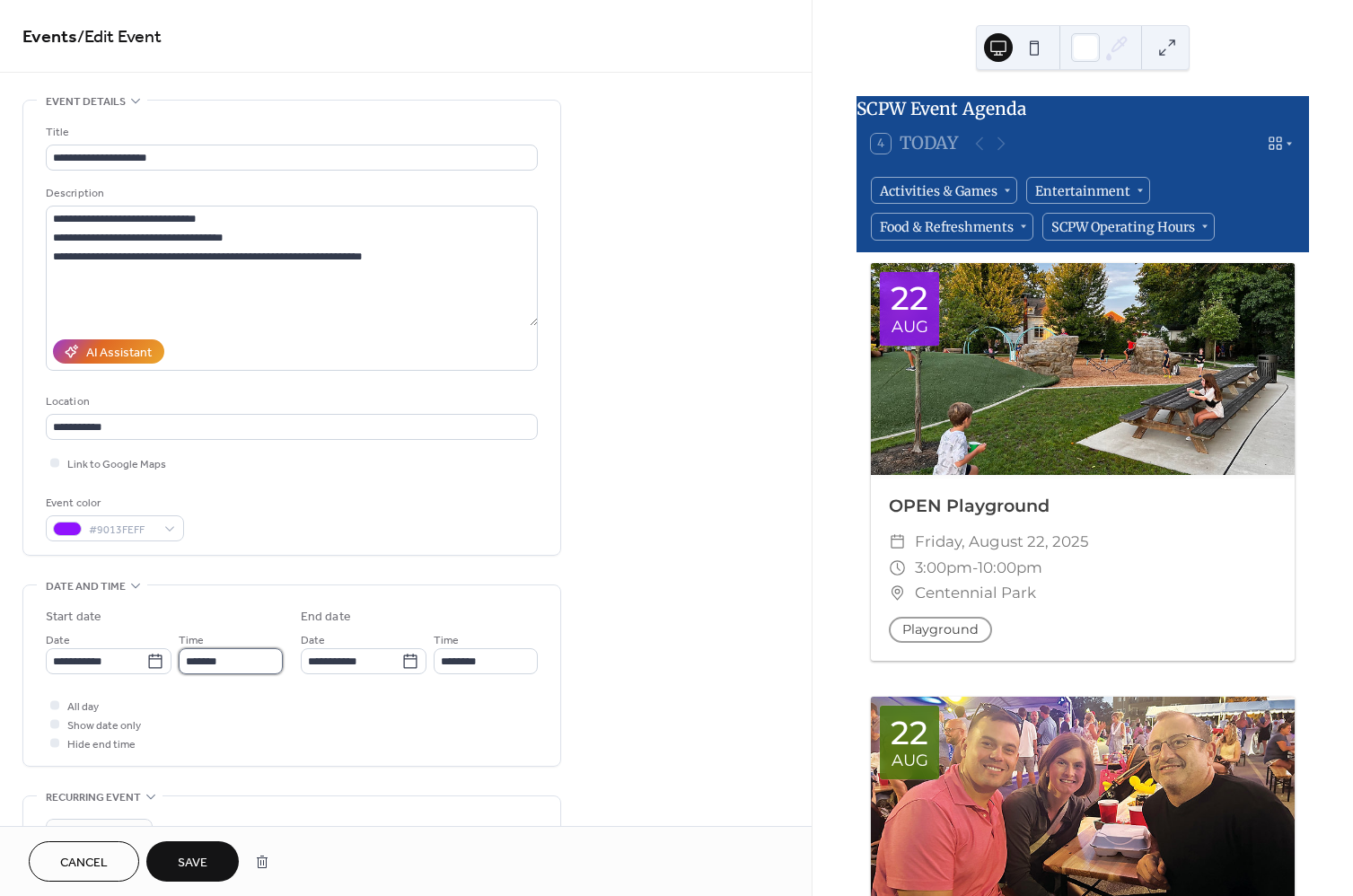 click on "*******" at bounding box center (231, 661) 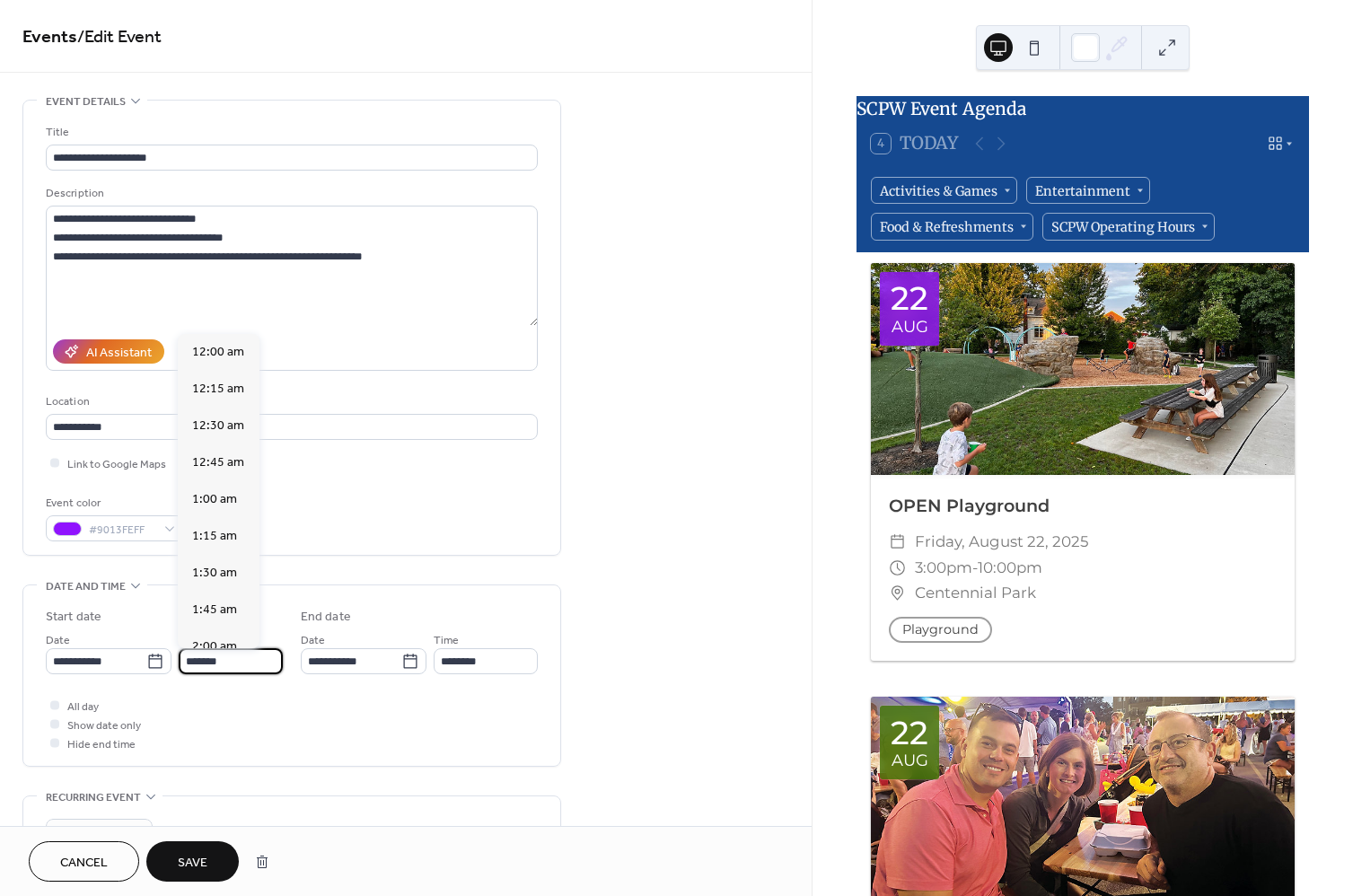 scroll, scrollTop: 3018, scrollLeft: 0, axis: vertical 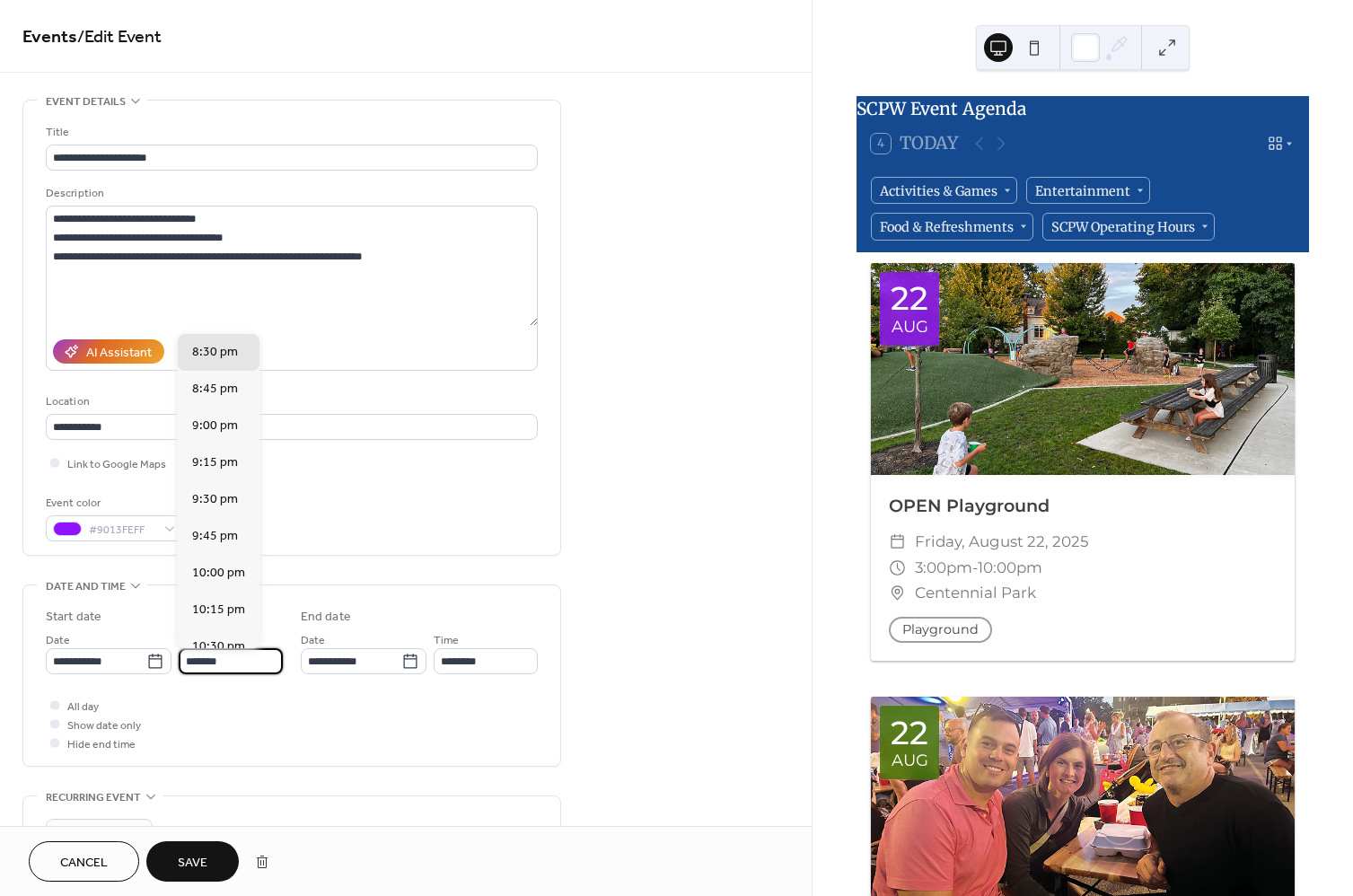 click on "*******" at bounding box center [231, 661] 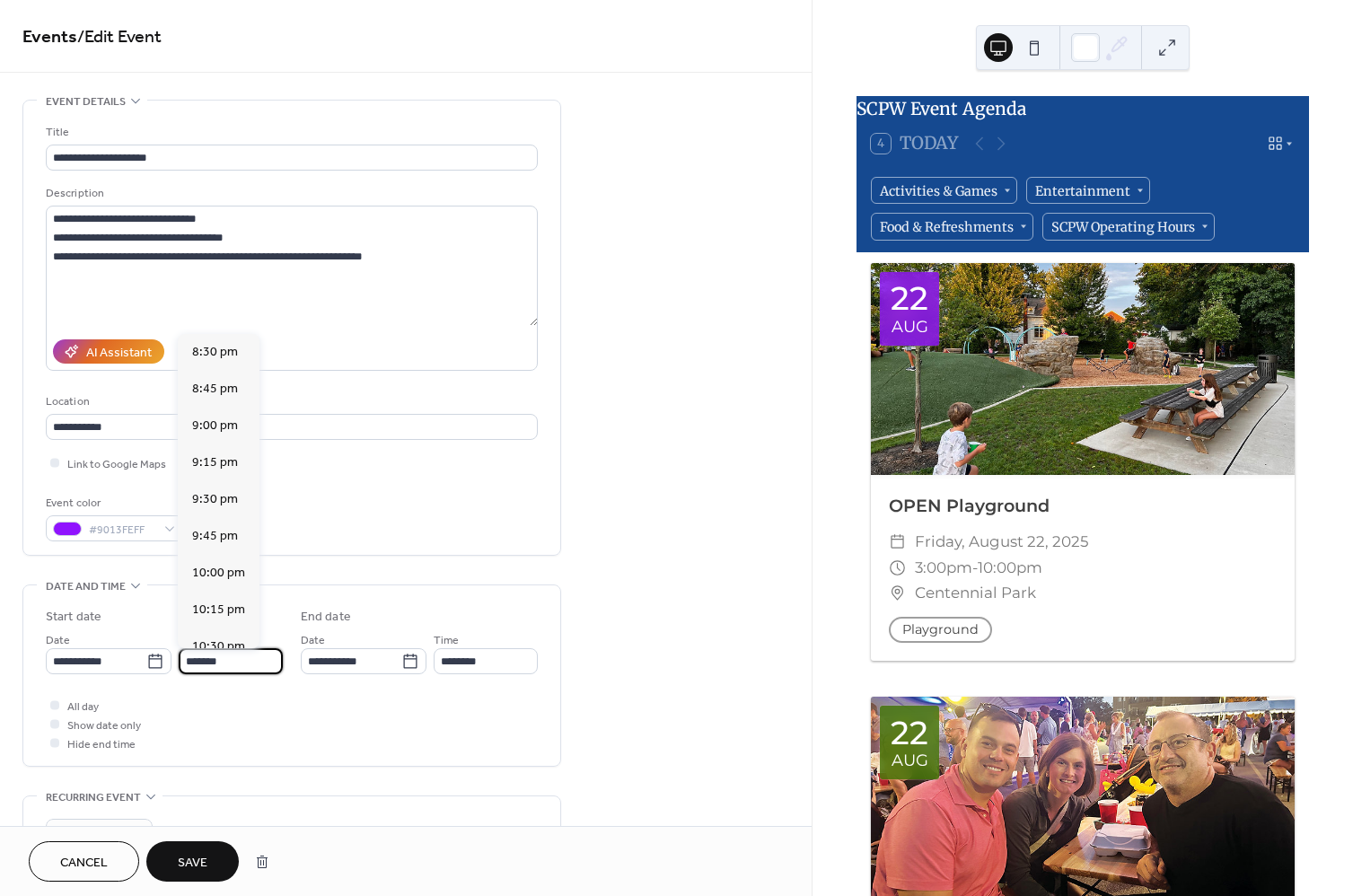 scroll, scrollTop: 1988, scrollLeft: 0, axis: vertical 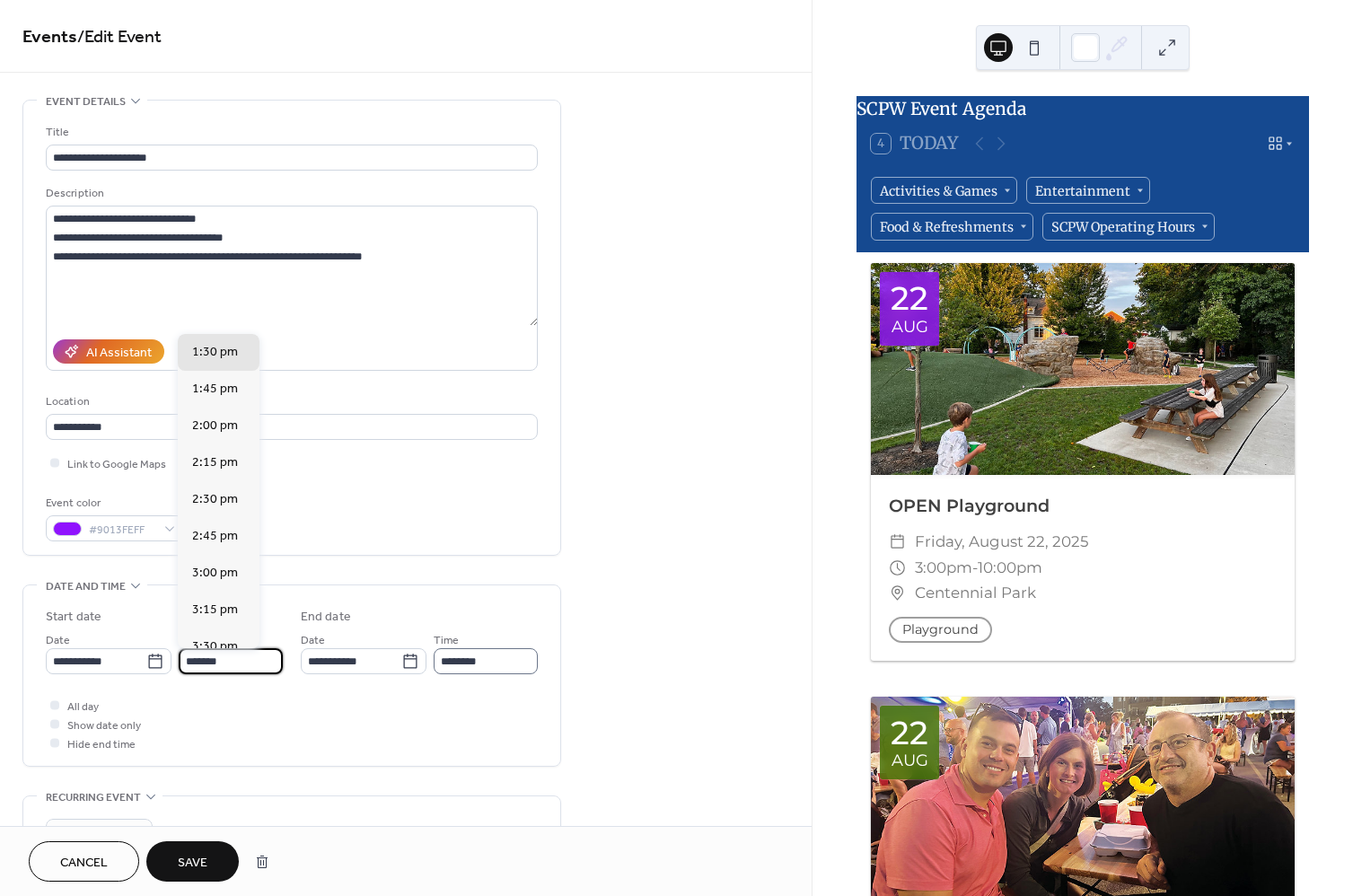 type on "*******" 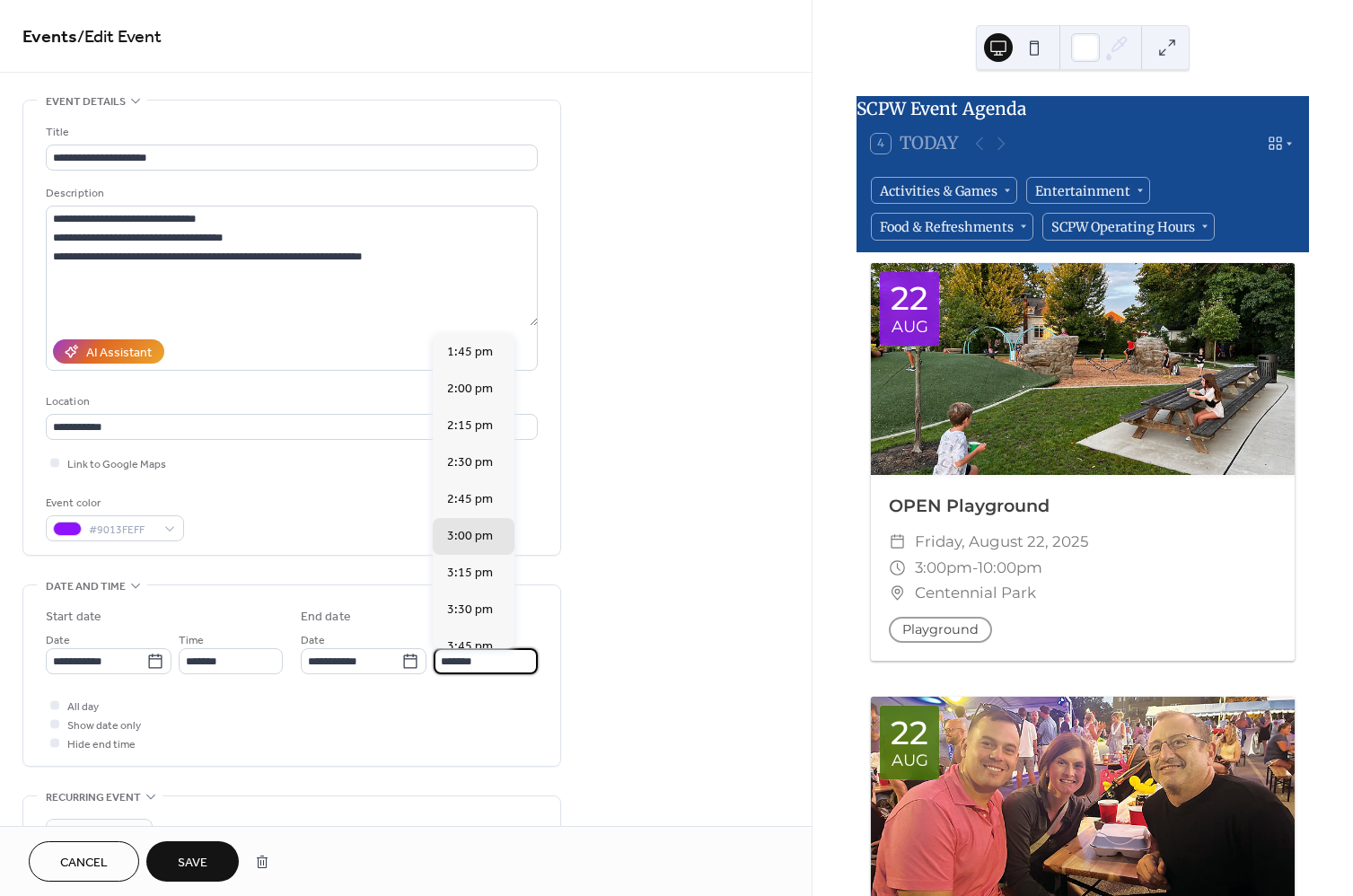 click on "*******" at bounding box center [486, 661] 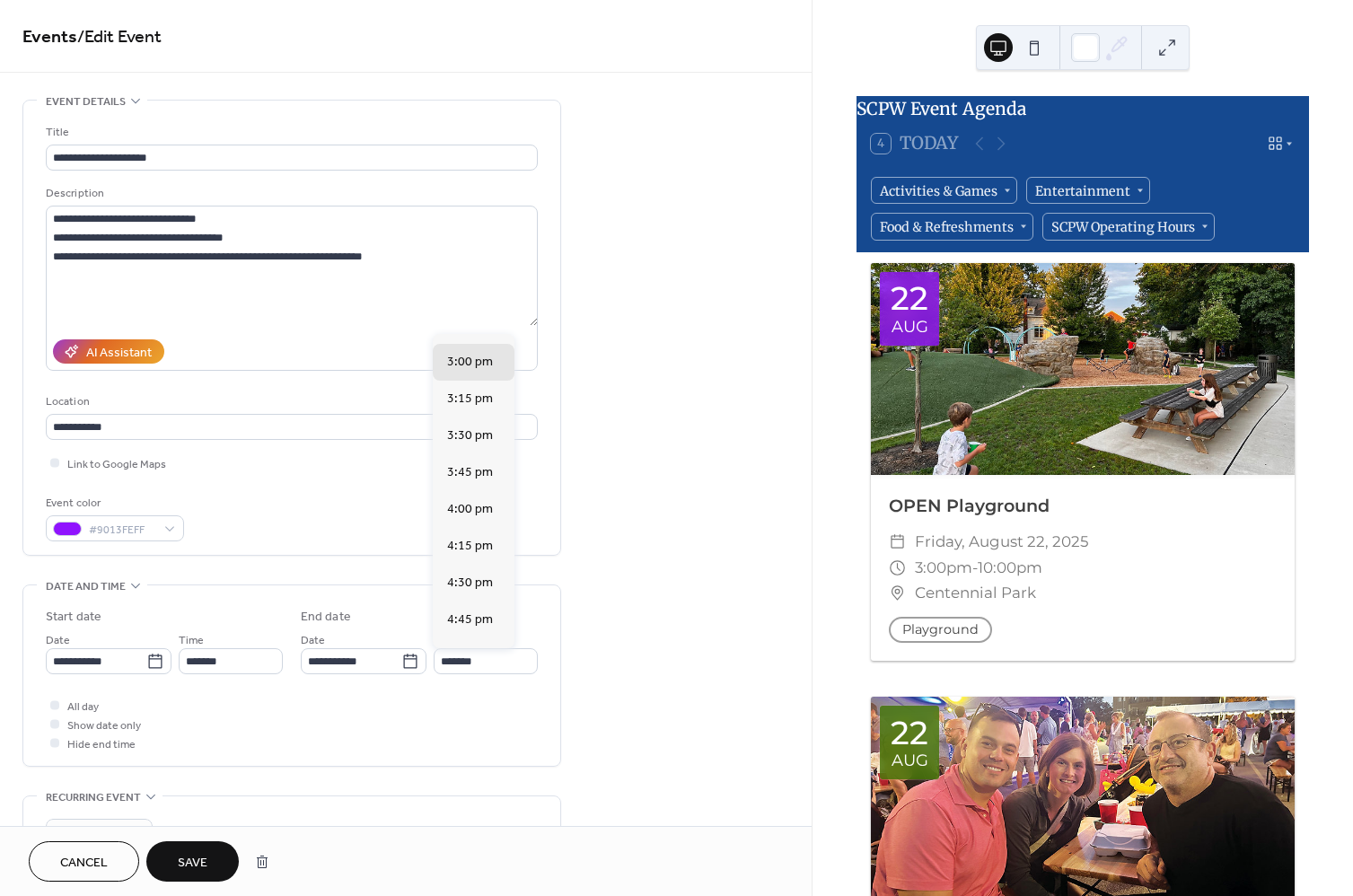 scroll, scrollTop: 189, scrollLeft: 0, axis: vertical 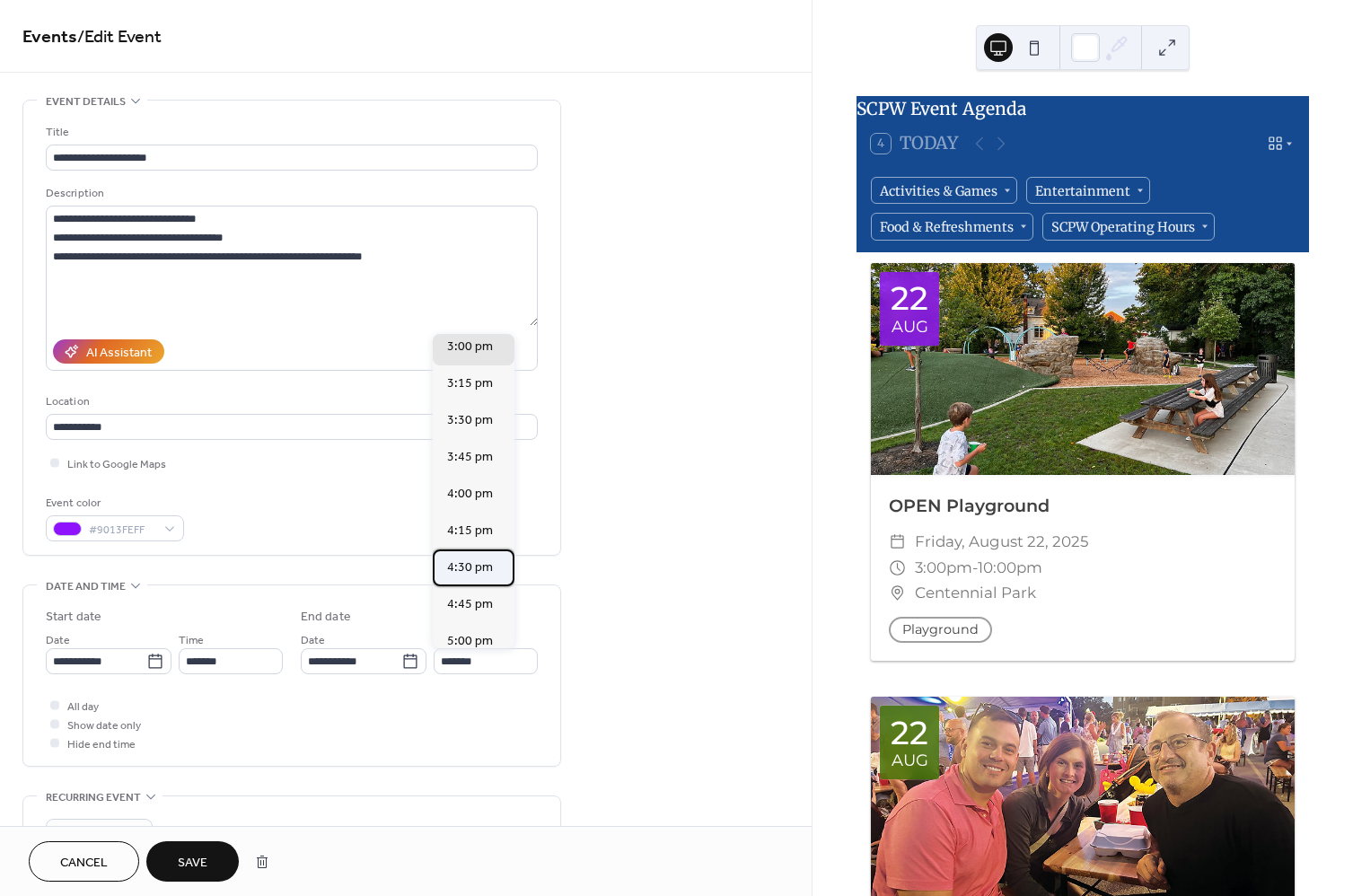 click on "4:30 pm" at bounding box center (470, 567) 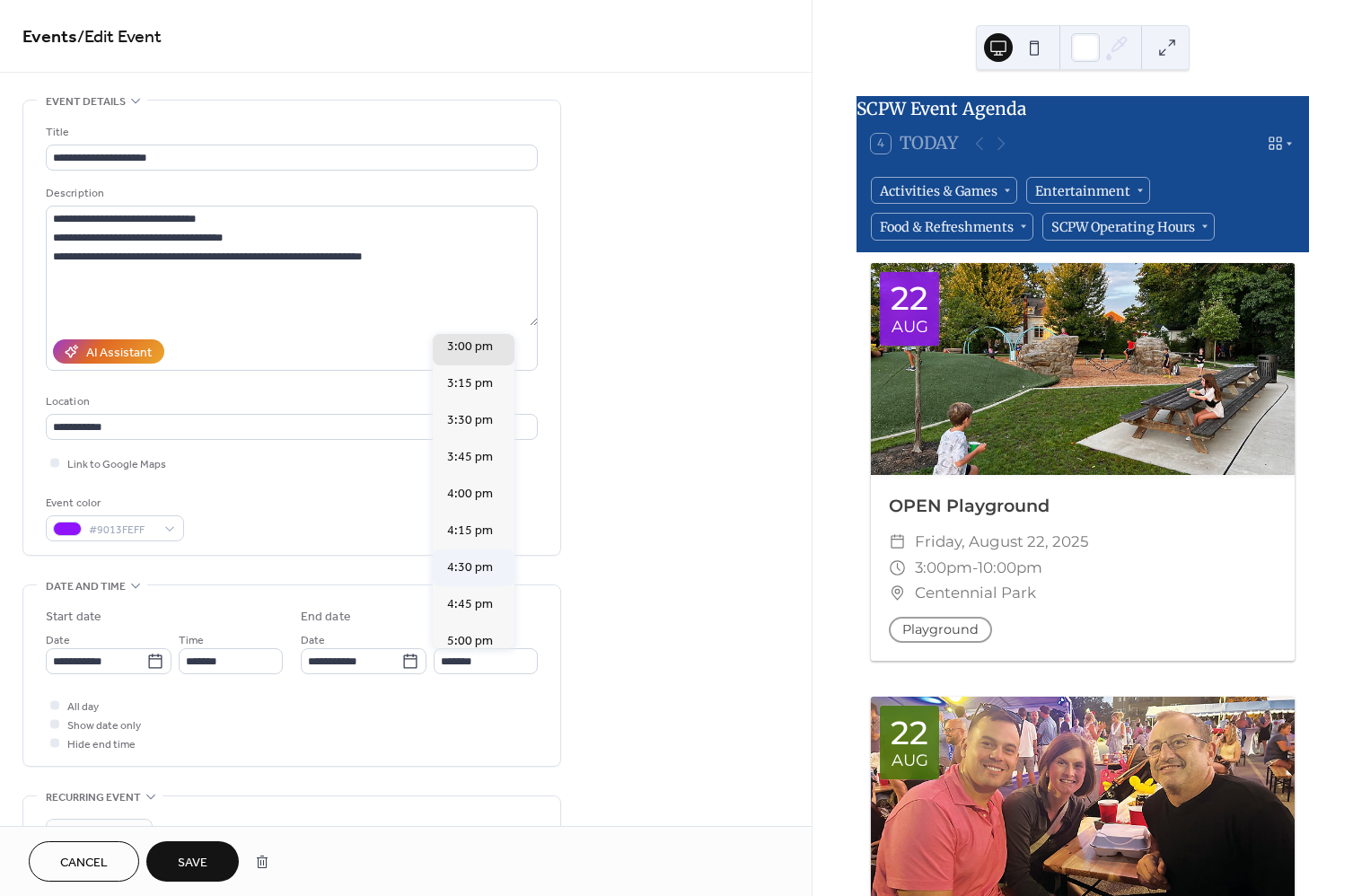 type on "*******" 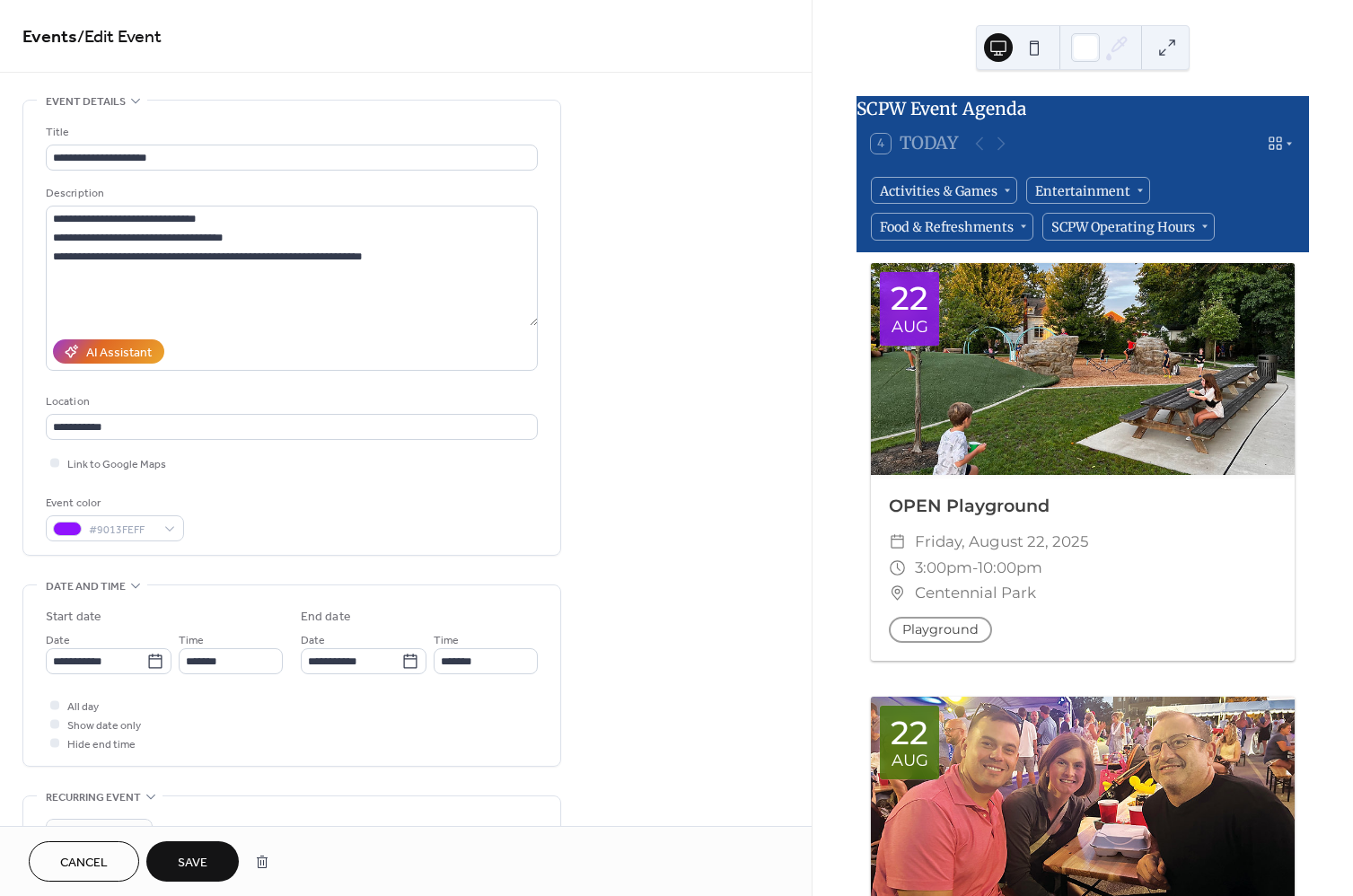 click on "**********" at bounding box center [292, 675] 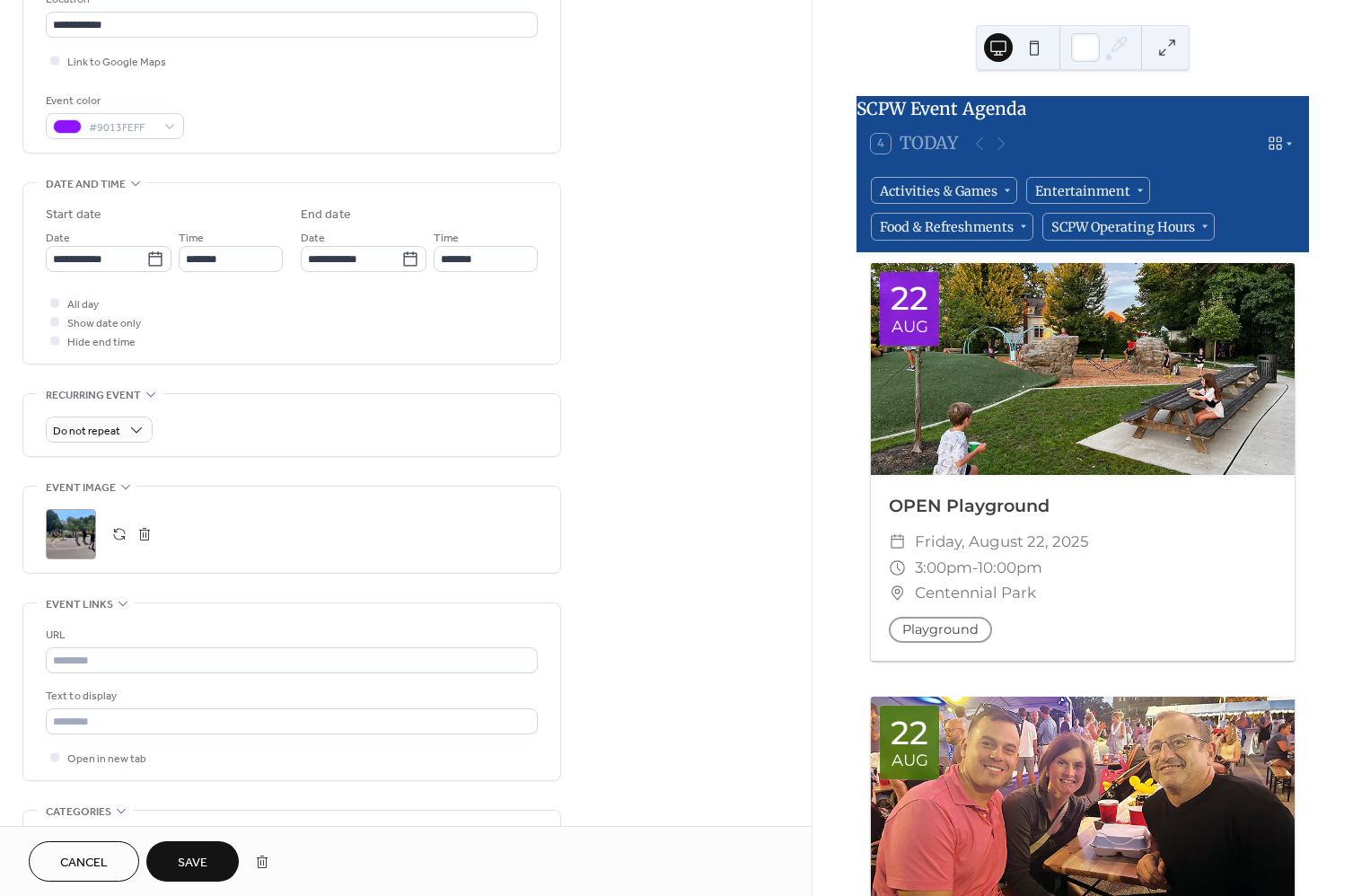 scroll, scrollTop: 0, scrollLeft: 0, axis: both 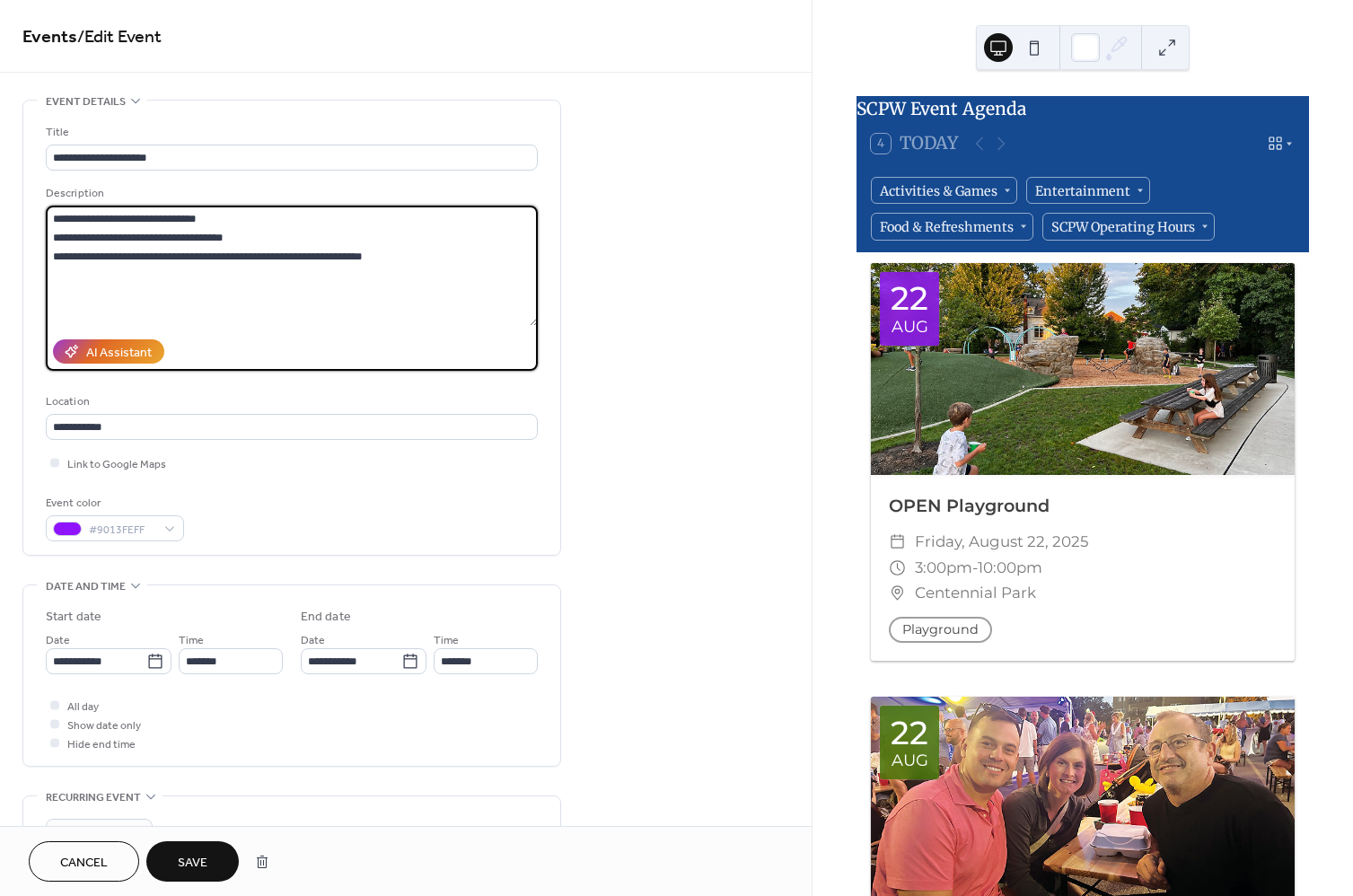 drag, startPoint x: 242, startPoint y: 241, endPoint x: 39, endPoint y: 220, distance: 204.08332 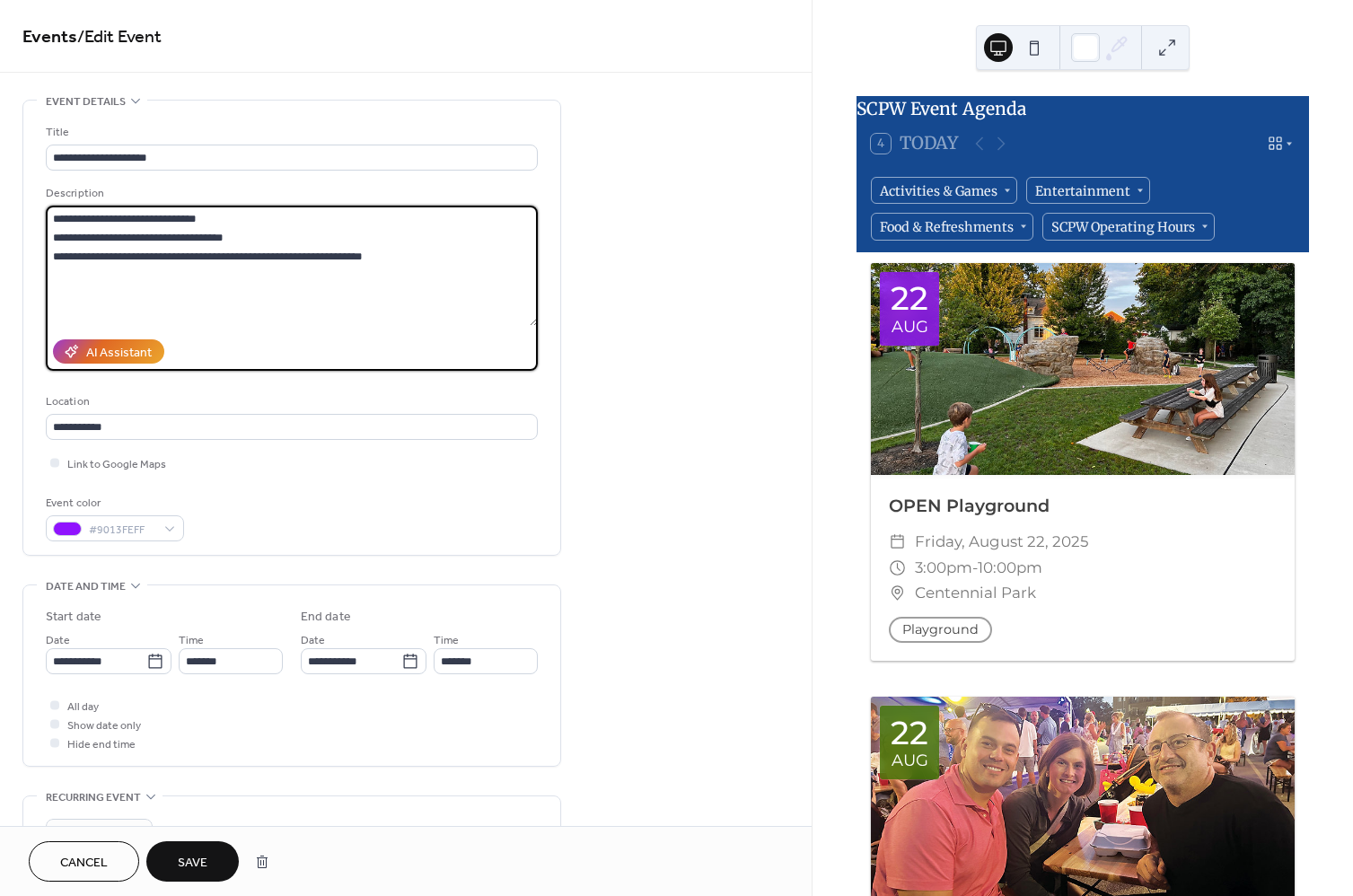 click on "**********" at bounding box center (292, 328) 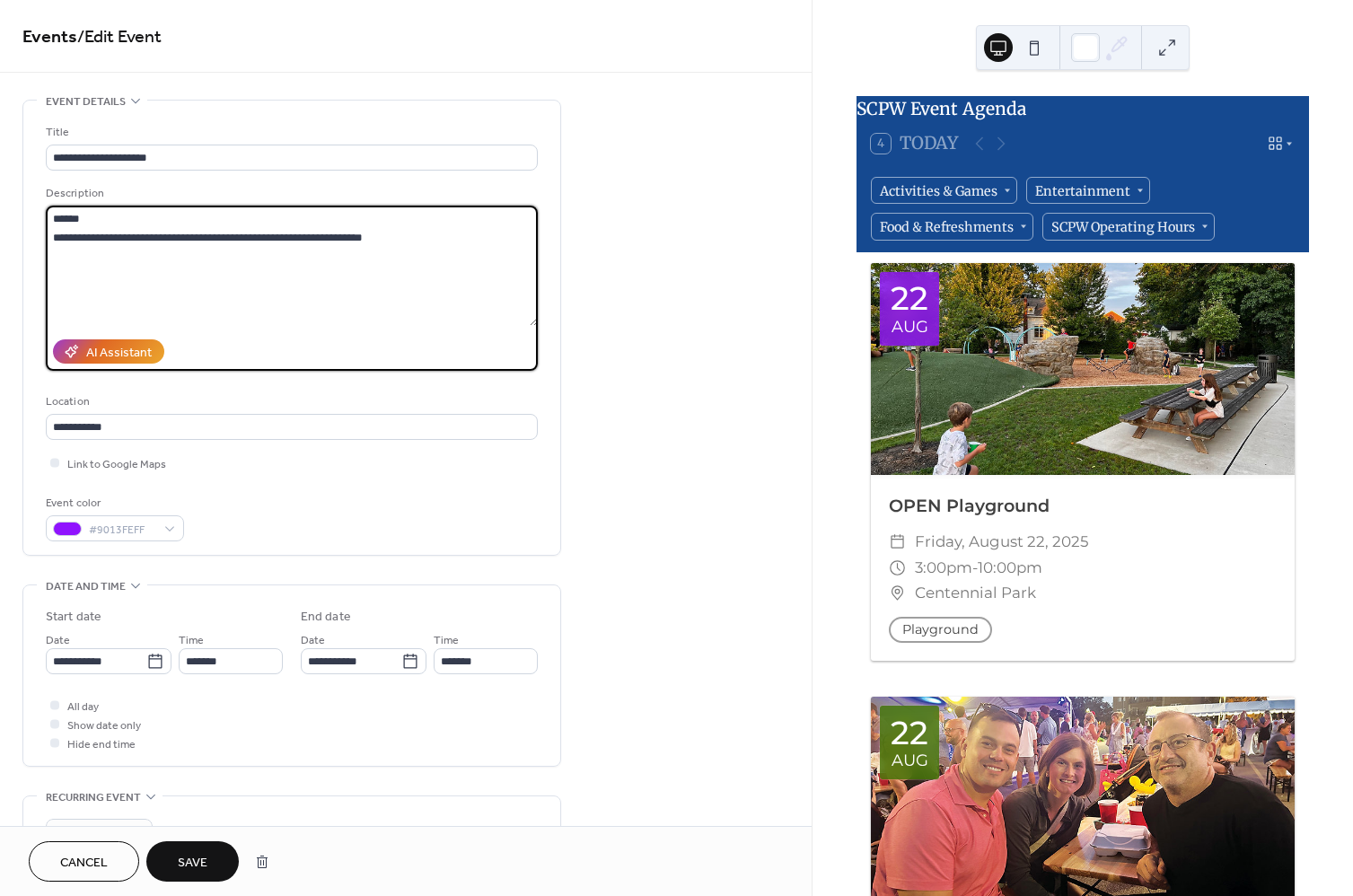 paste on "**********" 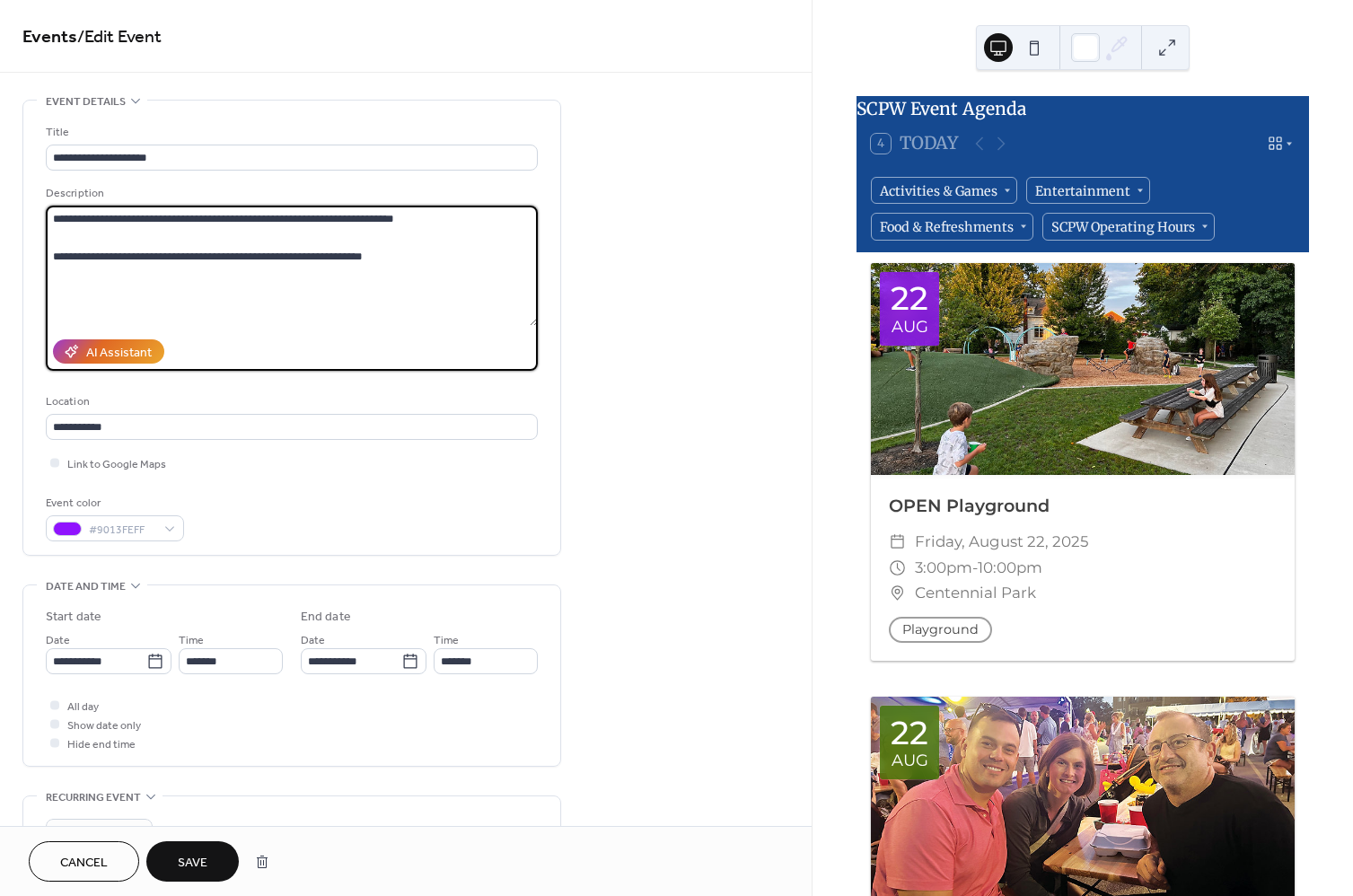 drag, startPoint x: 78, startPoint y: 221, endPoint x: 468, endPoint y: 223, distance: 390.0051 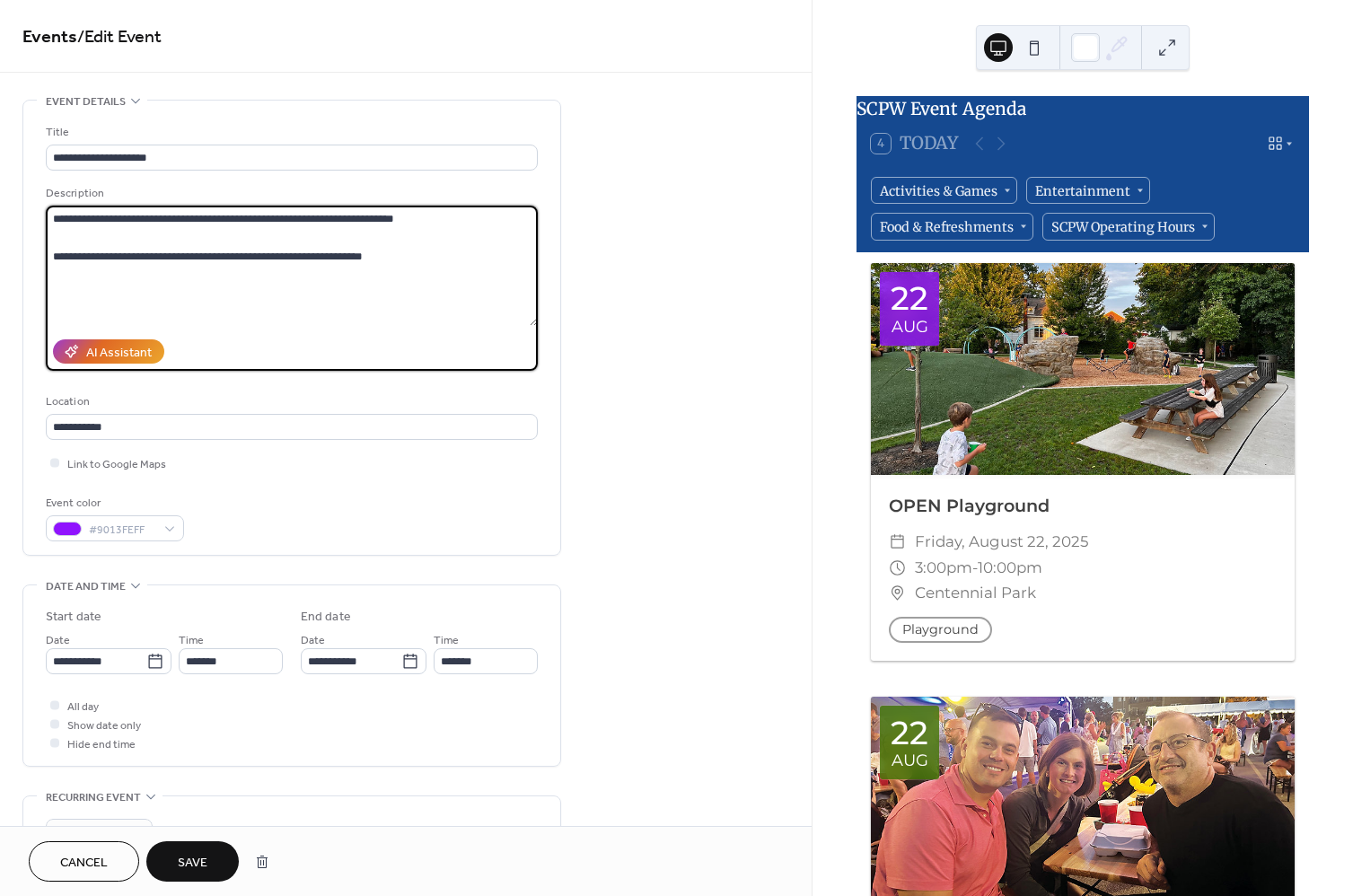 click on "**********" at bounding box center [292, 266] 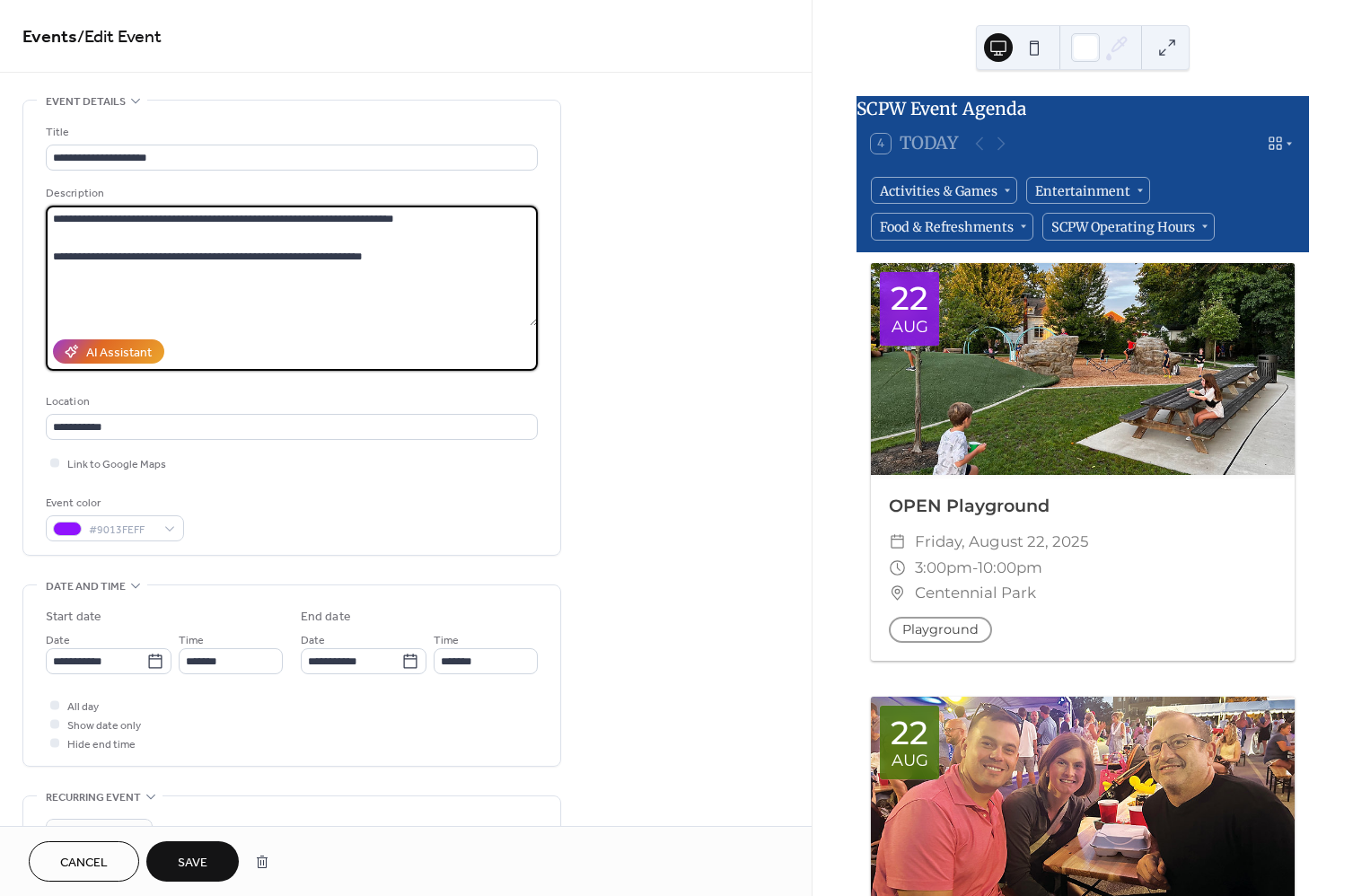 drag, startPoint x: 478, startPoint y: 222, endPoint x: 75, endPoint y: 224, distance: 403 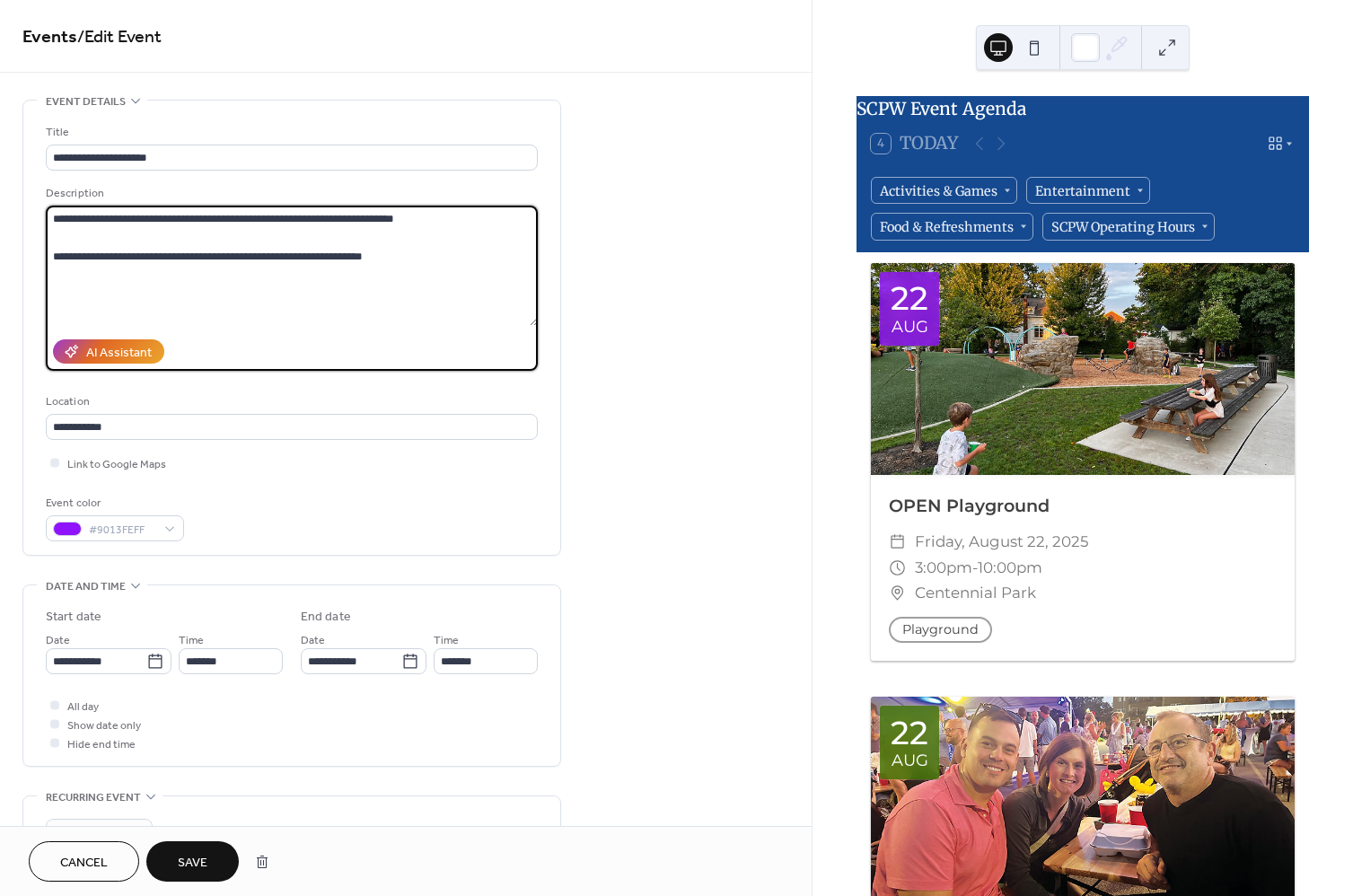 click on "**********" at bounding box center (292, 266) 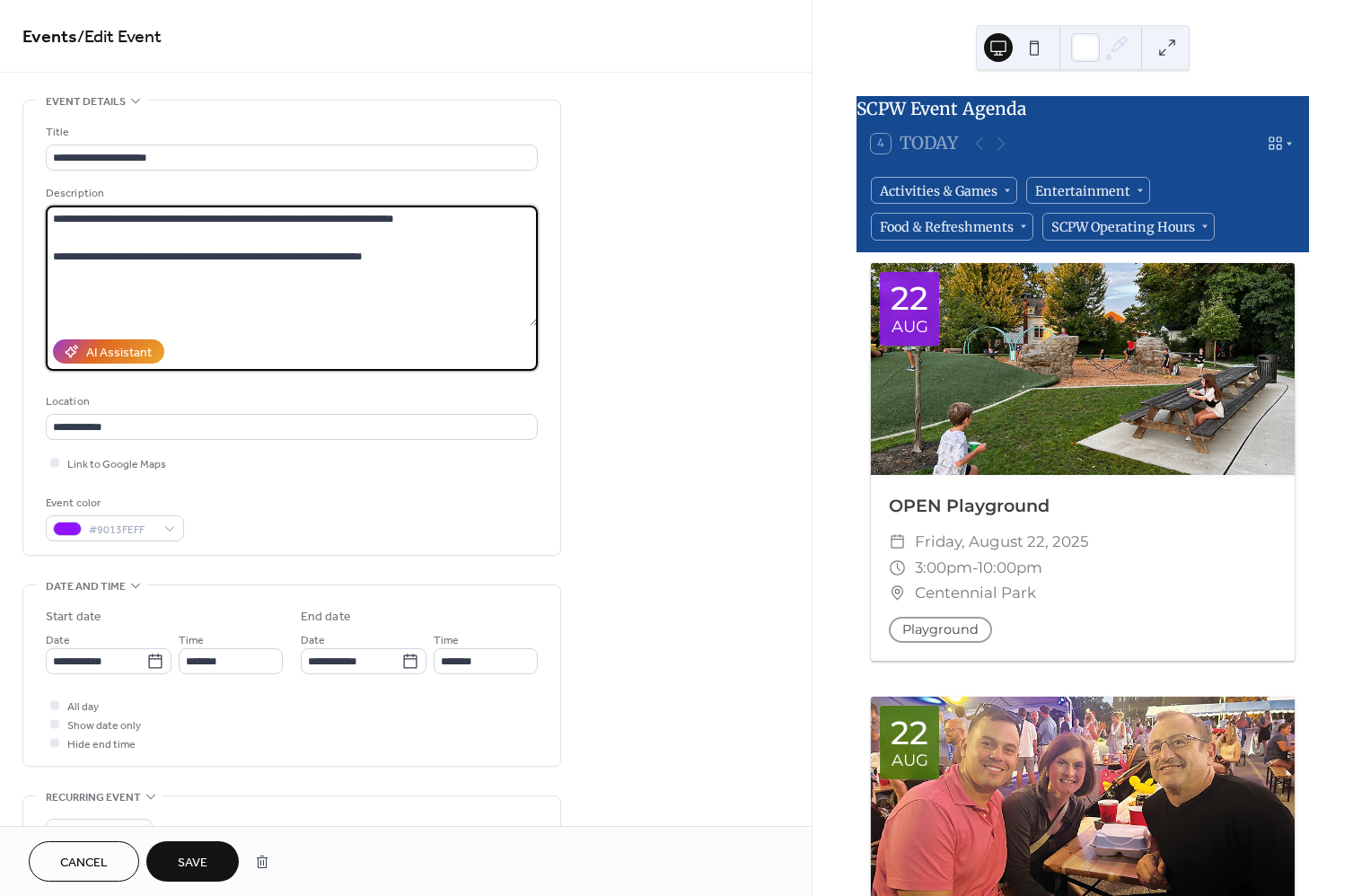 drag, startPoint x: 78, startPoint y: 221, endPoint x: 484, endPoint y: 220, distance: 406.0012 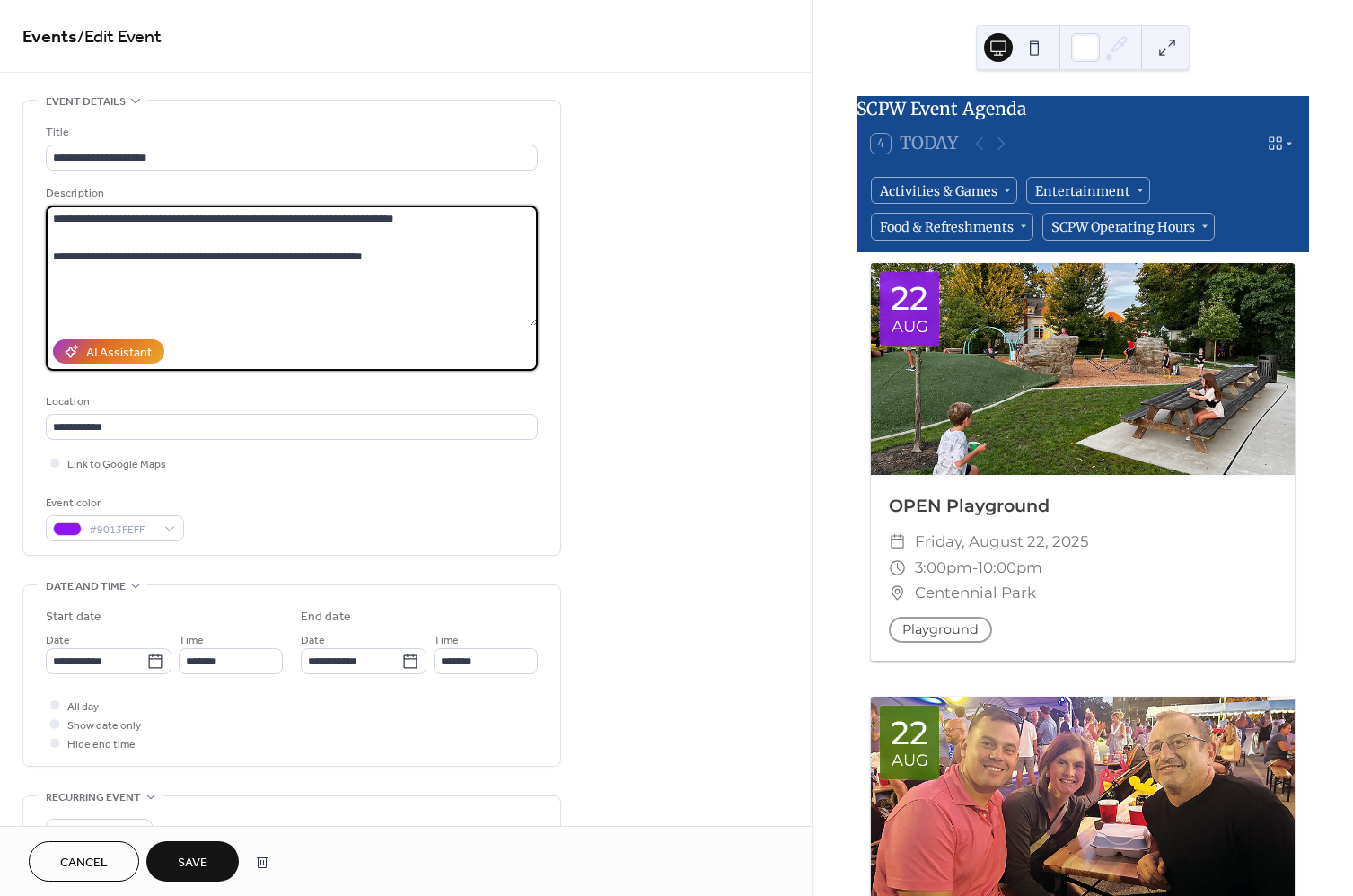 click on "**********" at bounding box center [292, 266] 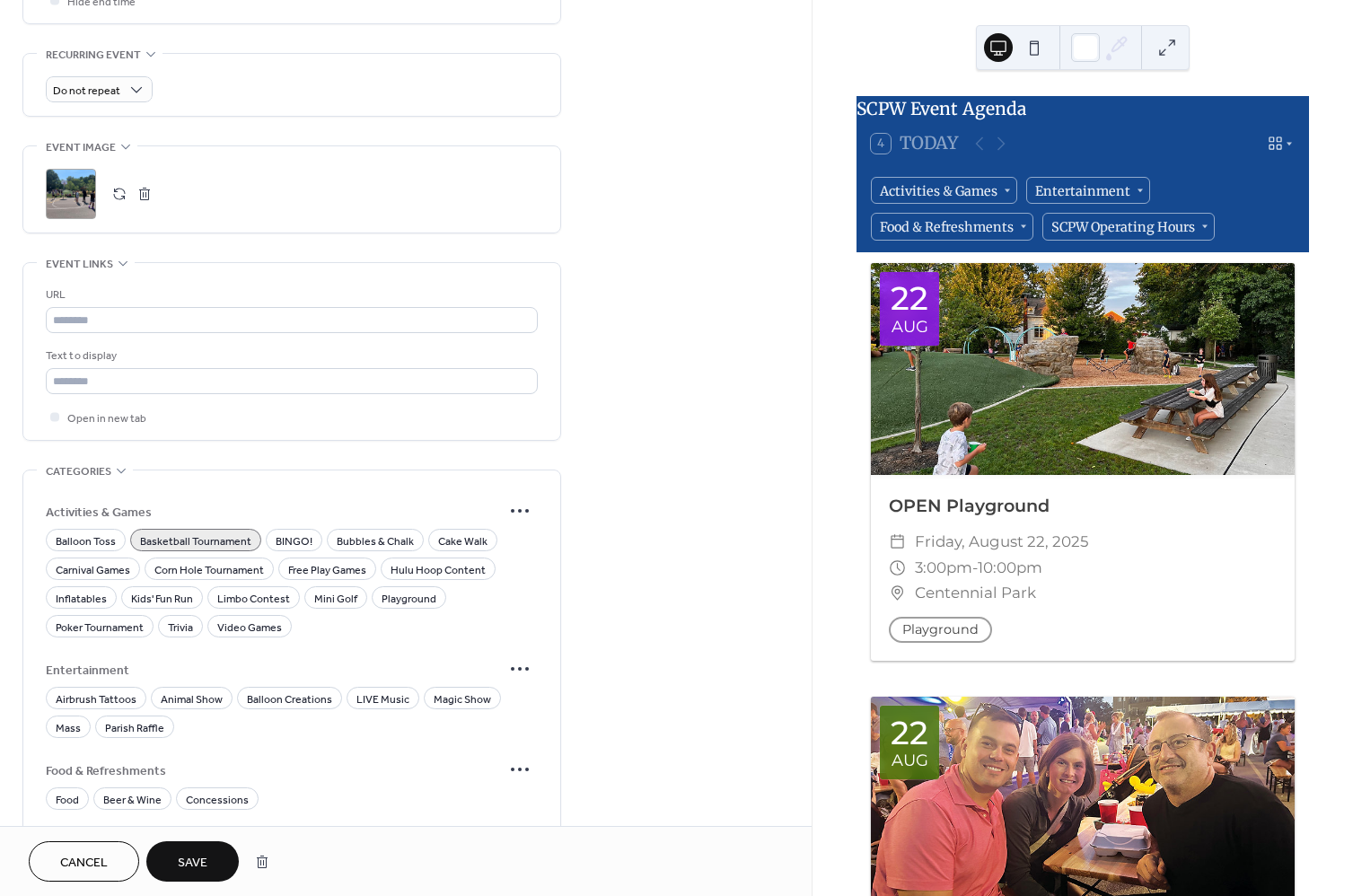scroll, scrollTop: 747, scrollLeft: 0, axis: vertical 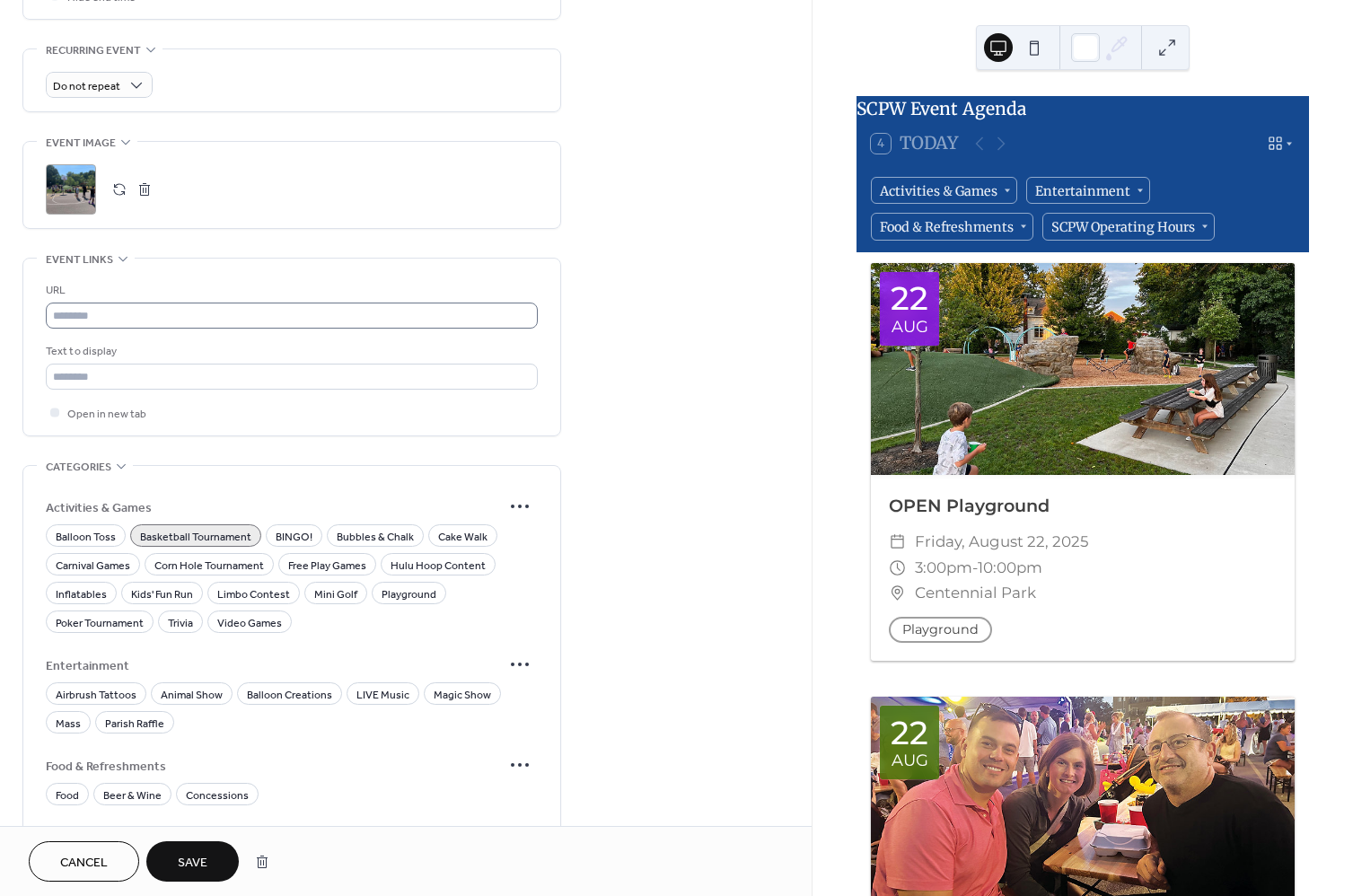 type on "**********" 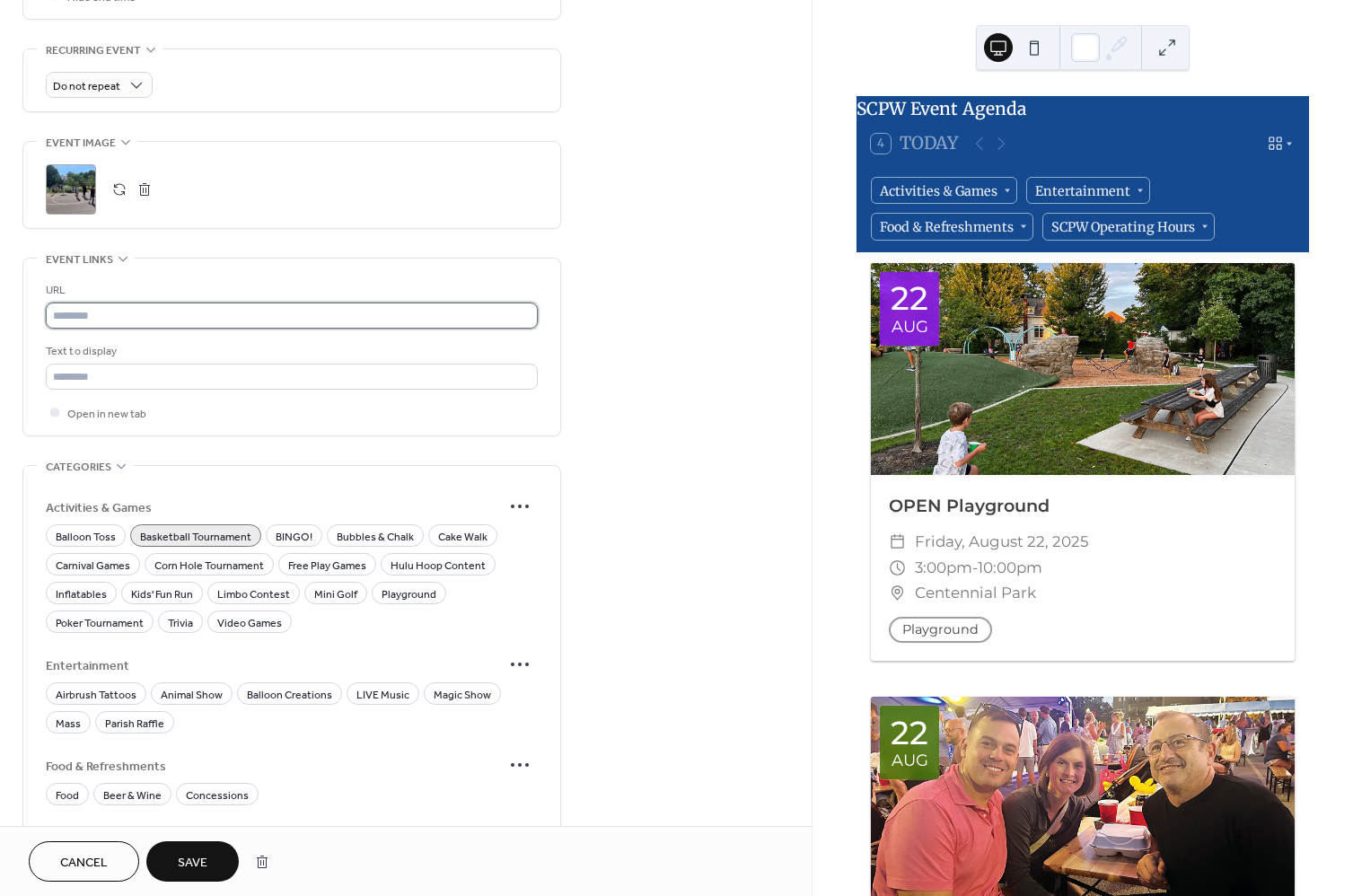 click at bounding box center [292, 315] 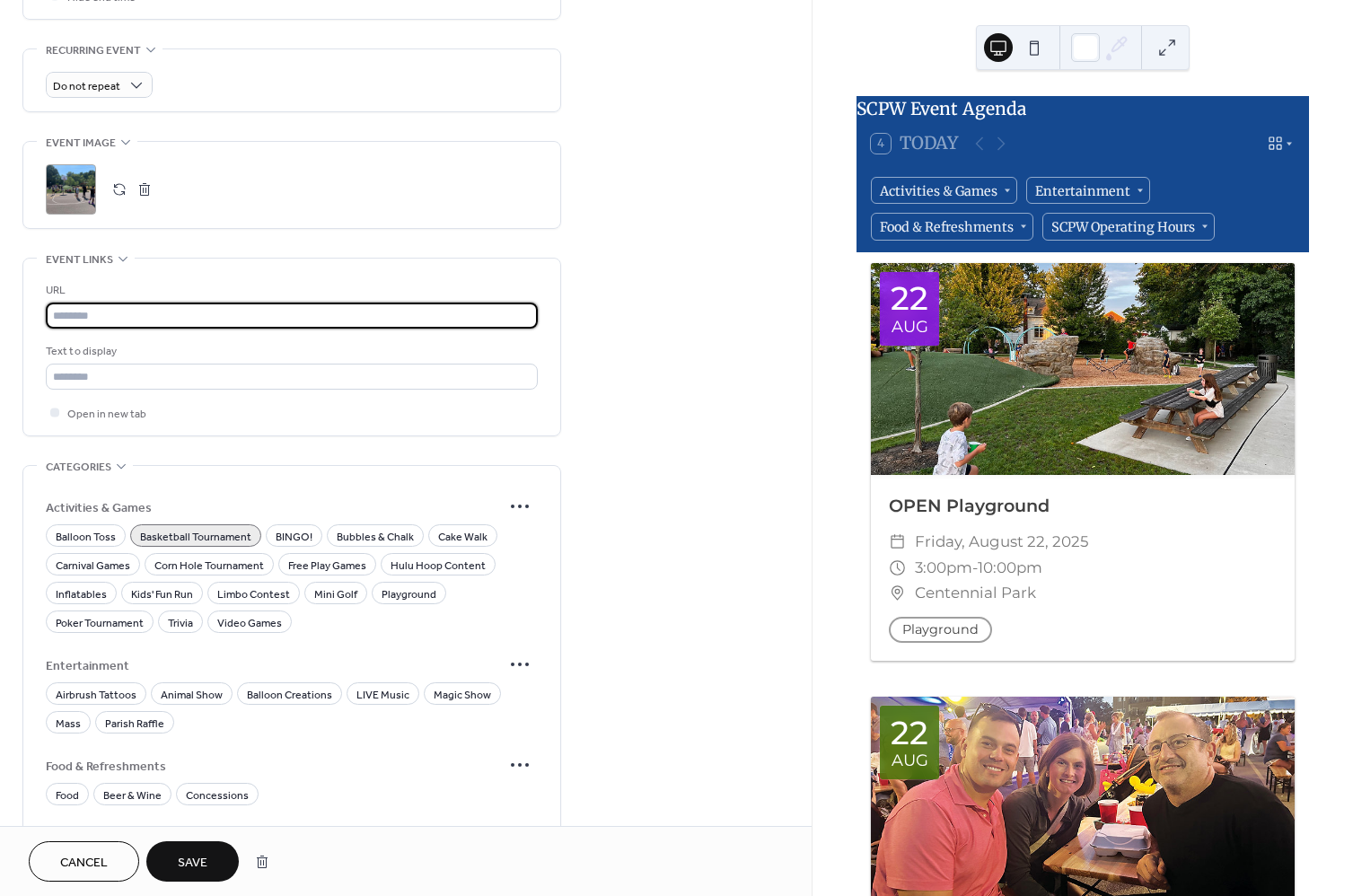 paste on "**********" 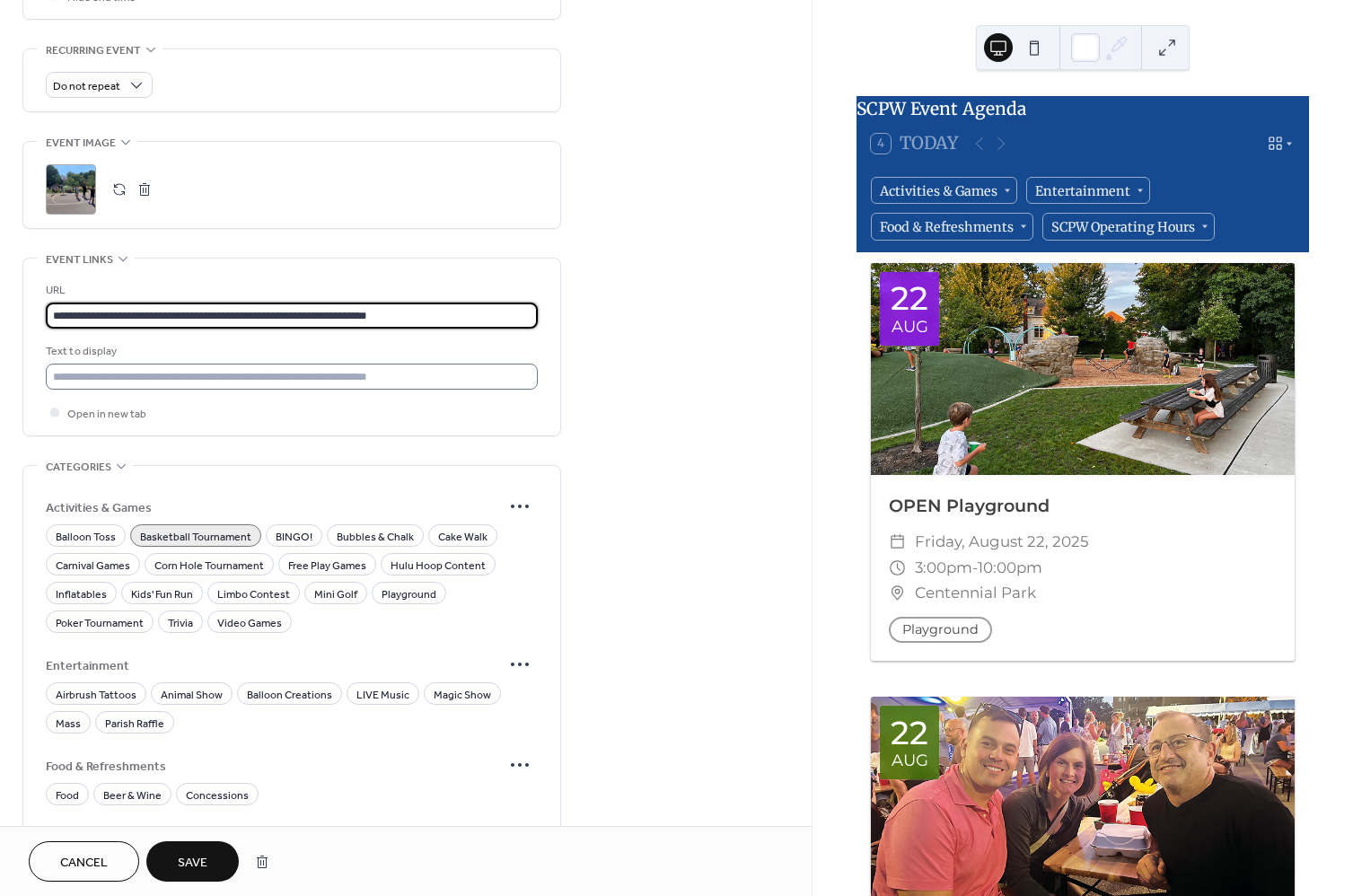 type on "**********" 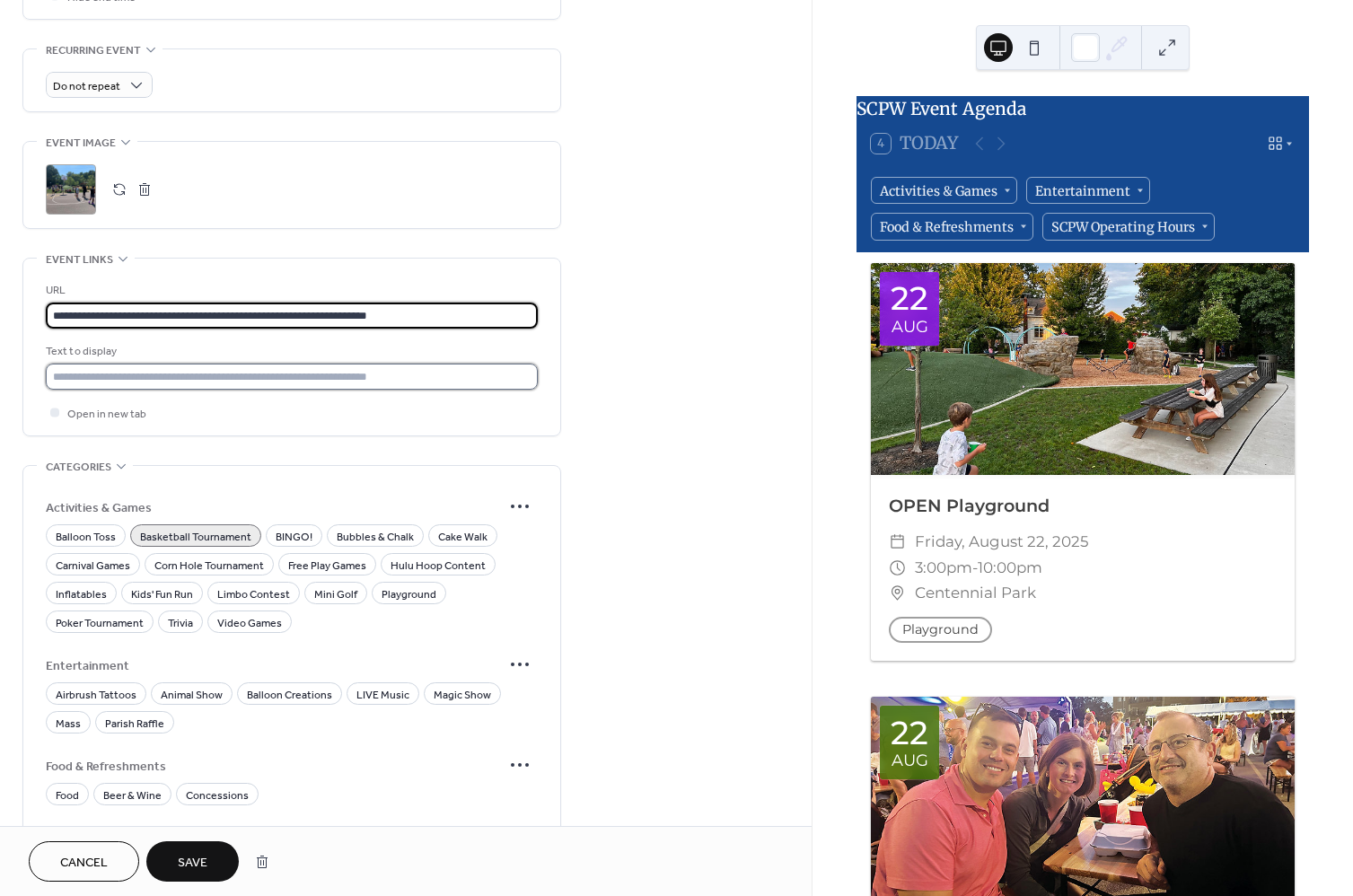 click at bounding box center (292, 376) 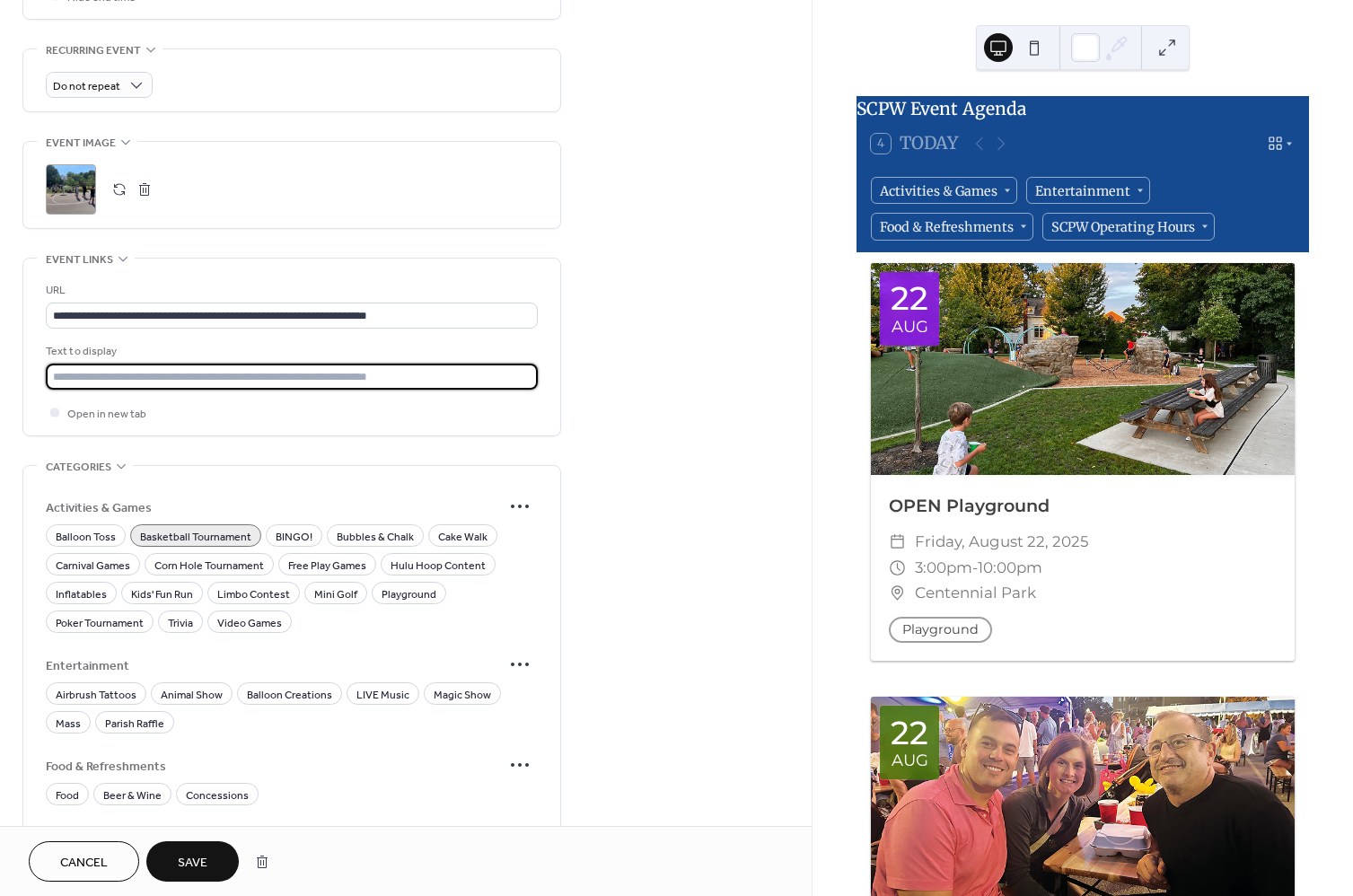 type on "*" 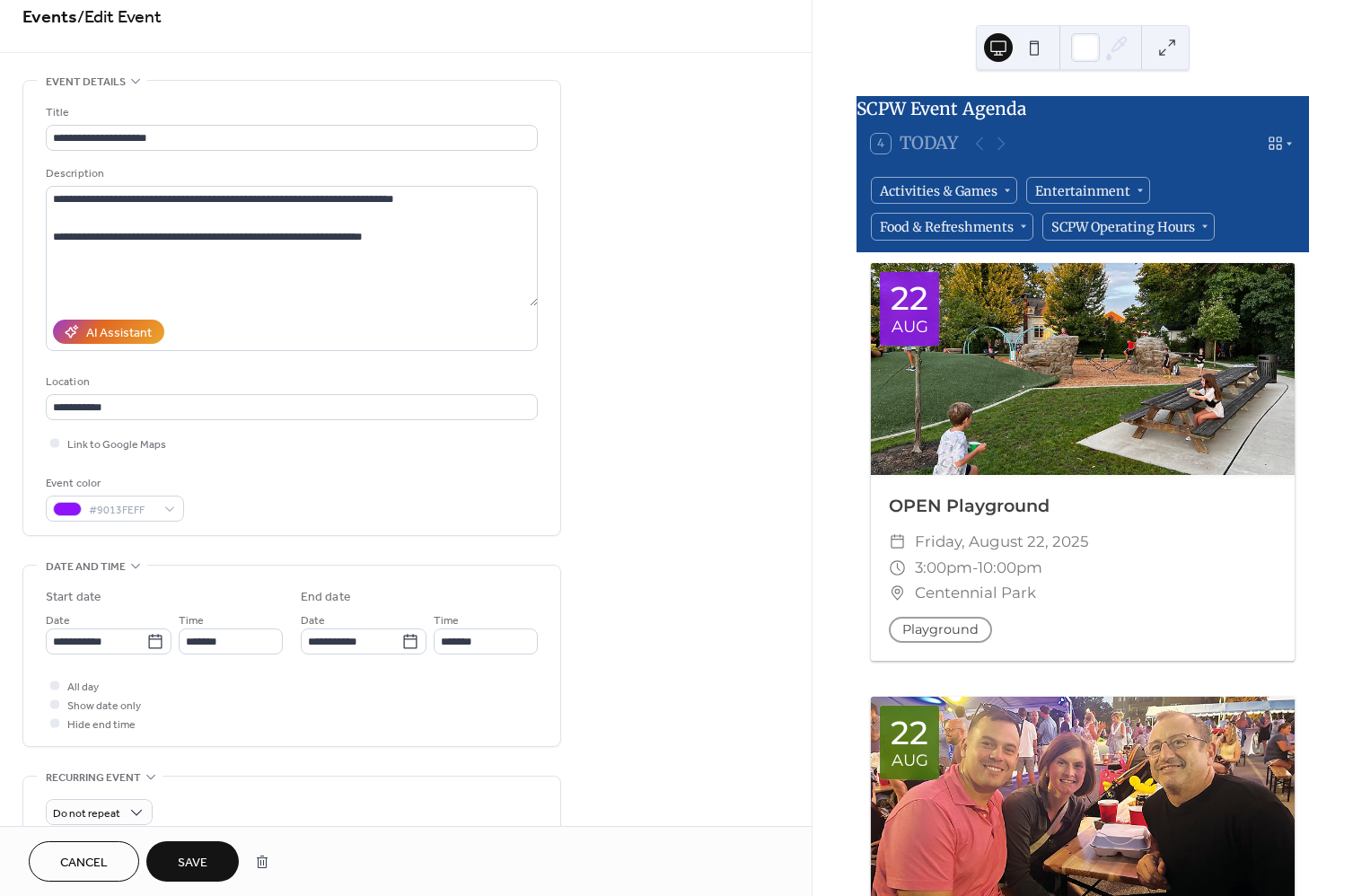 scroll, scrollTop: 18, scrollLeft: 0, axis: vertical 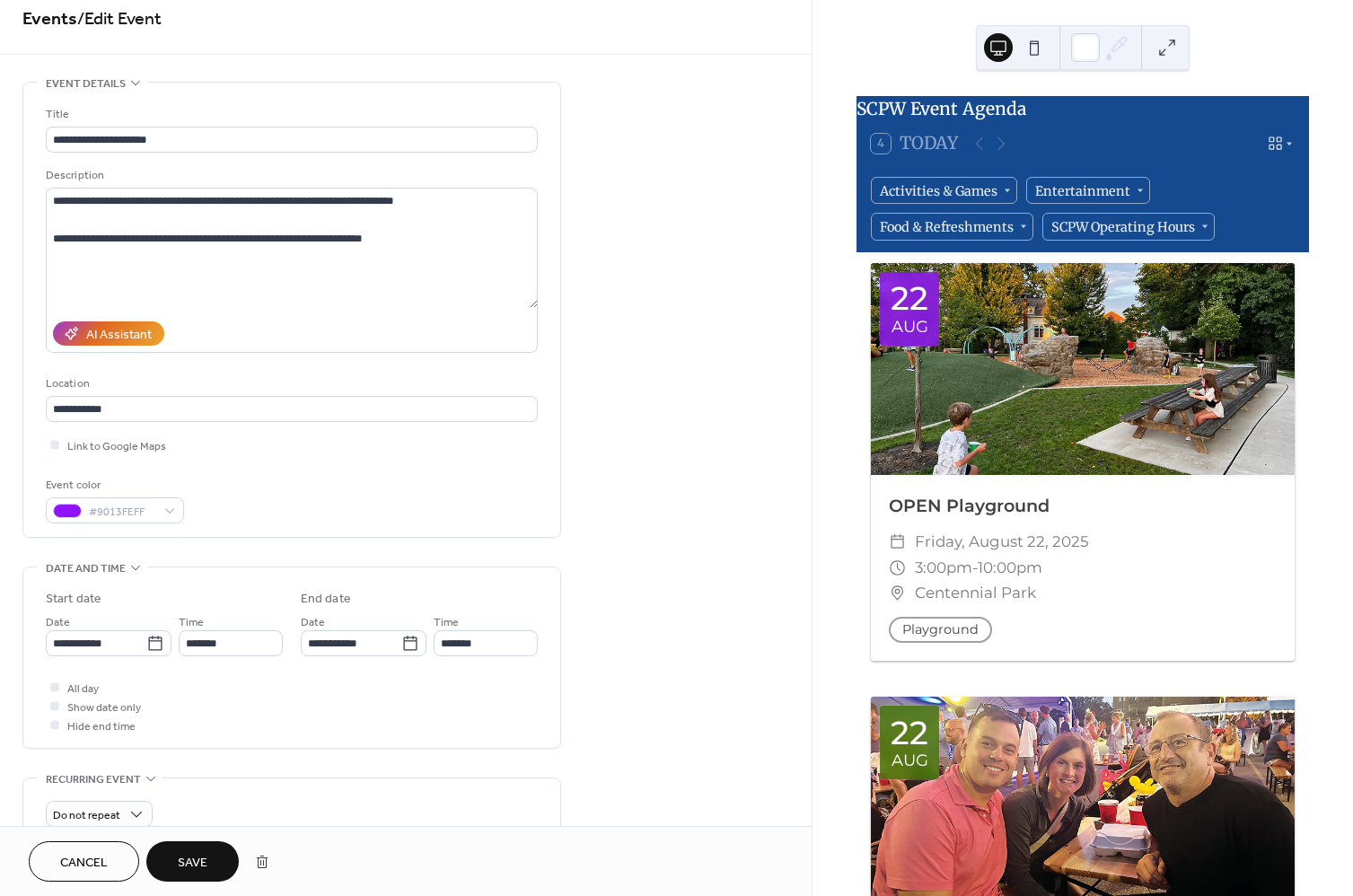 type on "**********" 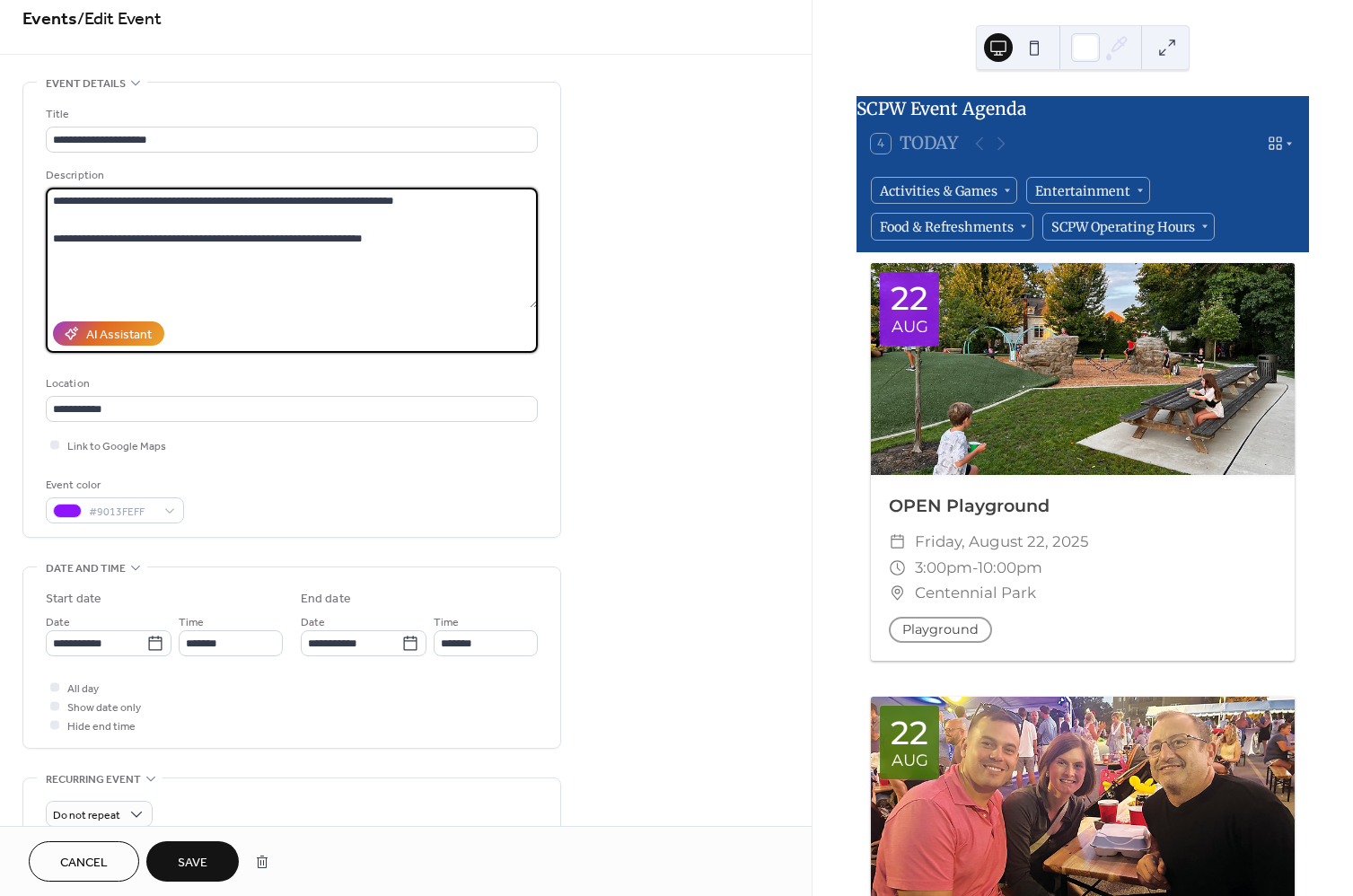drag, startPoint x: 52, startPoint y: 242, endPoint x: 48, endPoint y: 162, distance: 80.099938 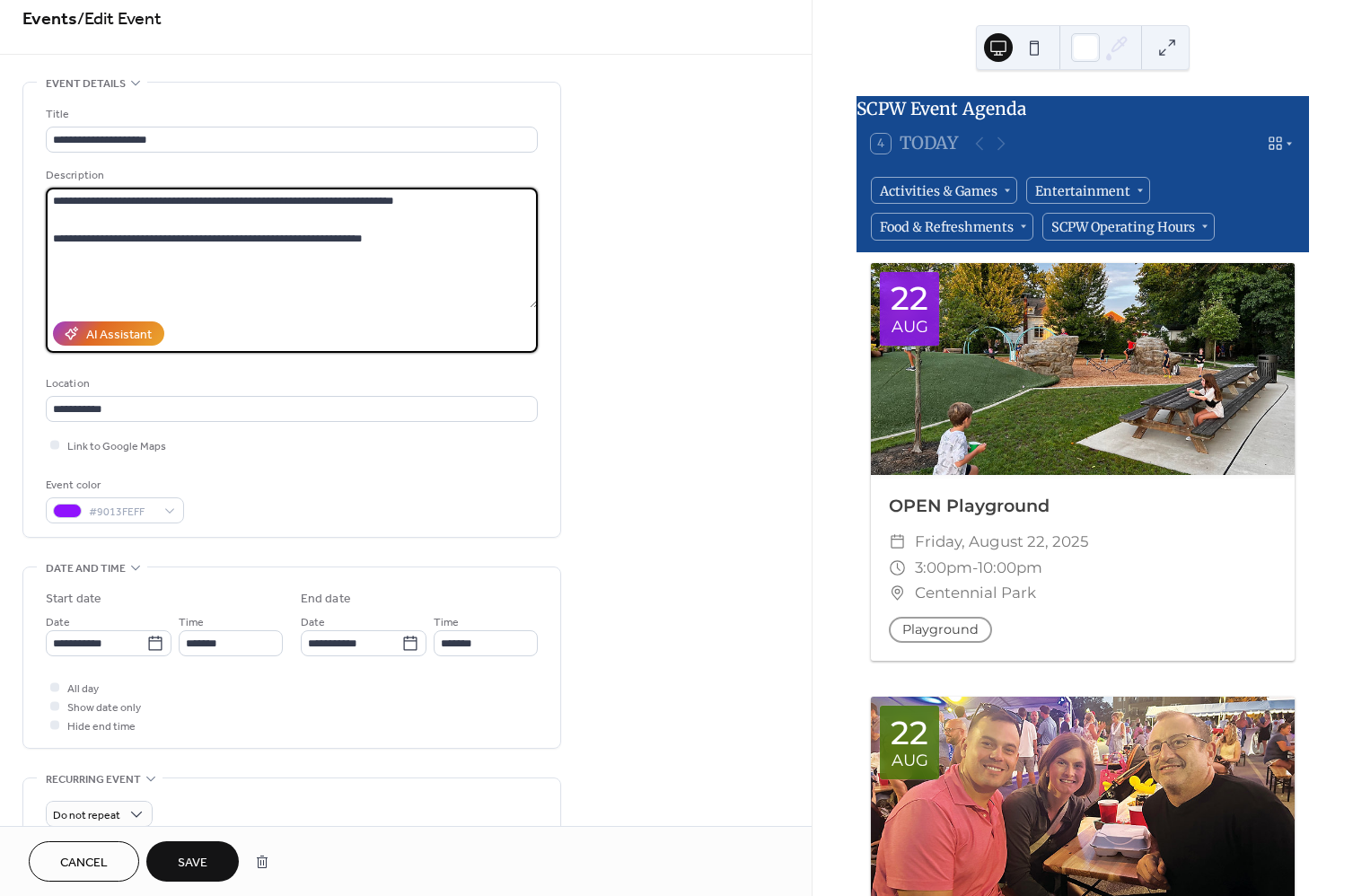 click on "**********" at bounding box center (292, 314) 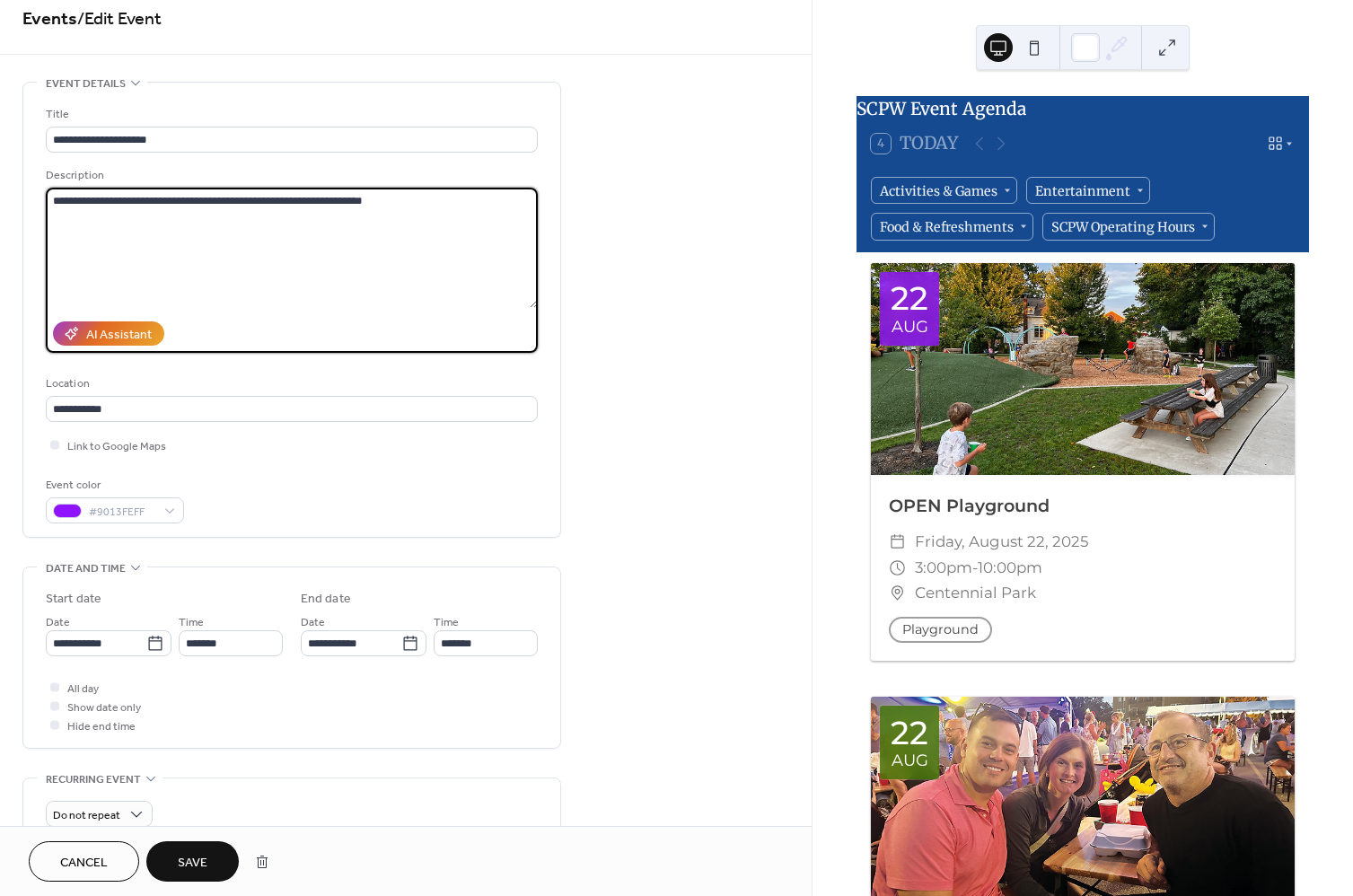 drag, startPoint x: 385, startPoint y: 203, endPoint x: 292, endPoint y: 200, distance: 93.04837 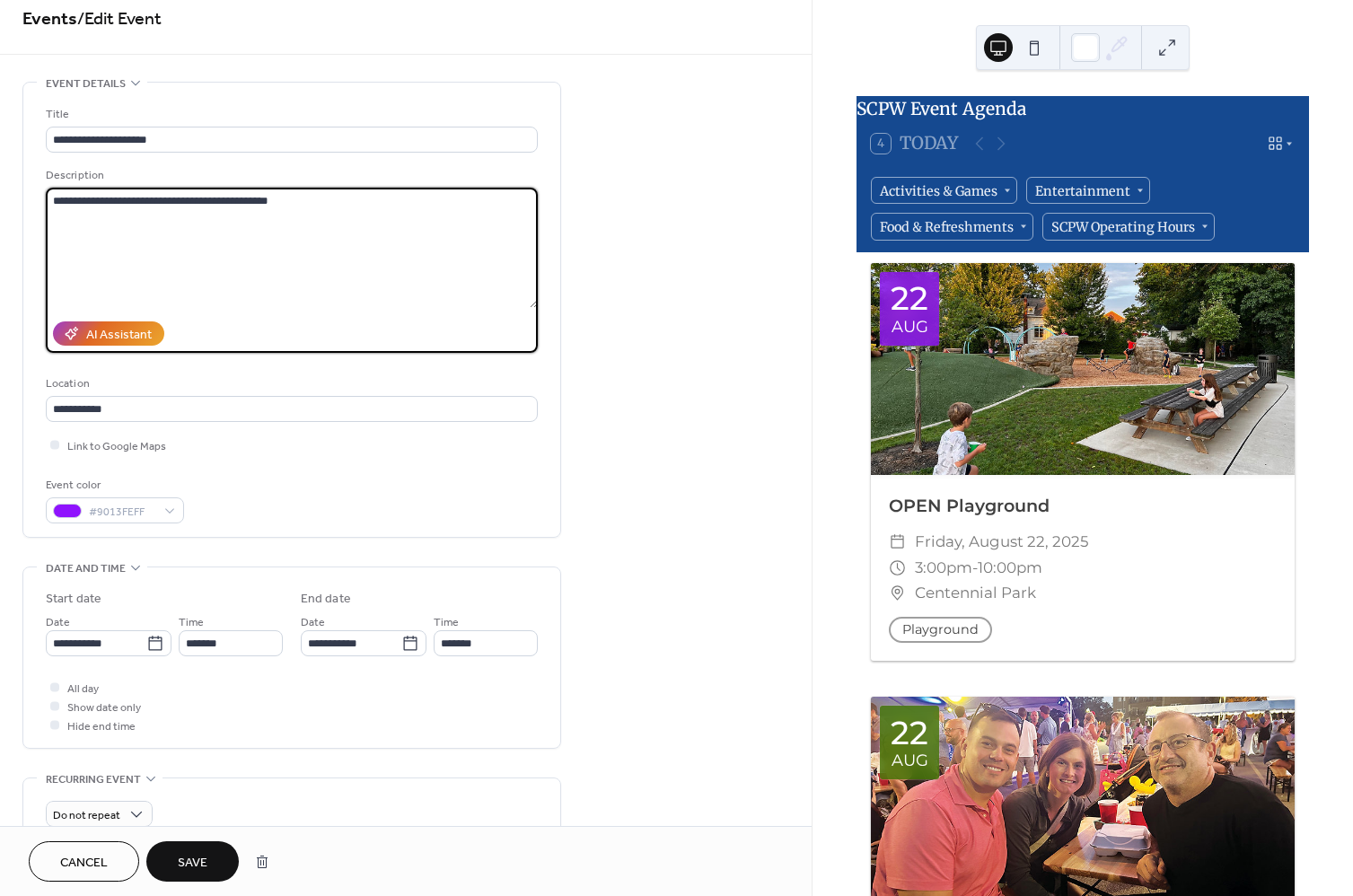type on "**********" 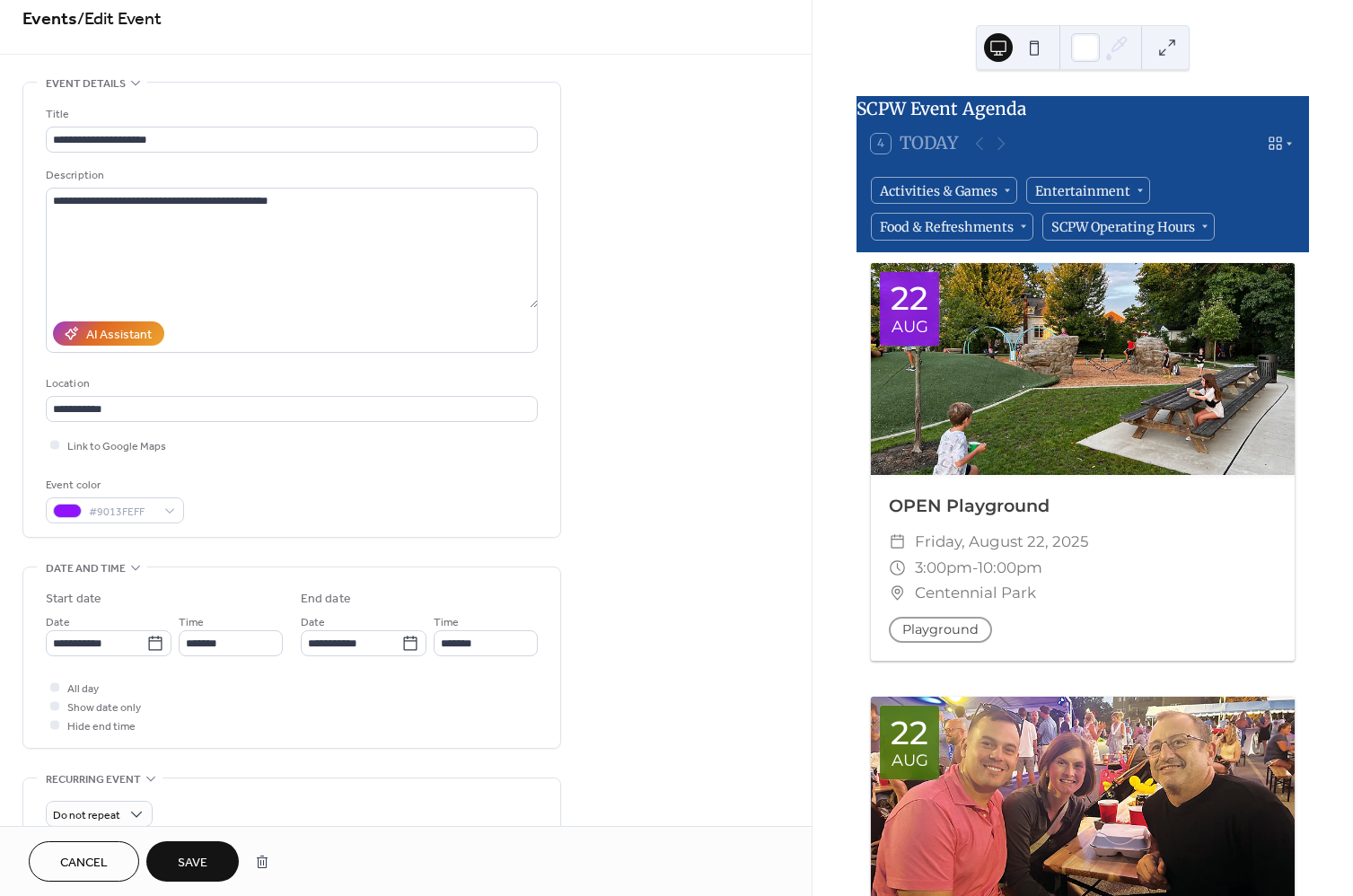 click on "Save" at bounding box center [192, 863] 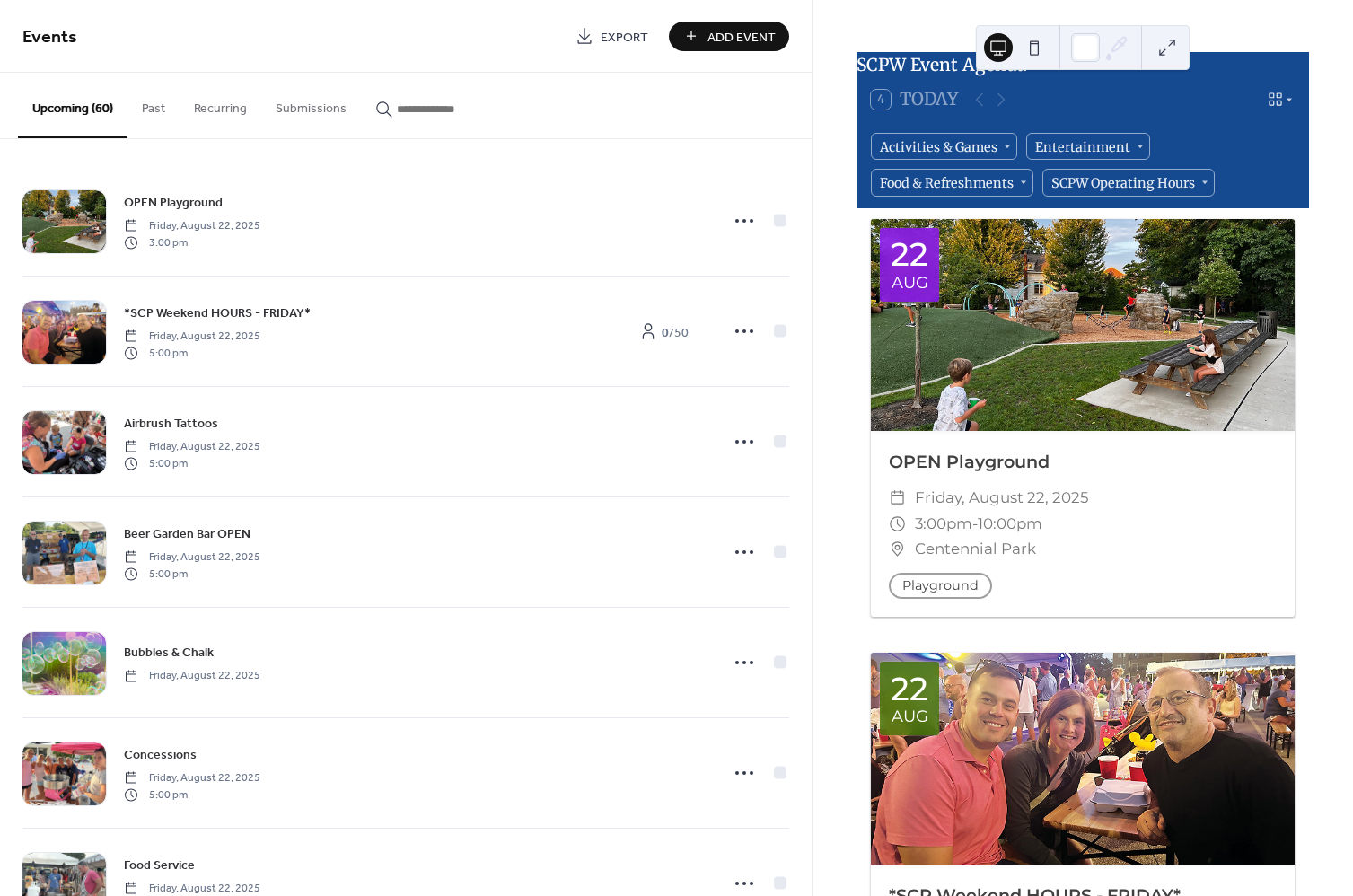 scroll, scrollTop: 0, scrollLeft: 0, axis: both 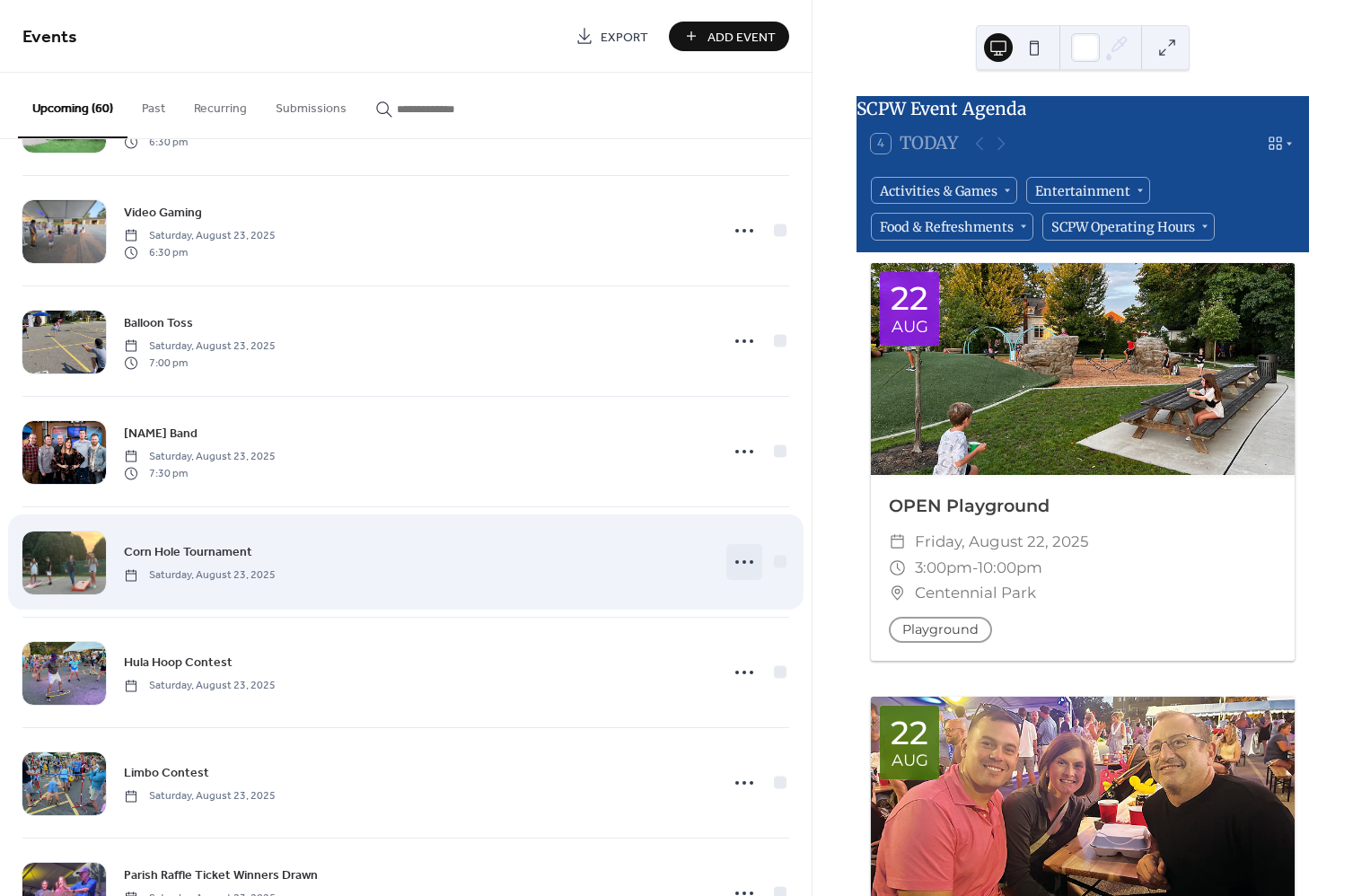 click 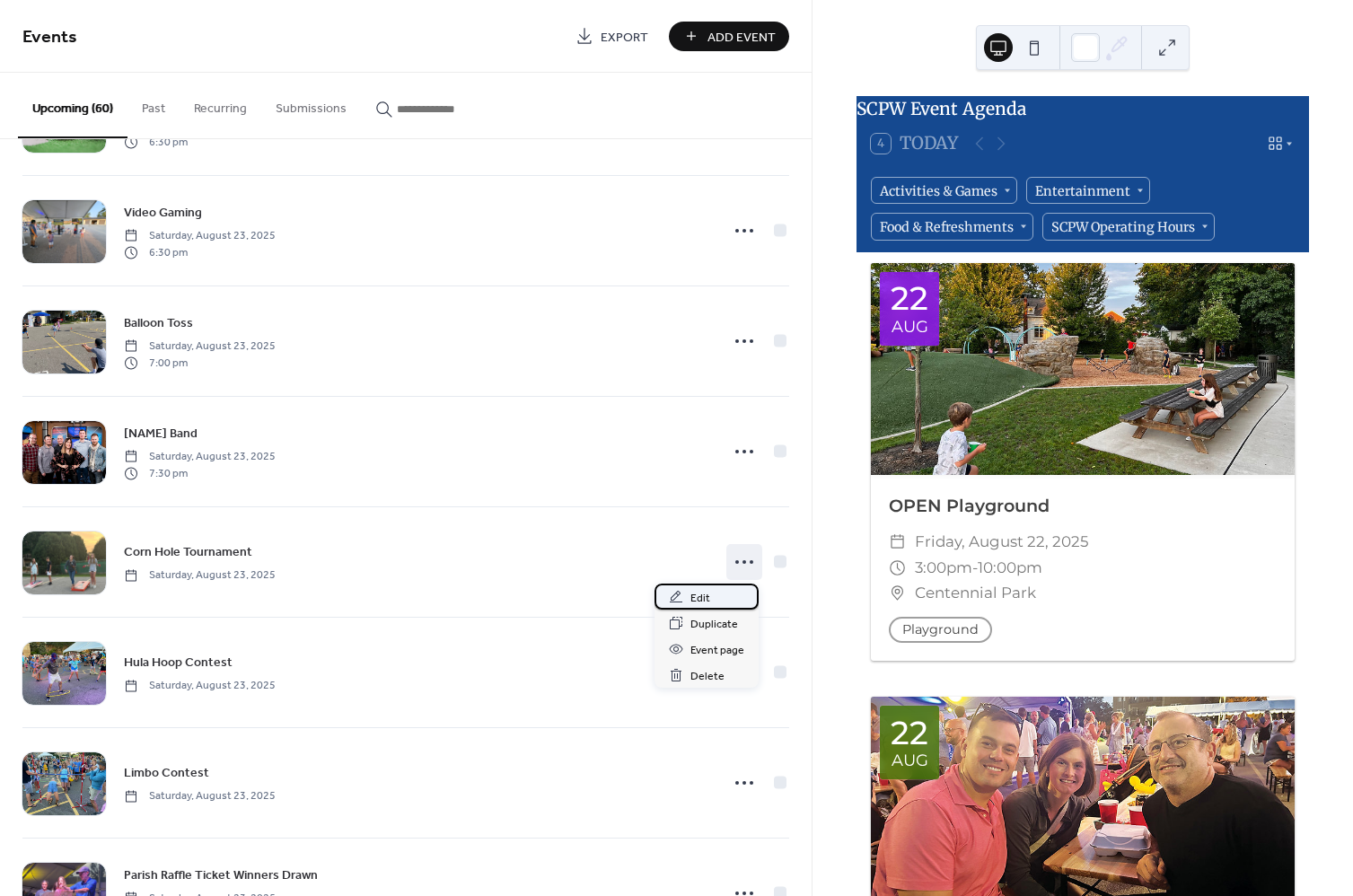 click on "Edit" at bounding box center [707, 596] 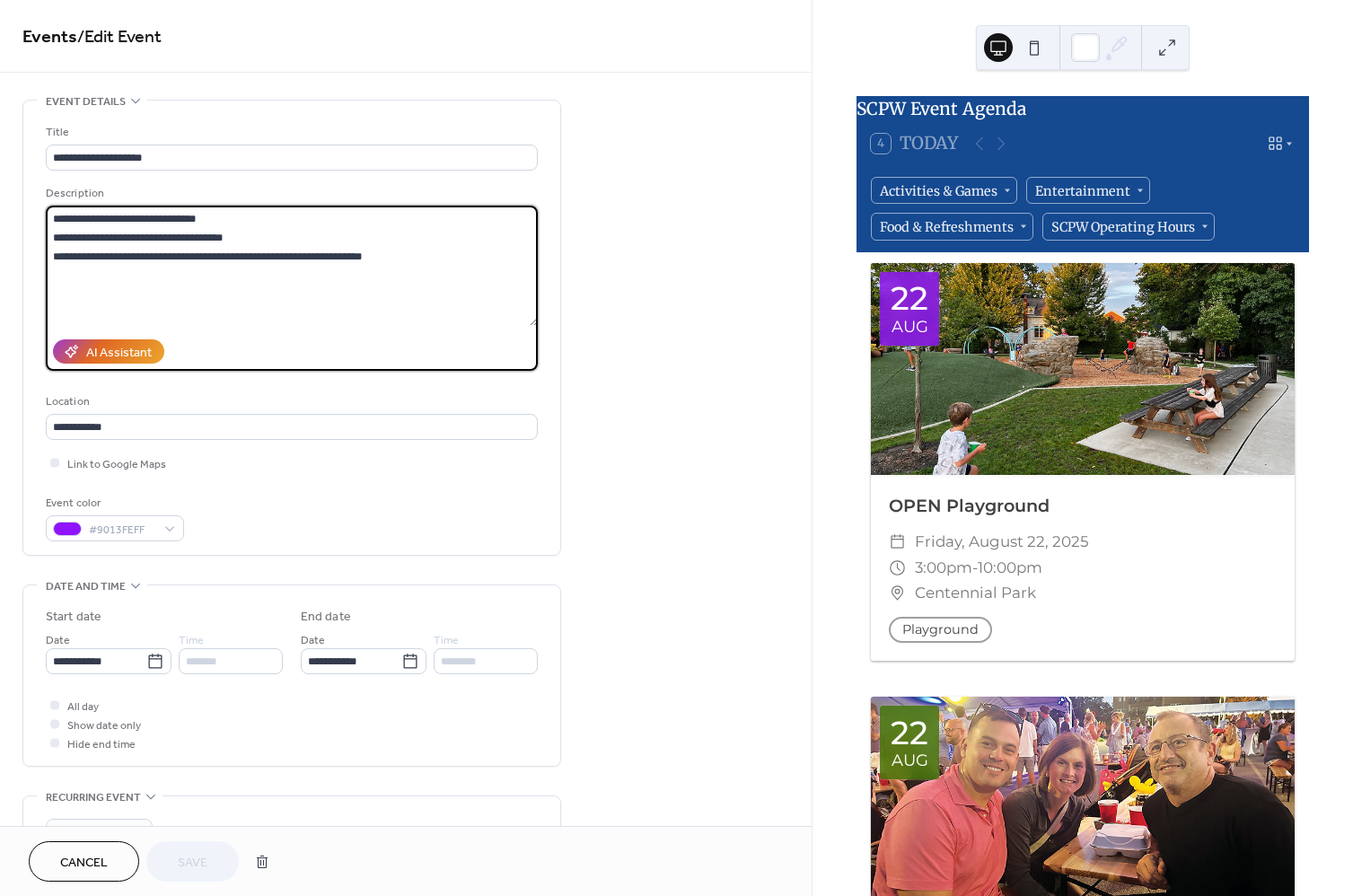 drag, startPoint x: 51, startPoint y: 257, endPoint x: 46, endPoint y: 193, distance: 64.19502 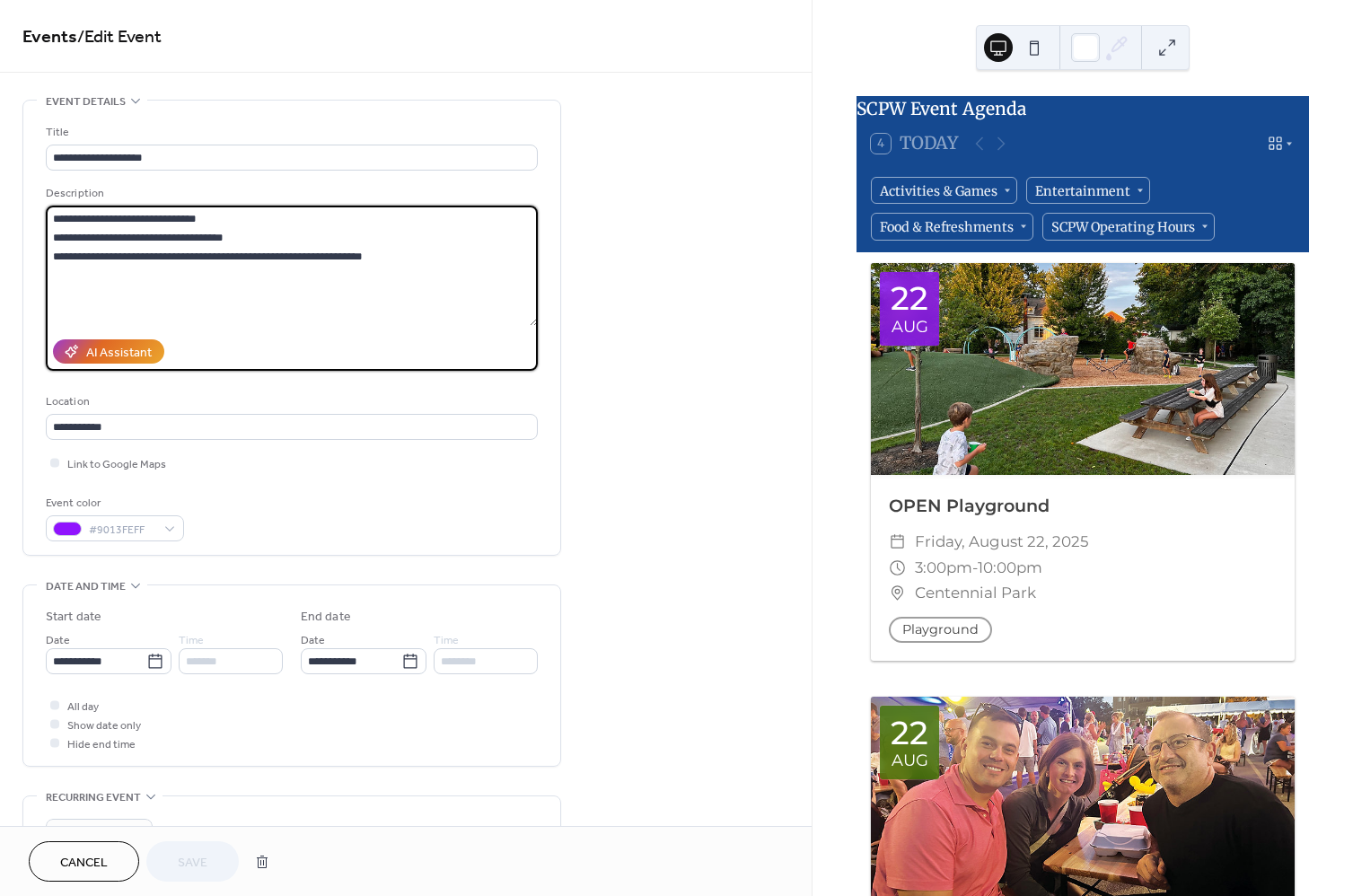 click on "**********" at bounding box center (292, 277) 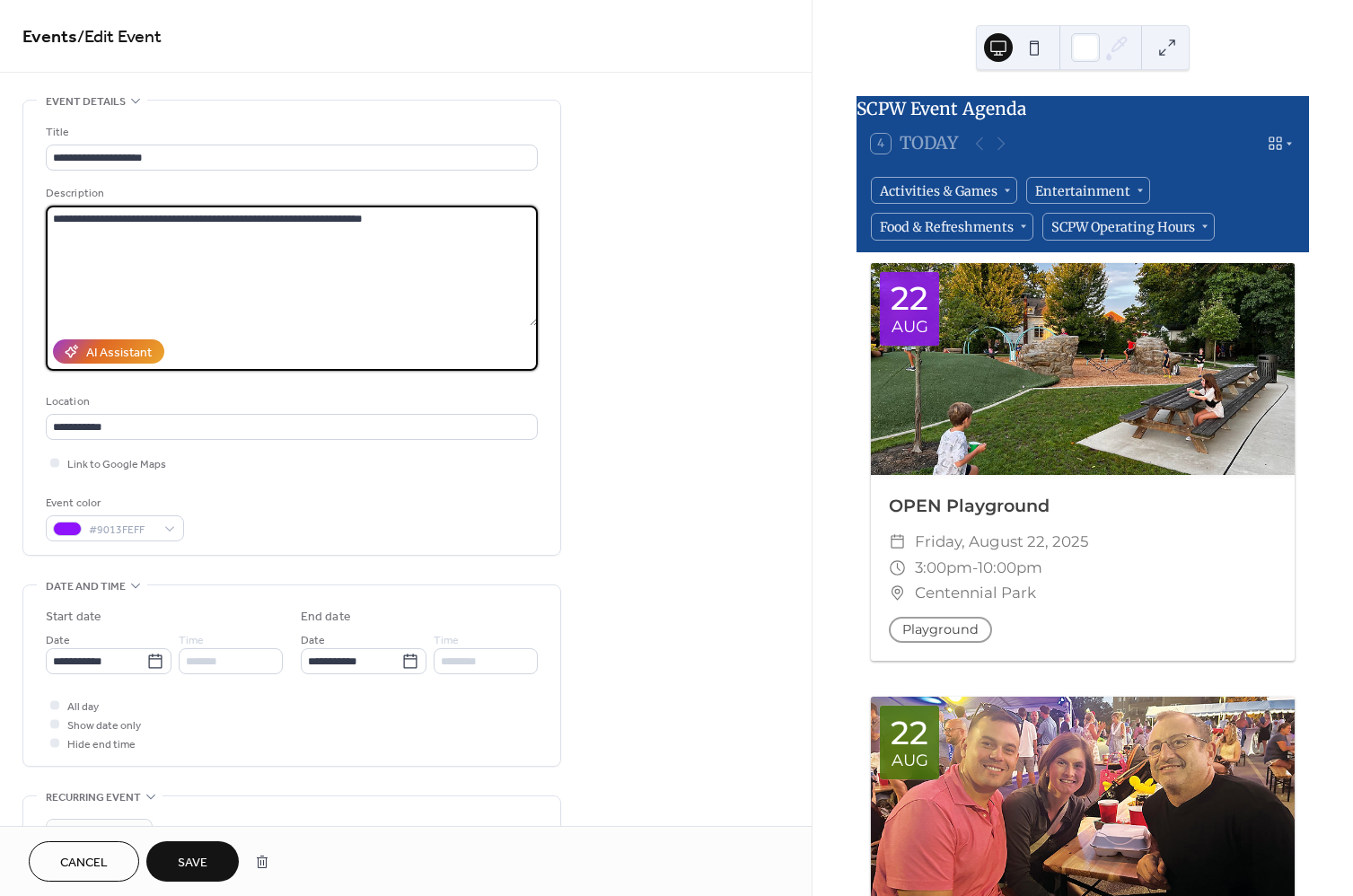 drag, startPoint x: 383, startPoint y: 217, endPoint x: 292, endPoint y: 215, distance: 91.02198 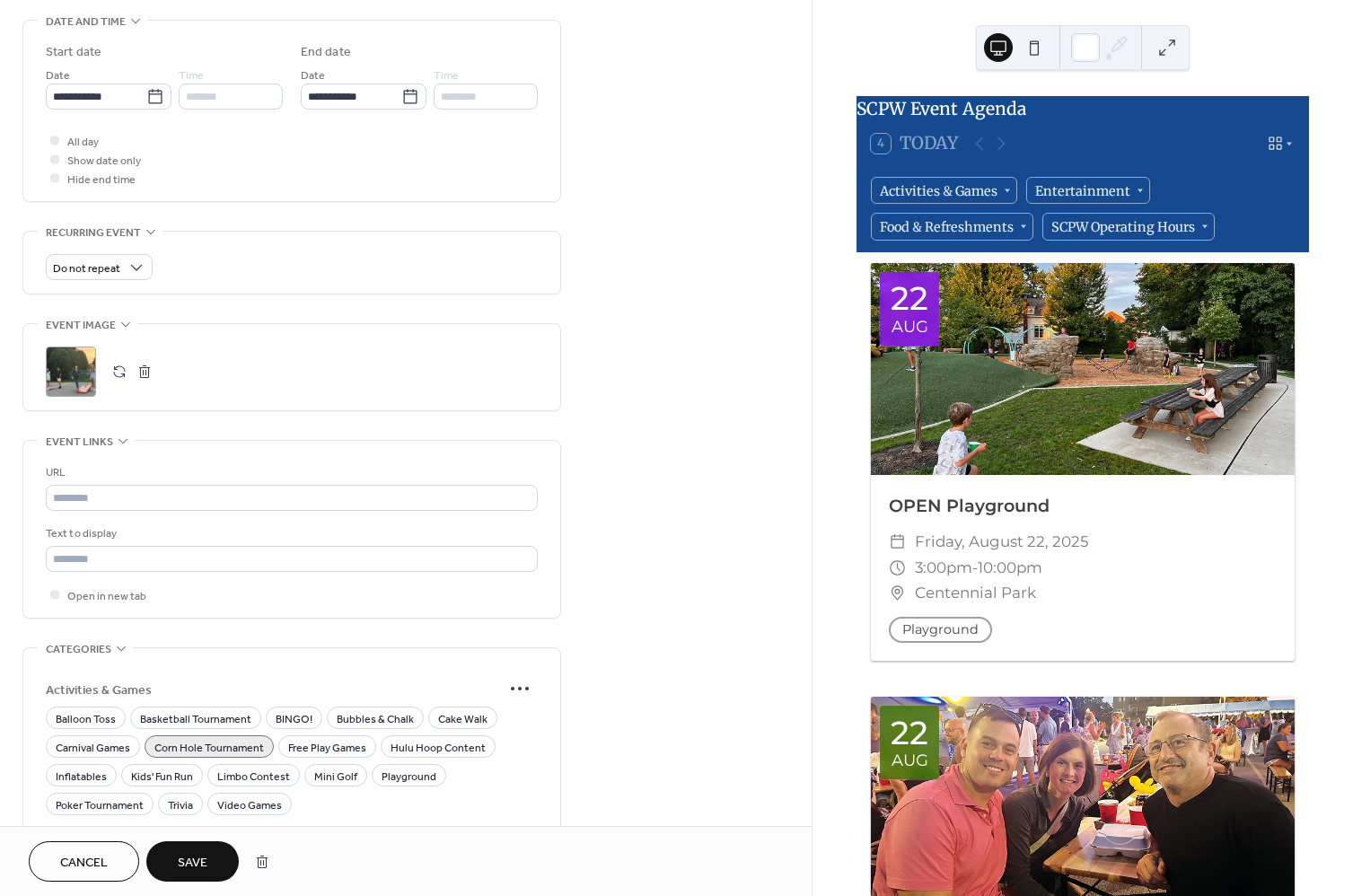 scroll, scrollTop: 430, scrollLeft: 0, axis: vertical 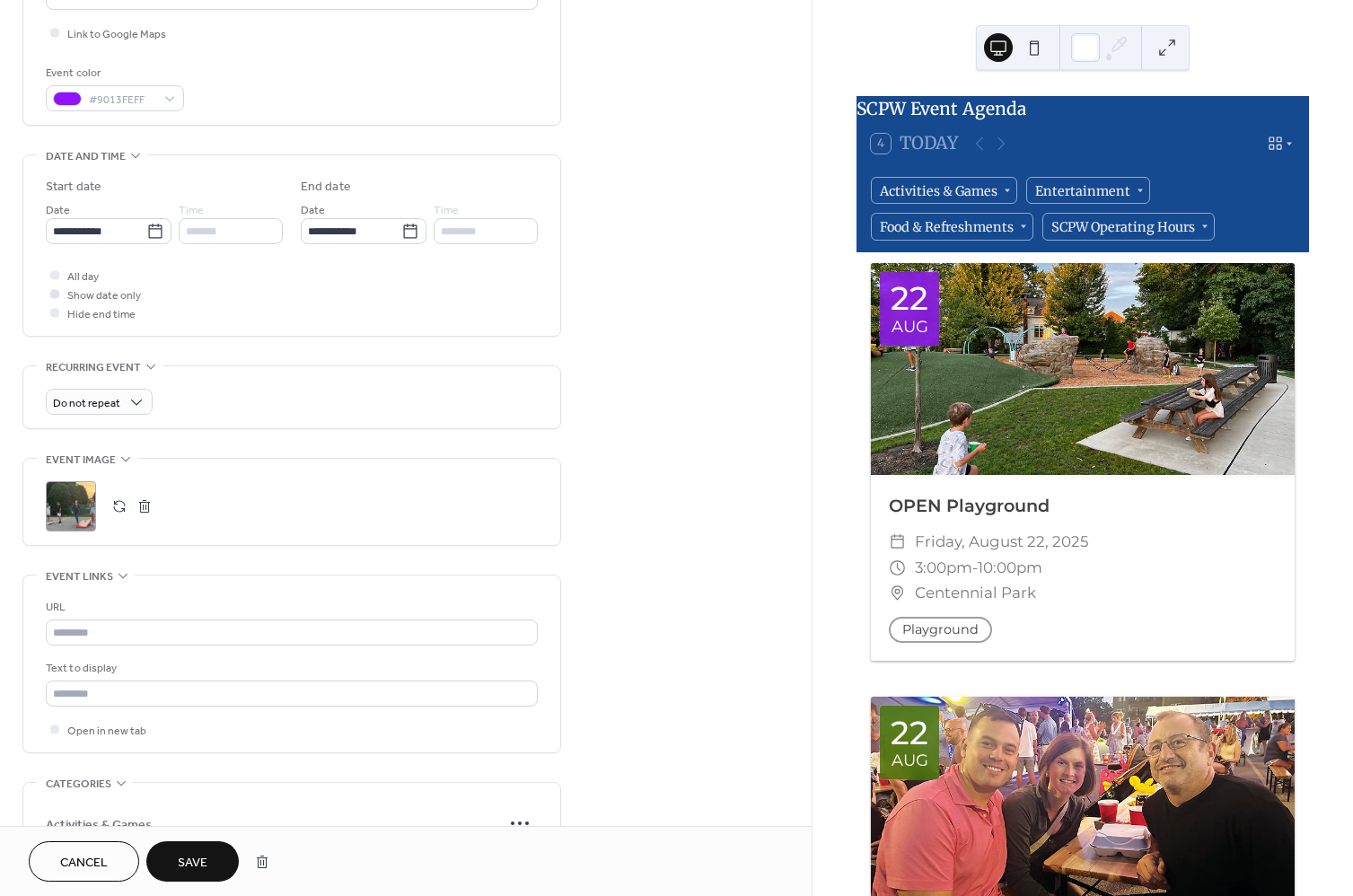 type on "**********" 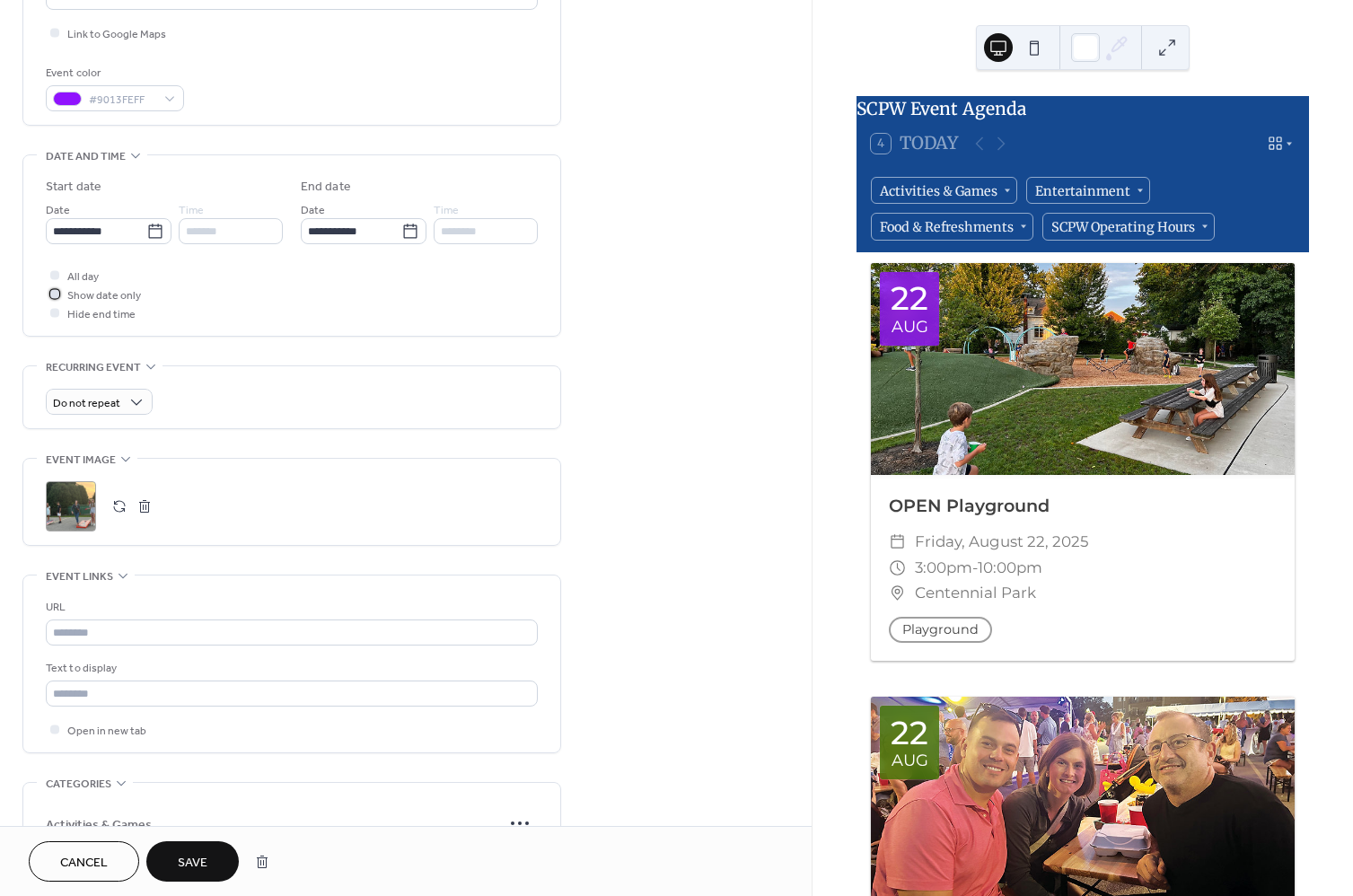 click at bounding box center [55, 294] 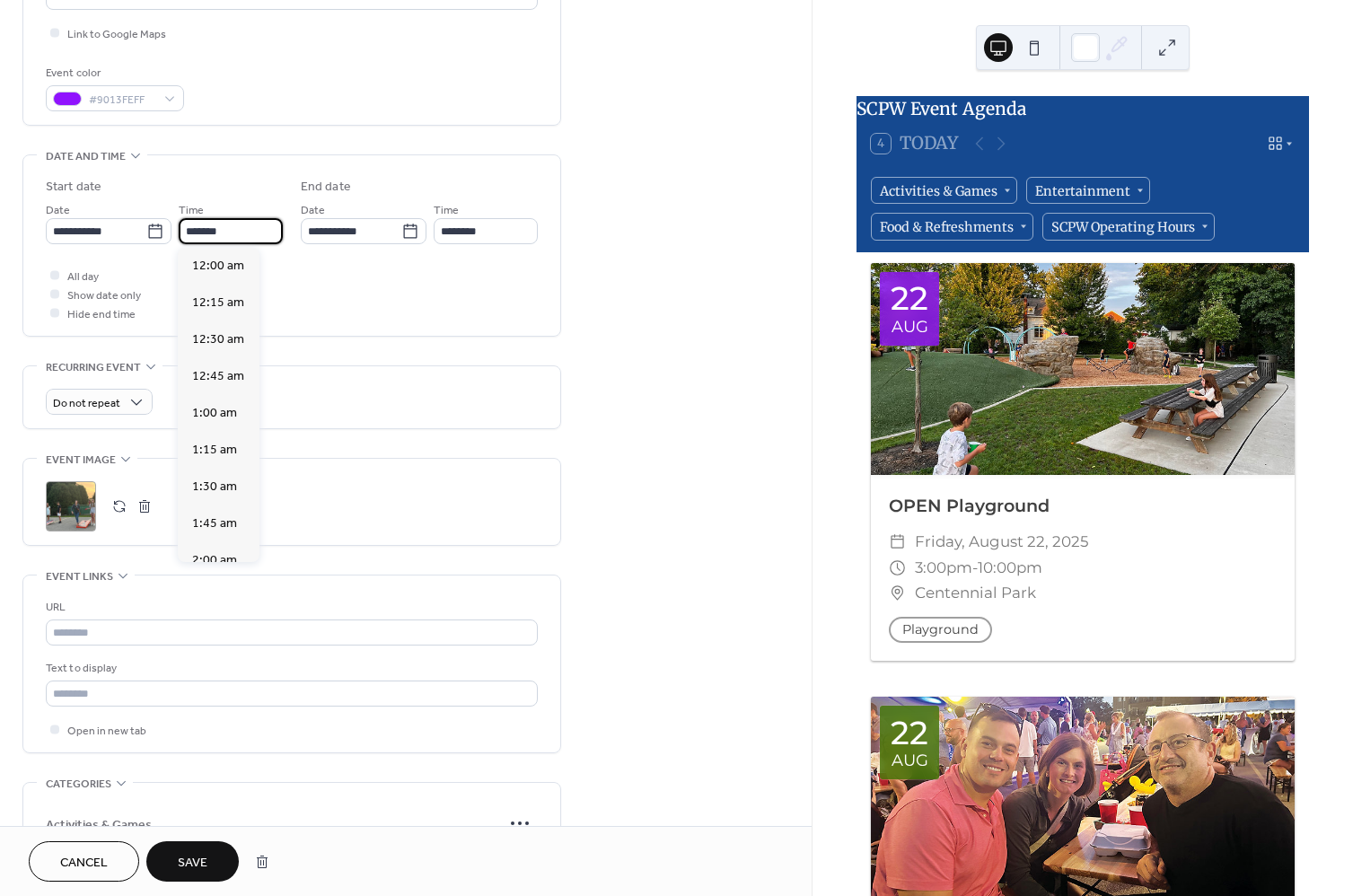 scroll, scrollTop: 3018, scrollLeft: 0, axis: vertical 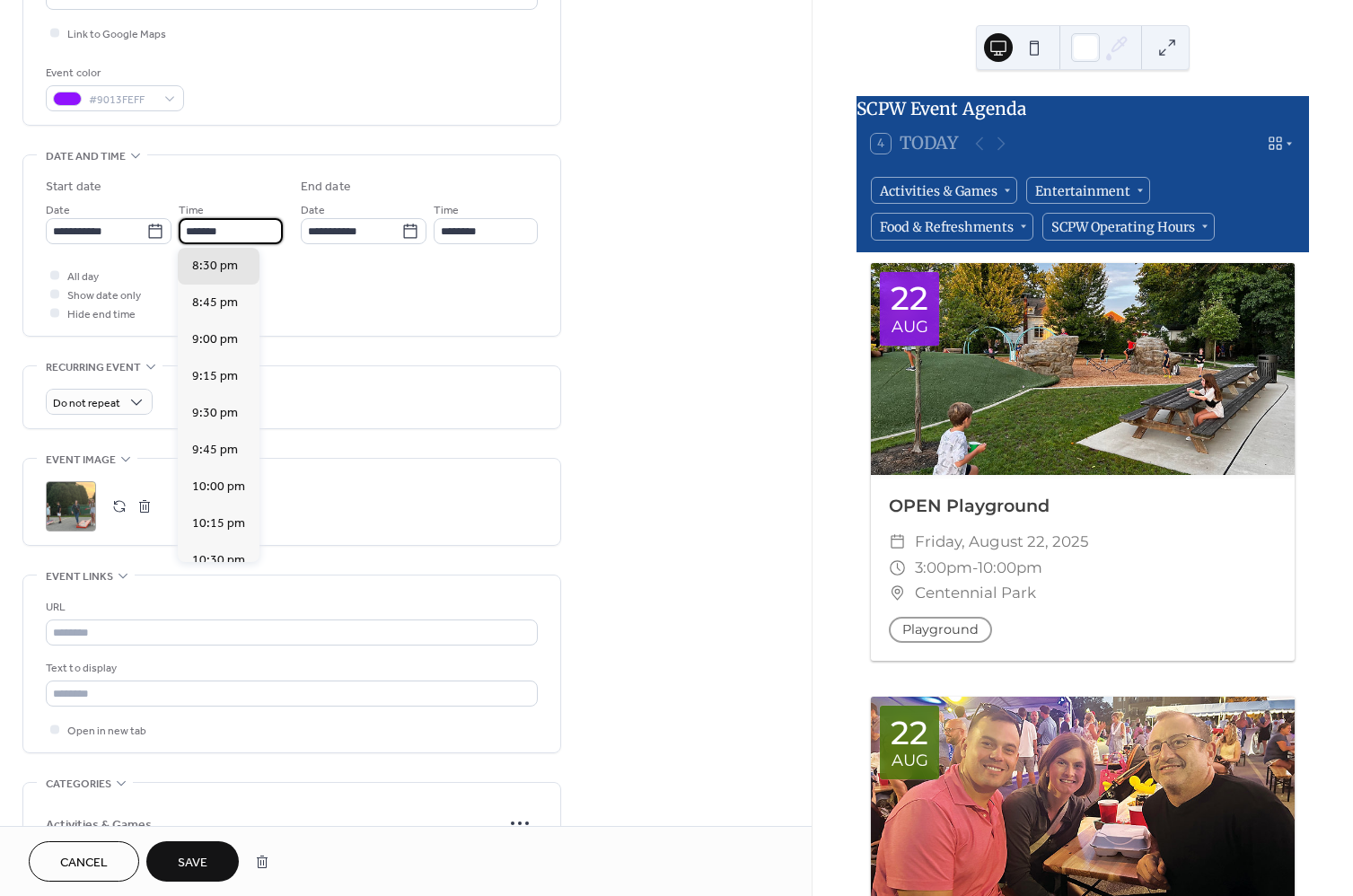 click on "*******" at bounding box center (231, 231) 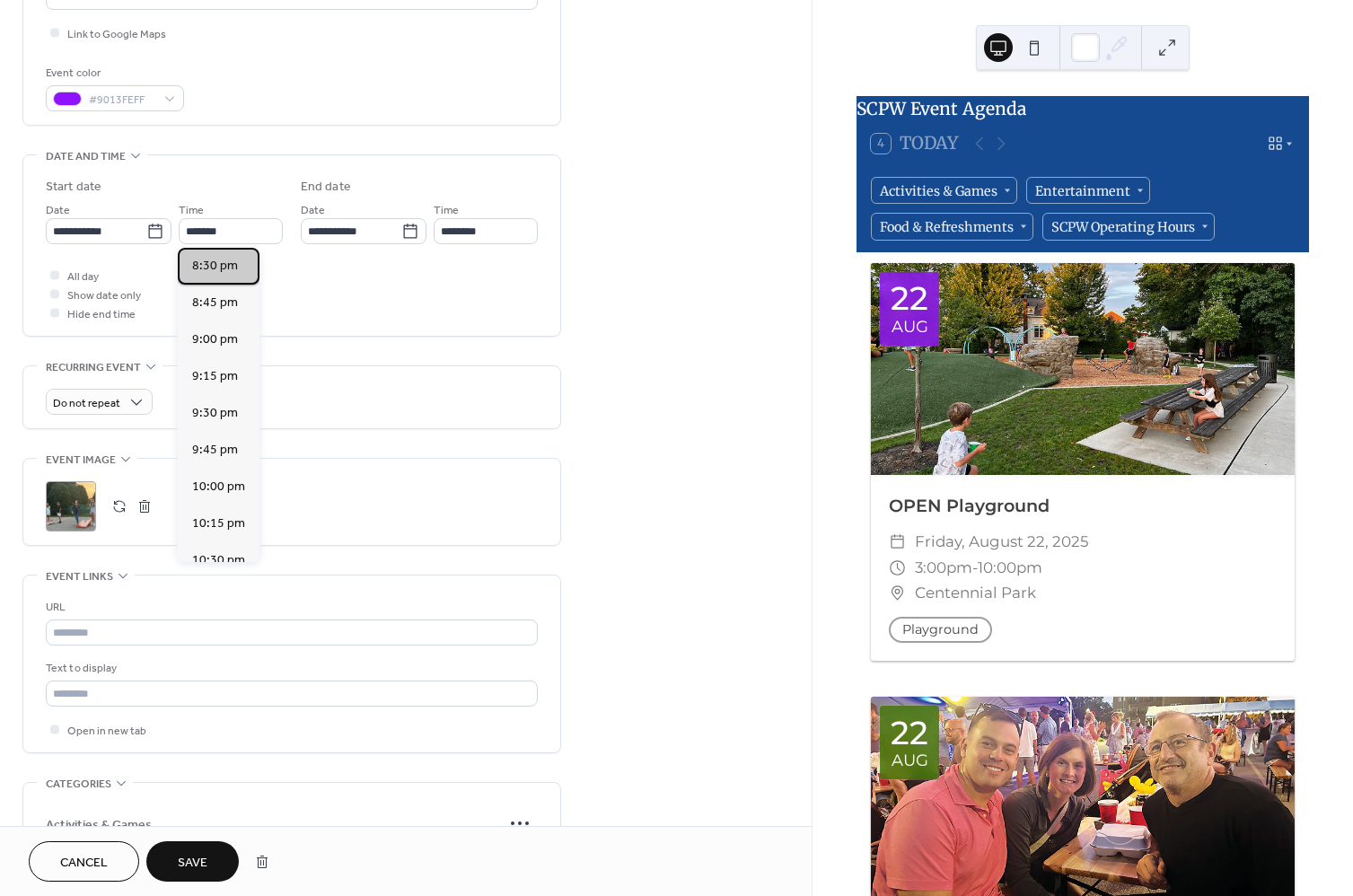 click on "8:30 pm" at bounding box center [218, 266] 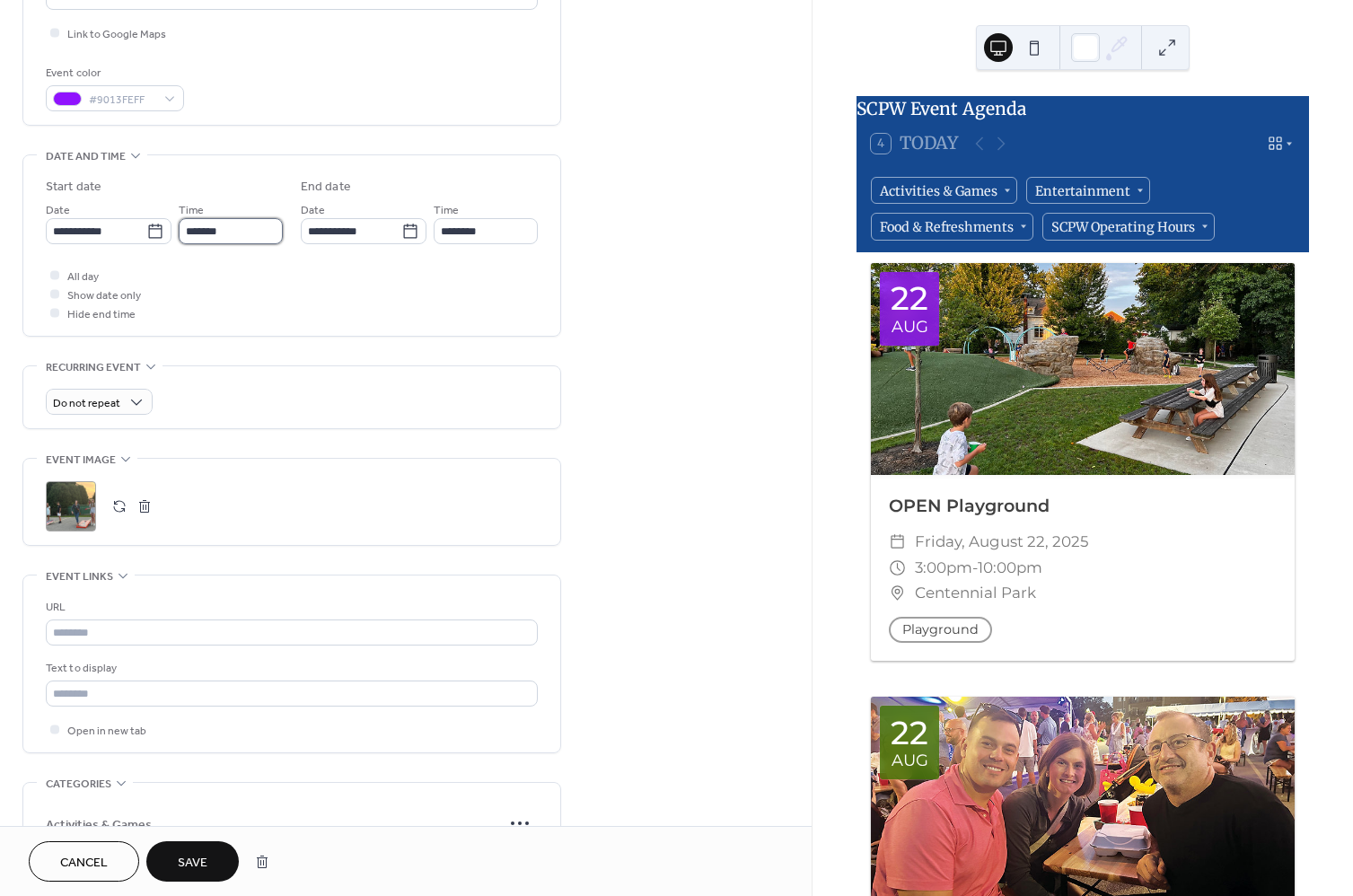 click on "*******" at bounding box center (231, 231) 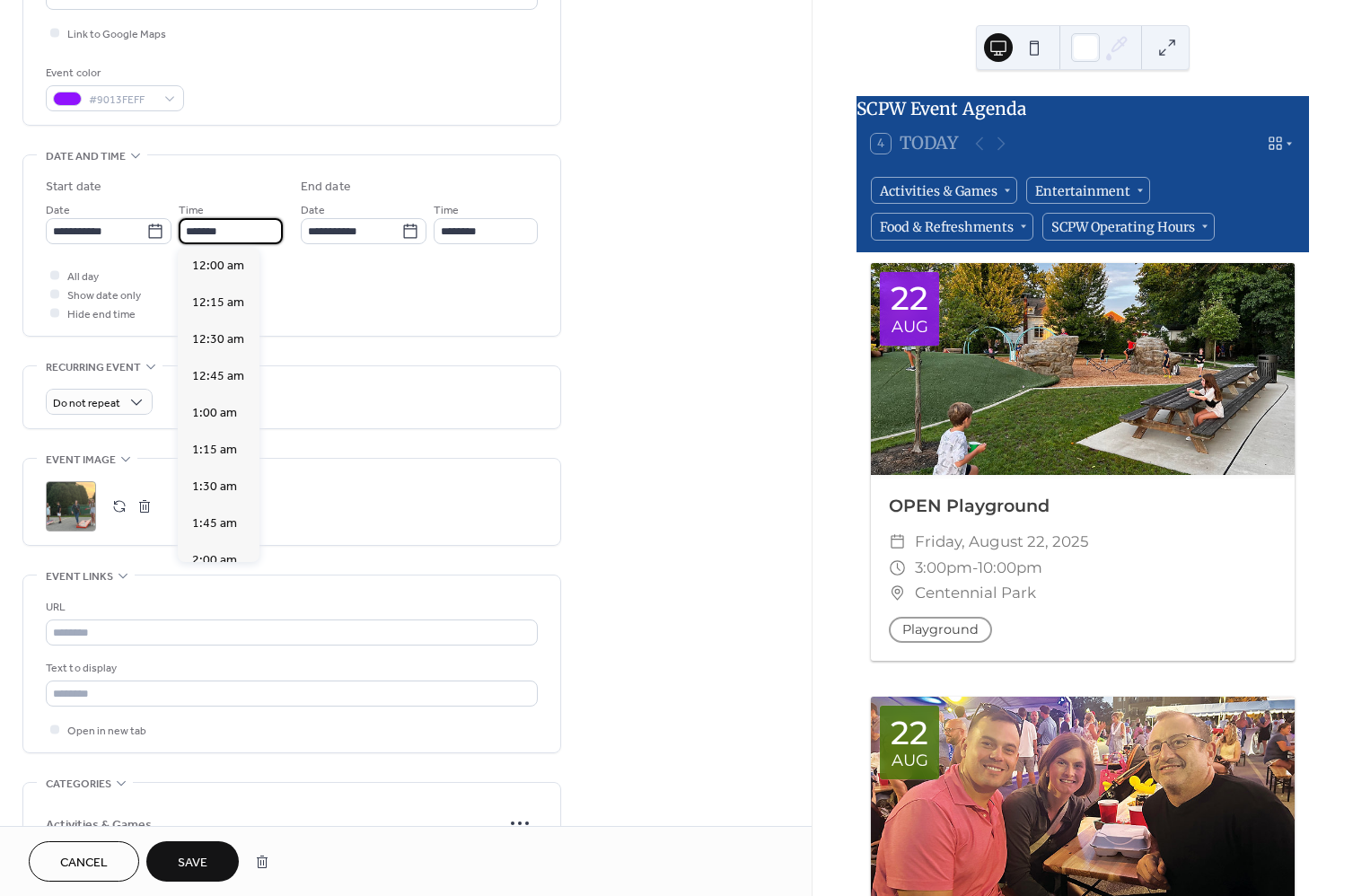 scroll, scrollTop: 3018, scrollLeft: 0, axis: vertical 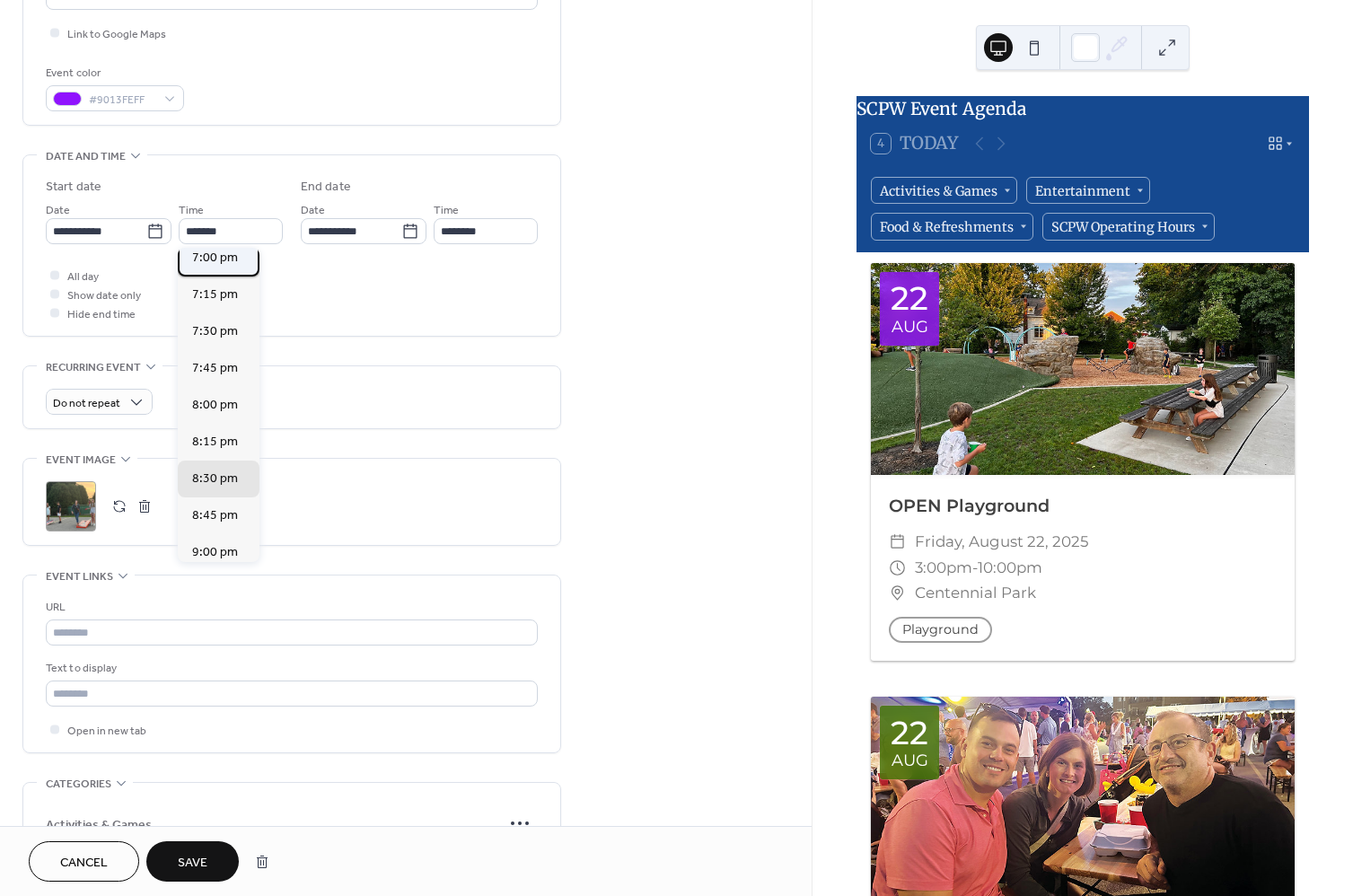 click on "7:00 pm" at bounding box center (215, 258) 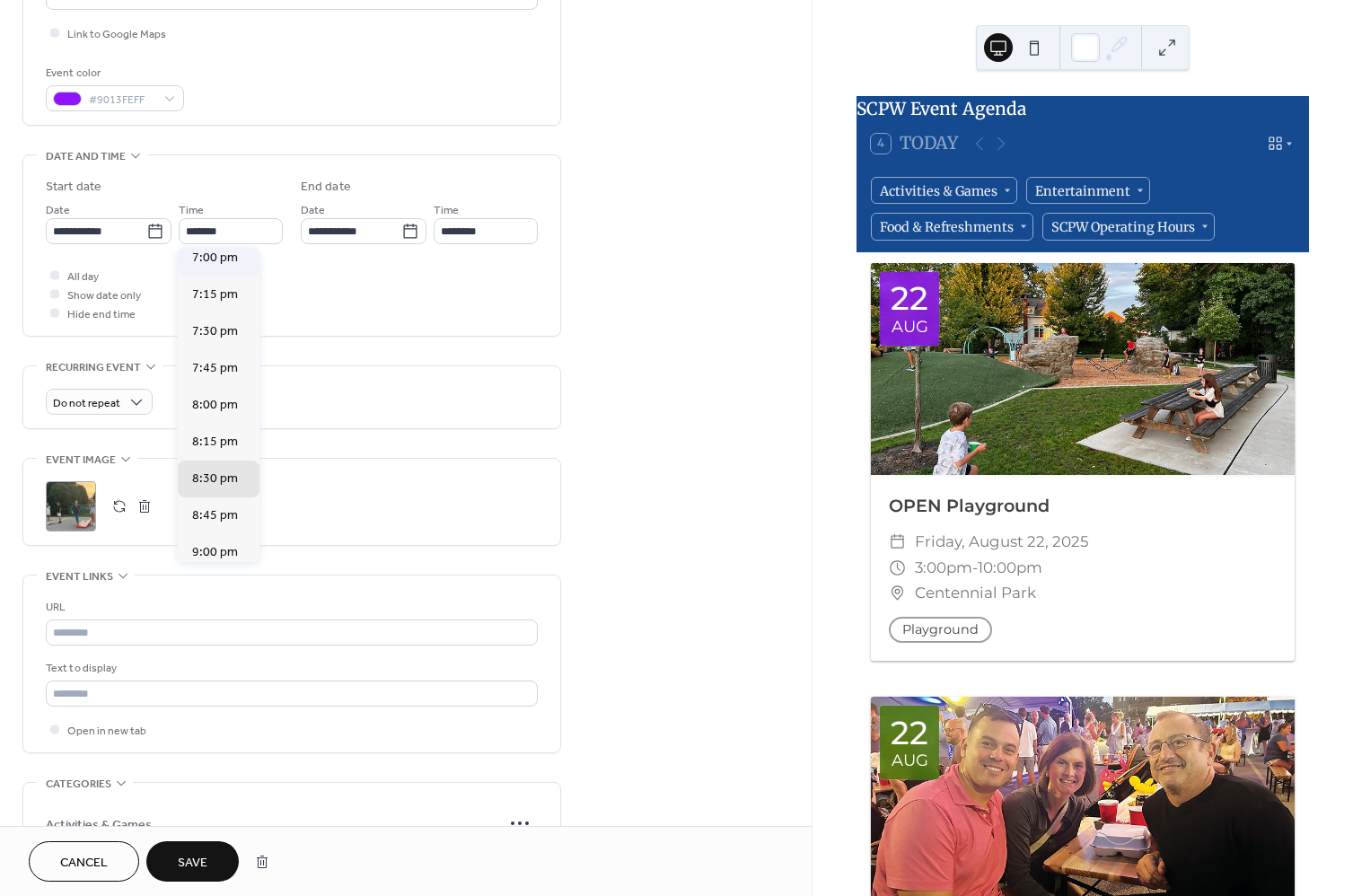 type on "*******" 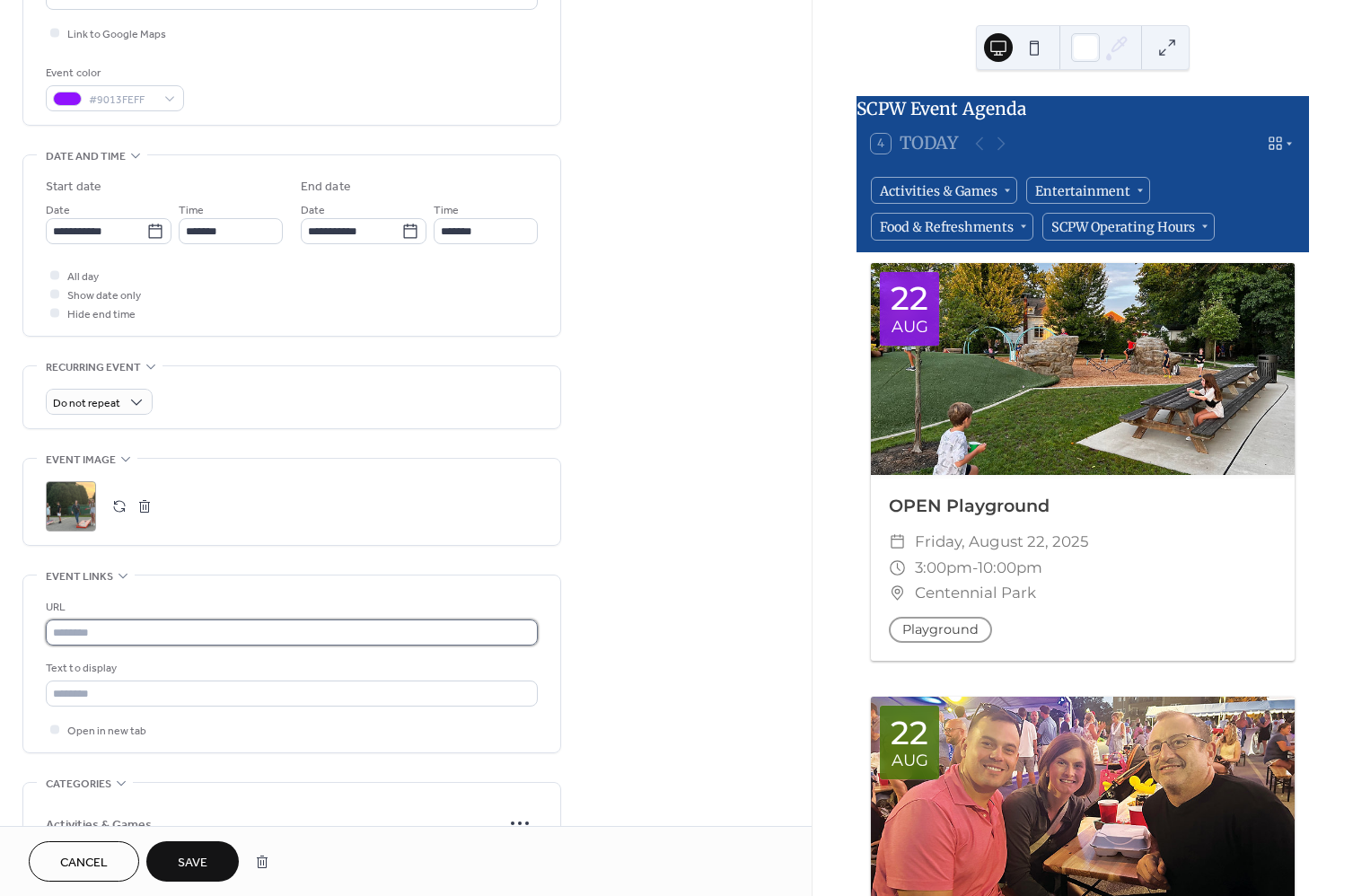 click at bounding box center [292, 632] 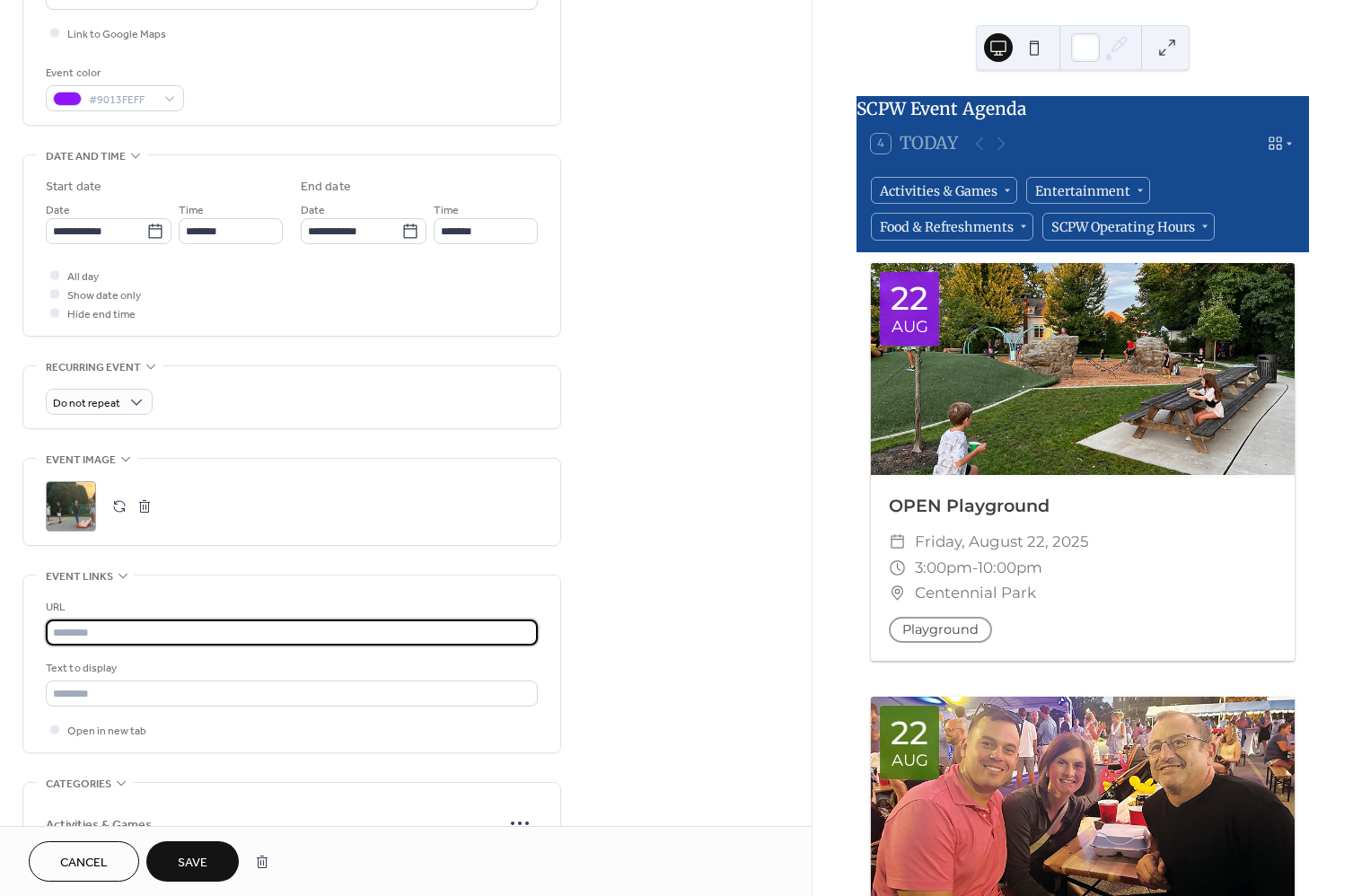 paste on "**********" 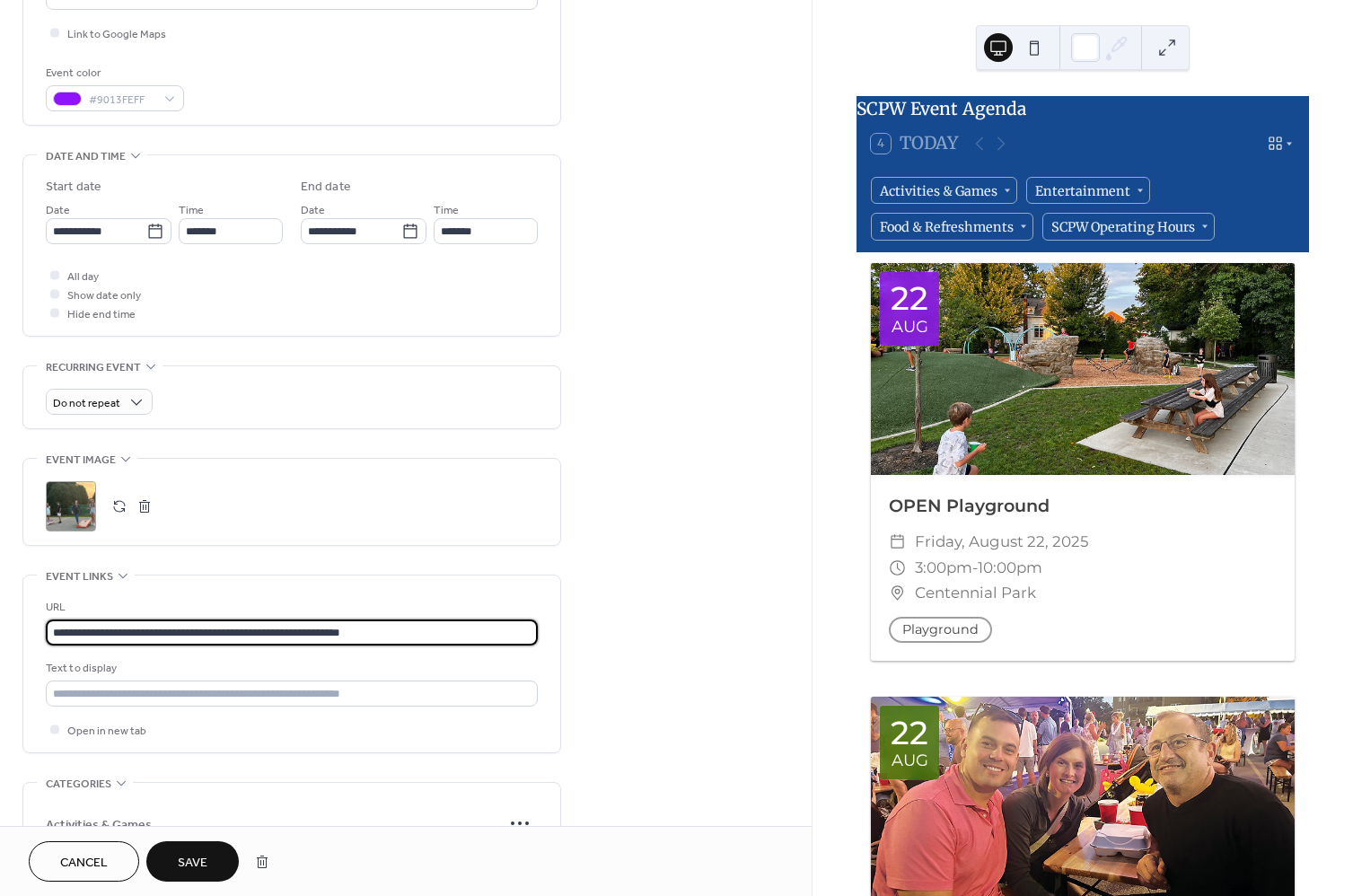 type on "**********" 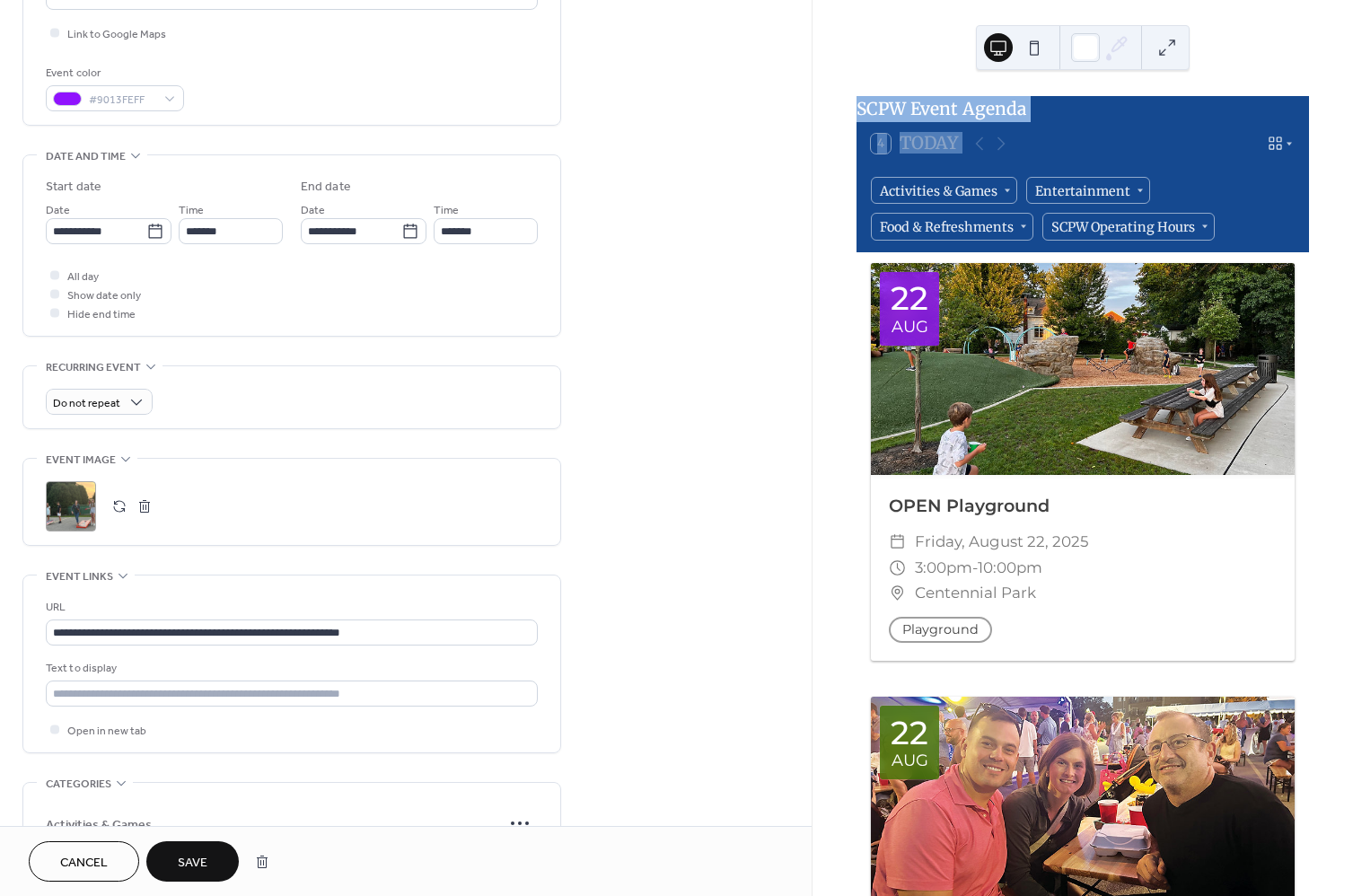 drag, startPoint x: 1347, startPoint y: 7, endPoint x: 1349, endPoint y: 97, distance: 90.02 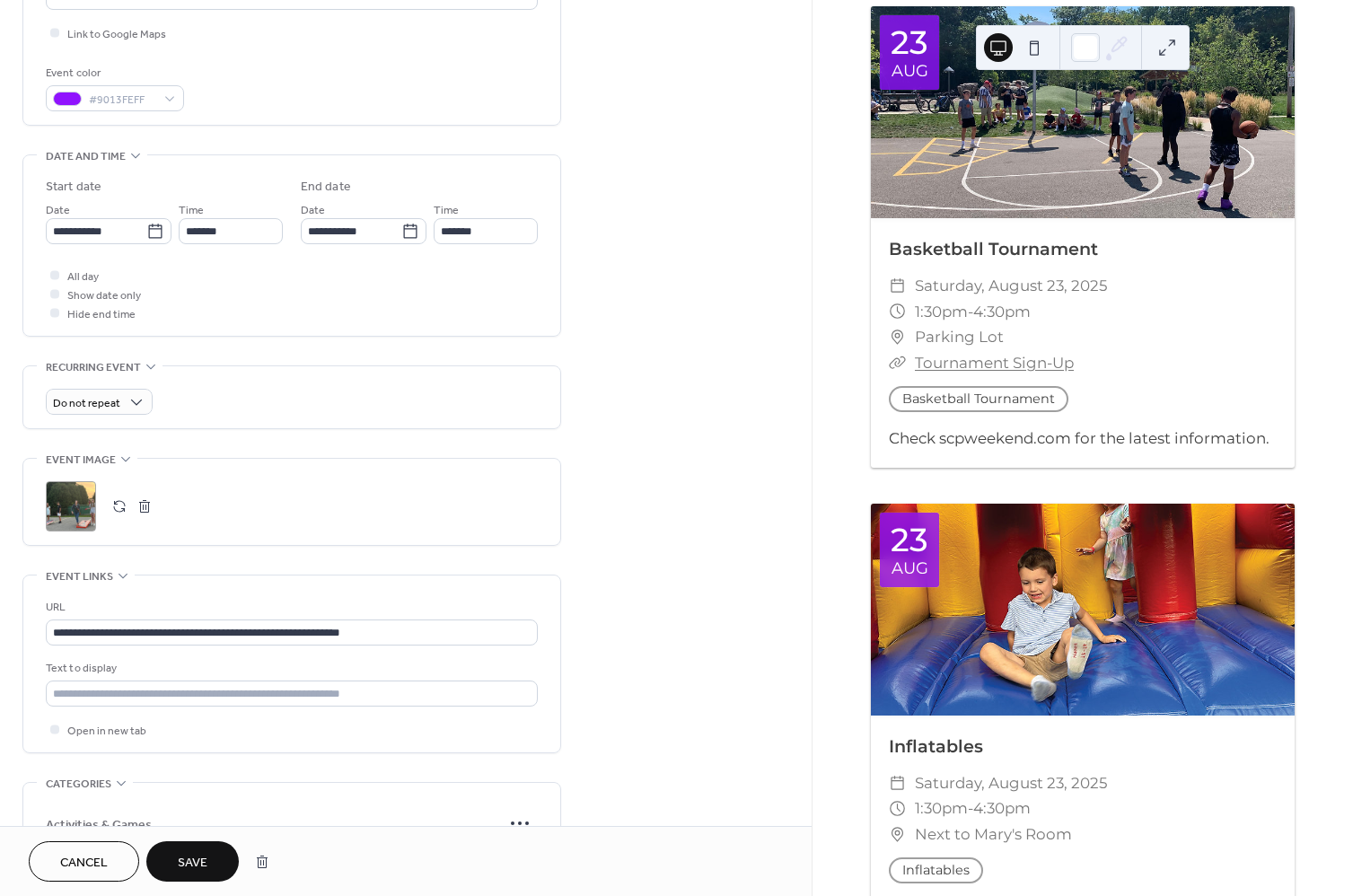 scroll, scrollTop: 12485, scrollLeft: 0, axis: vertical 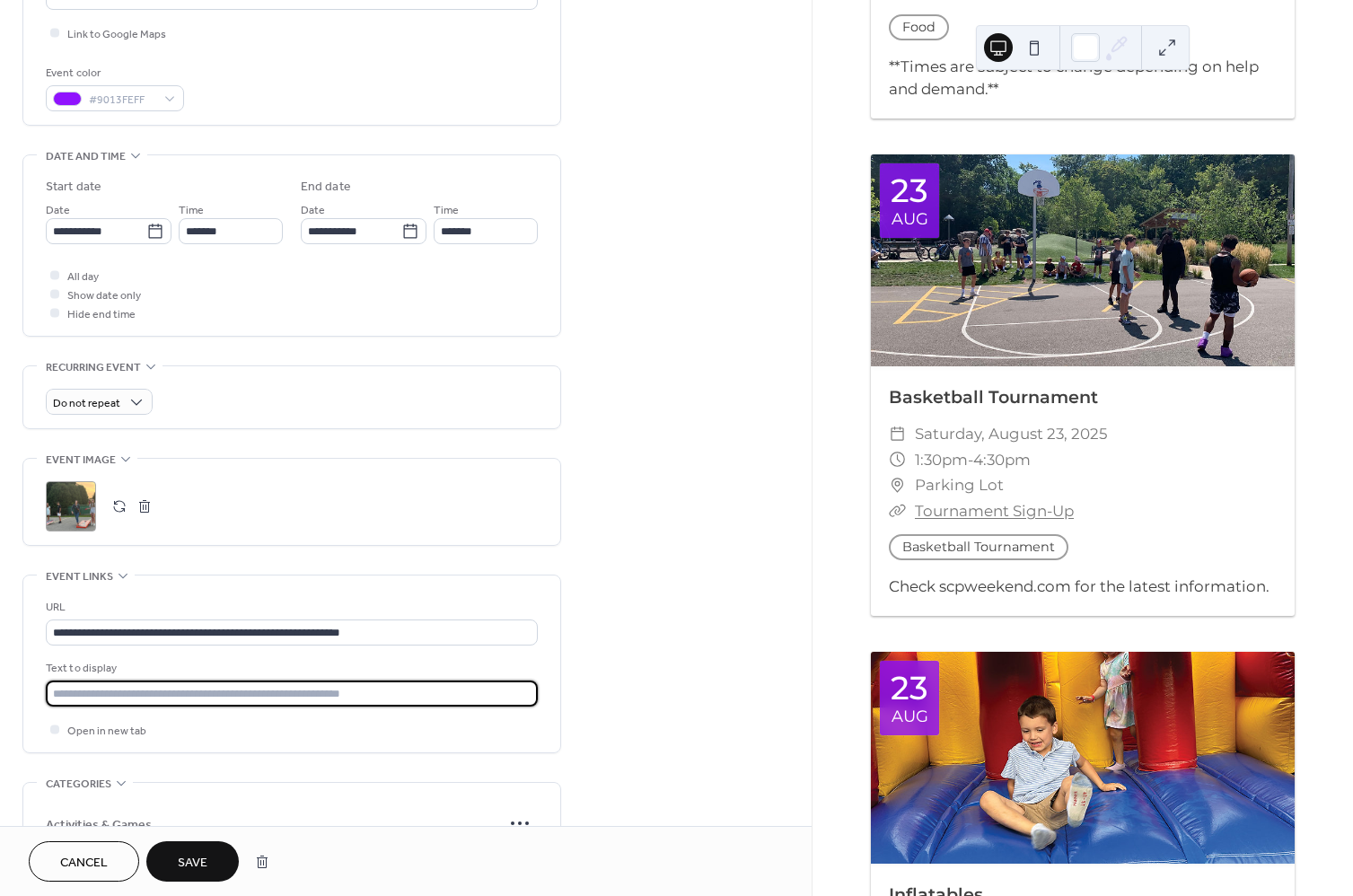 click at bounding box center (292, 693) 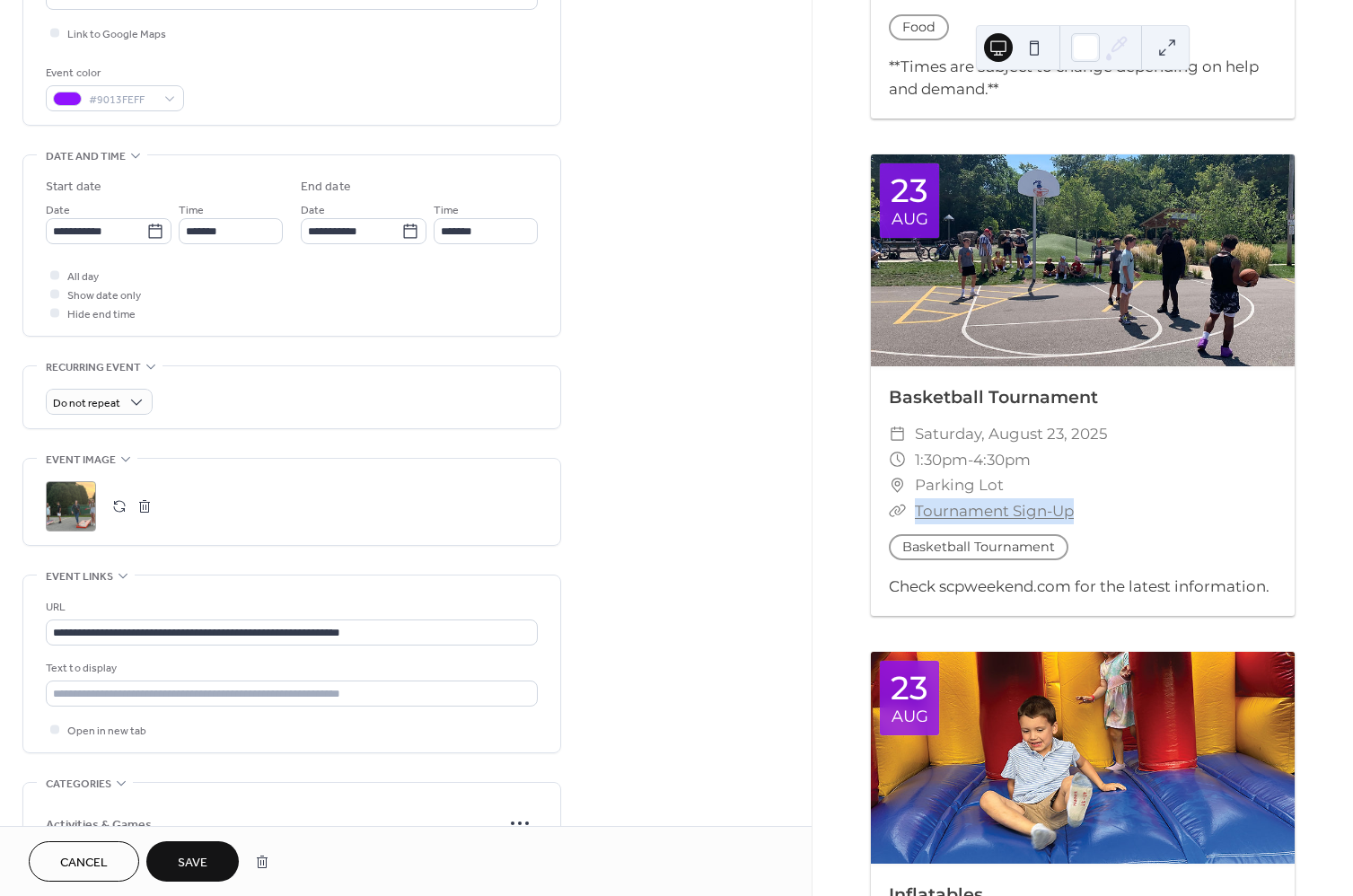 drag, startPoint x: 1100, startPoint y: 453, endPoint x: 916, endPoint y: 458, distance: 184.06792 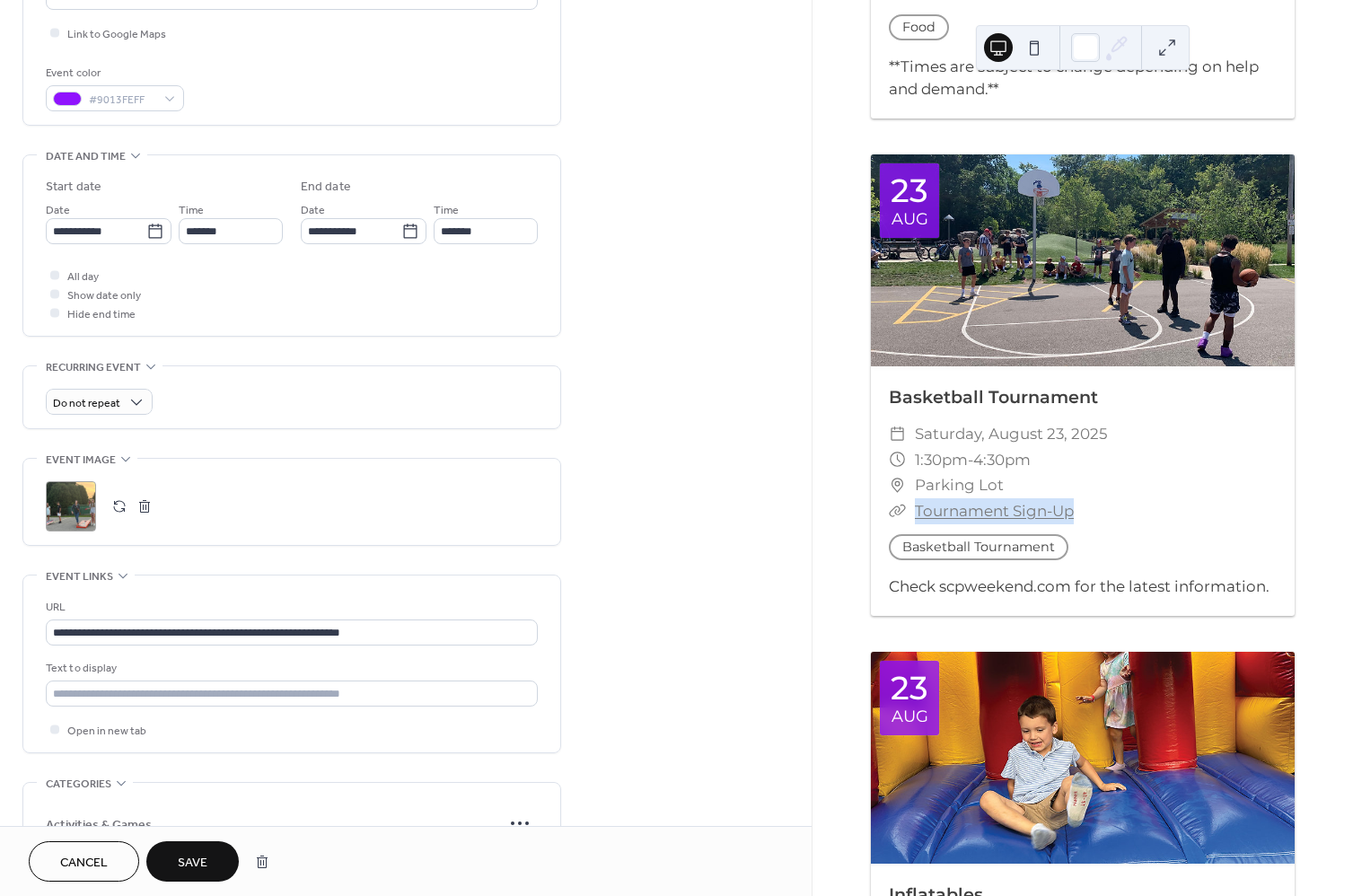 click on "​ Tournament Sign-Up" at bounding box center (1083, 511) 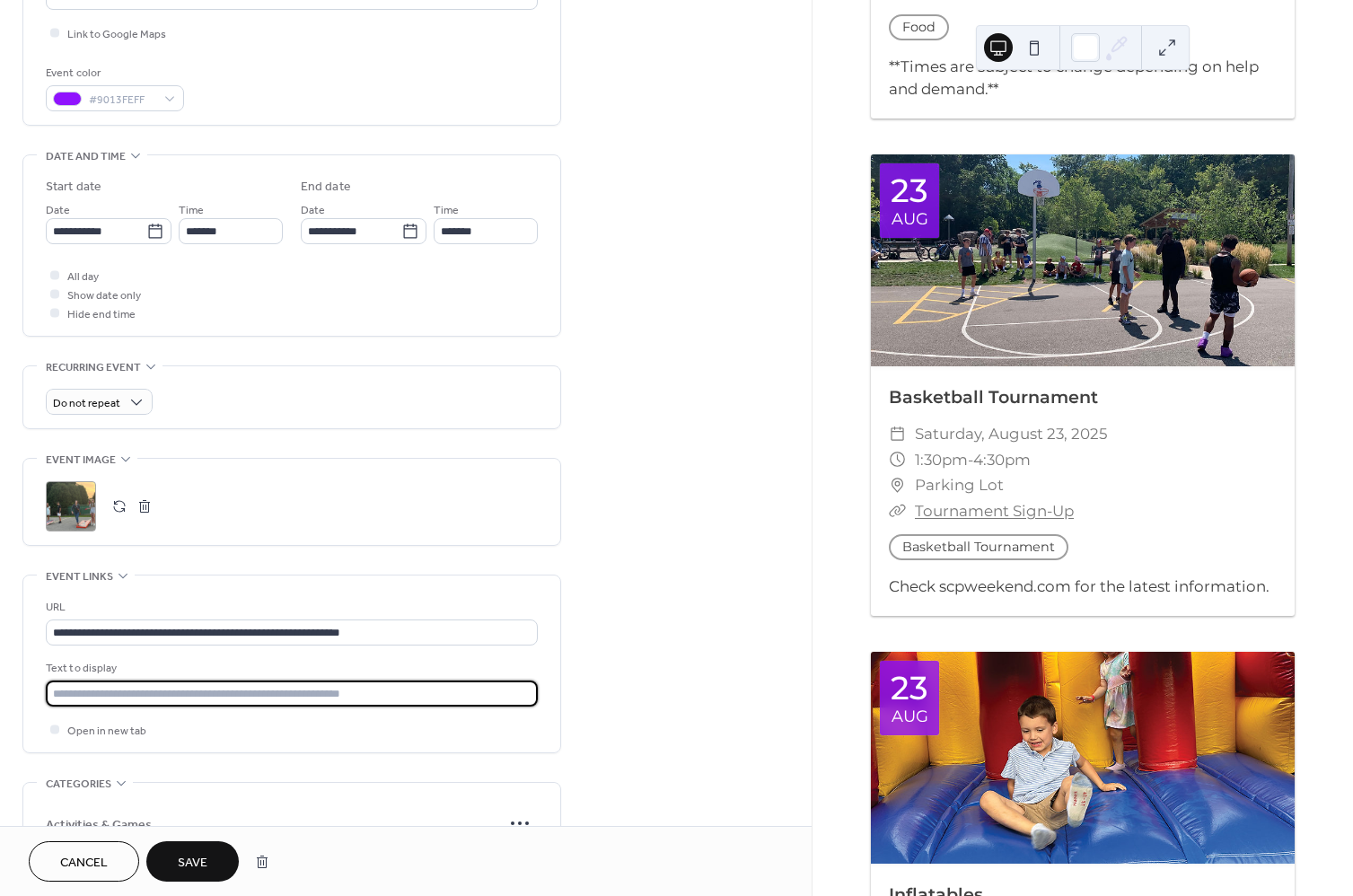 click at bounding box center (292, 693) 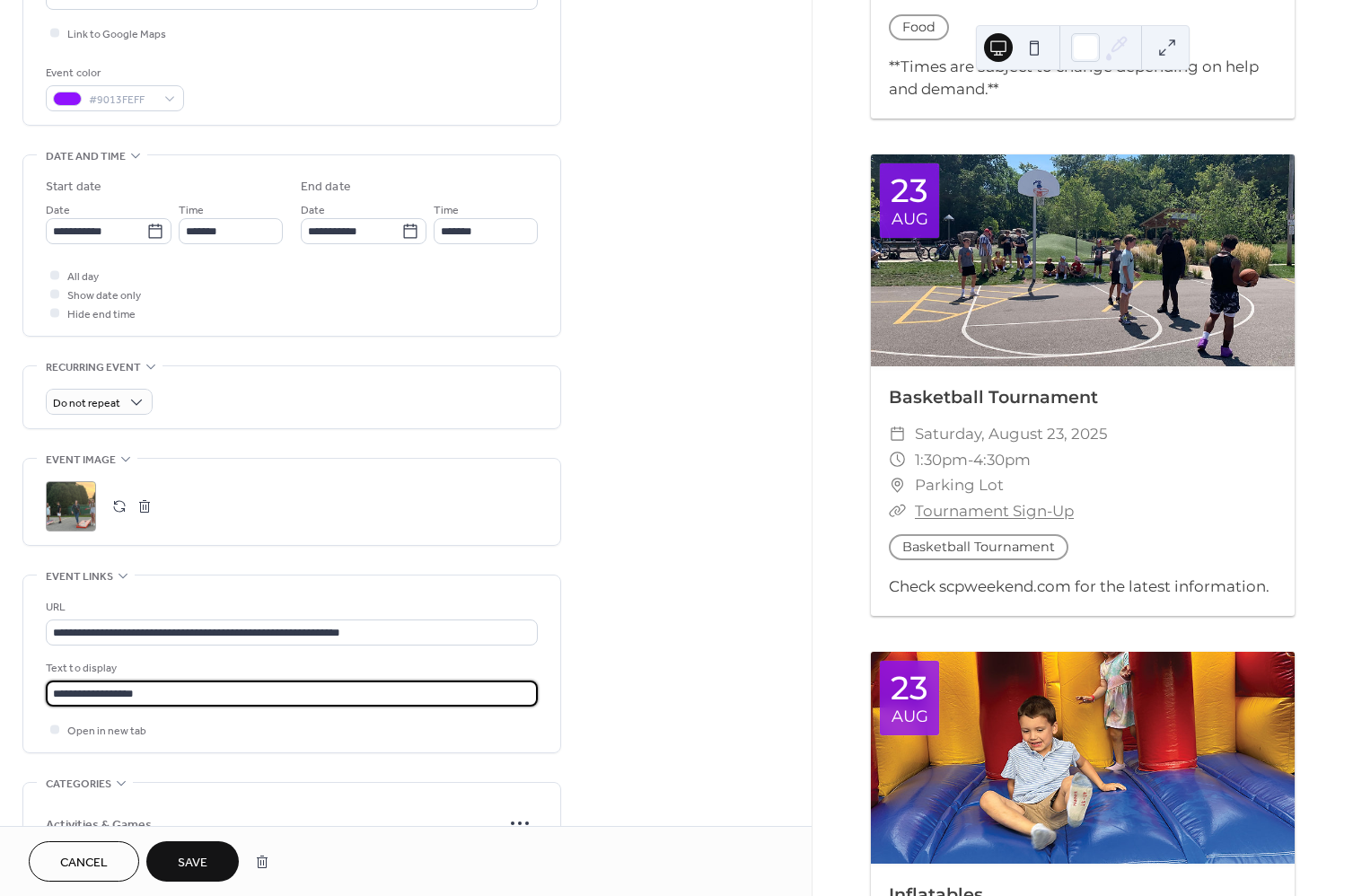 type on "**********" 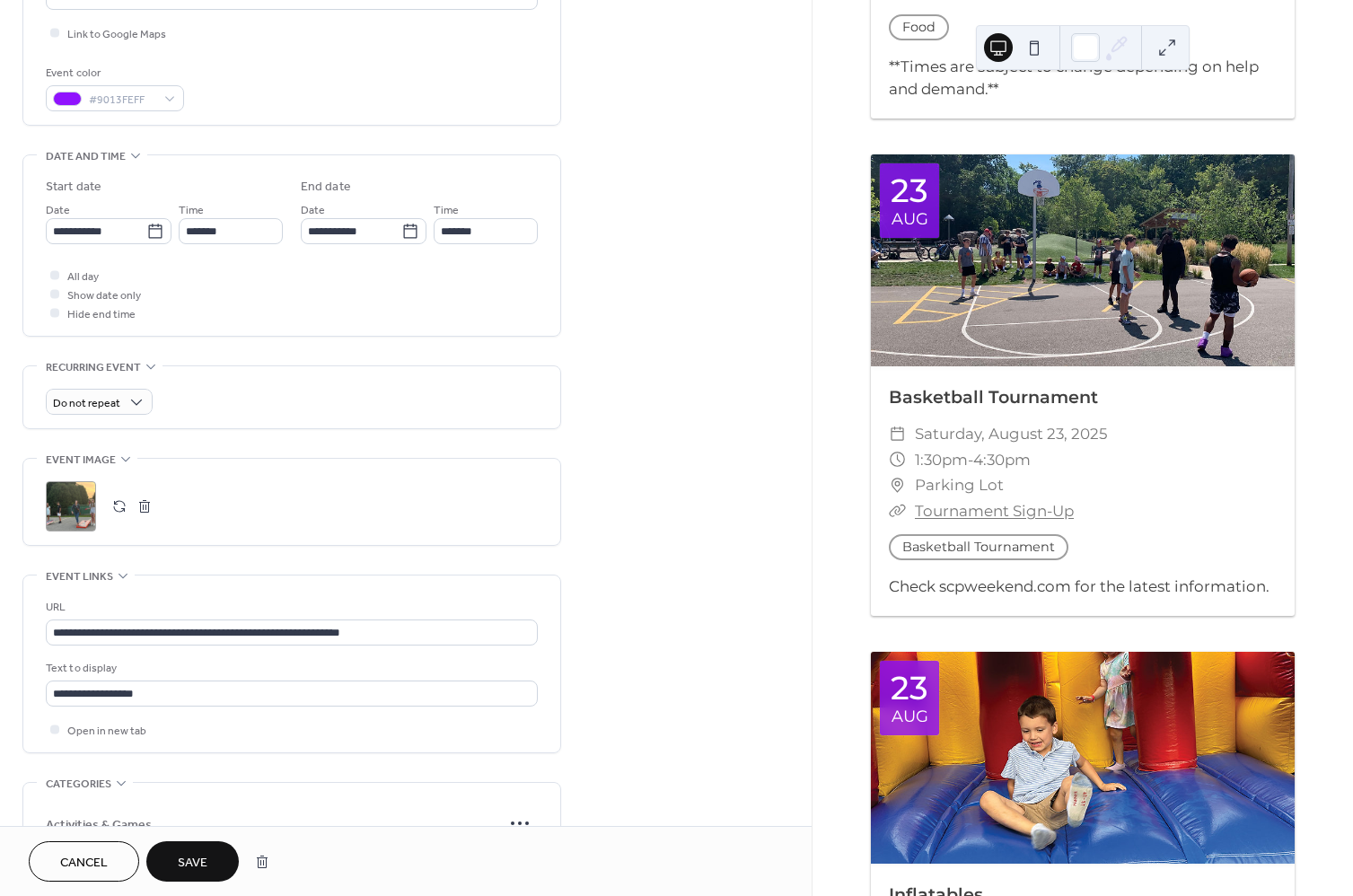 click on "Save" at bounding box center (192, 861) 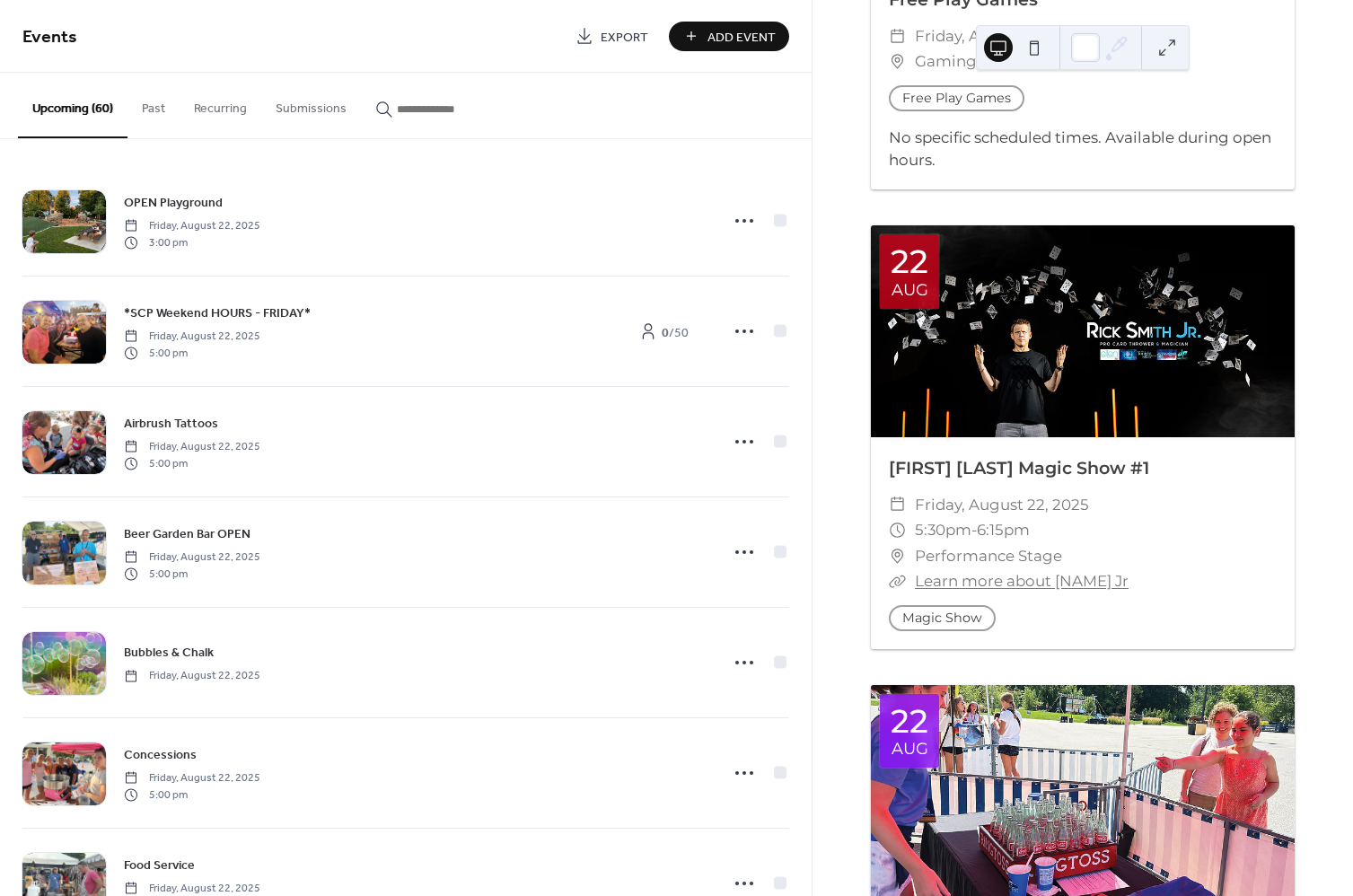scroll, scrollTop: 0, scrollLeft: 0, axis: both 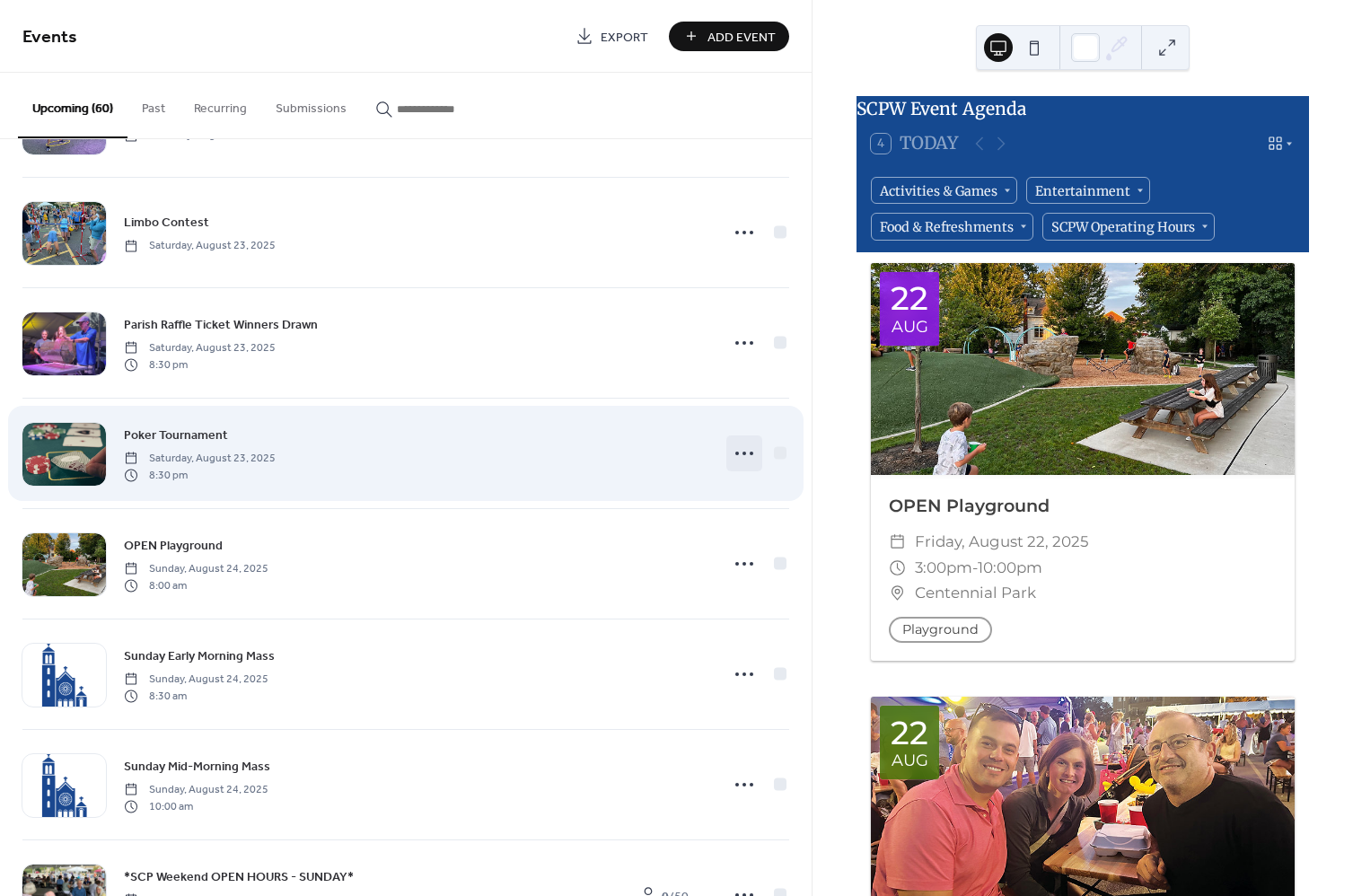 click 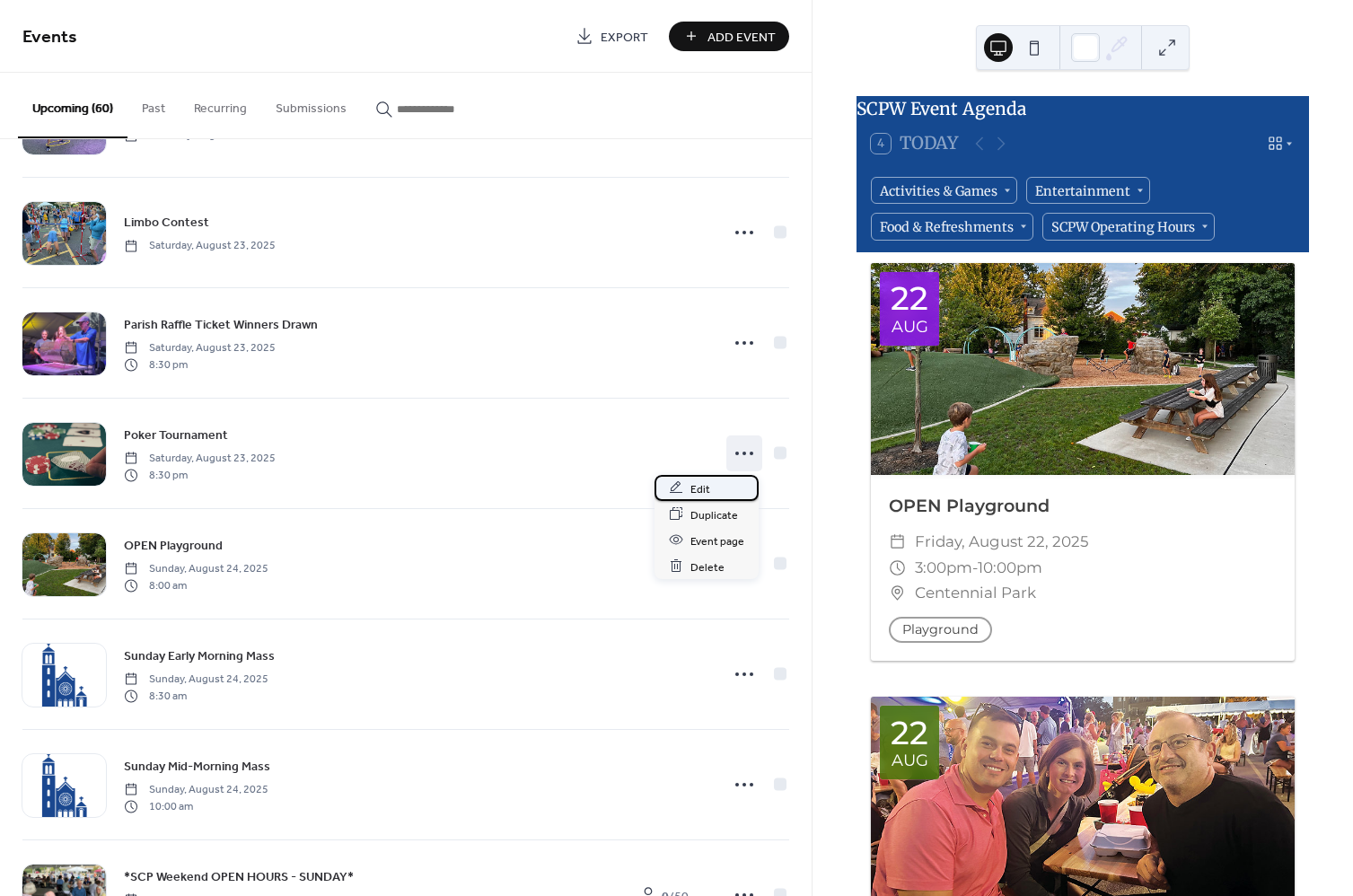 click on "Edit" at bounding box center [700, 488] 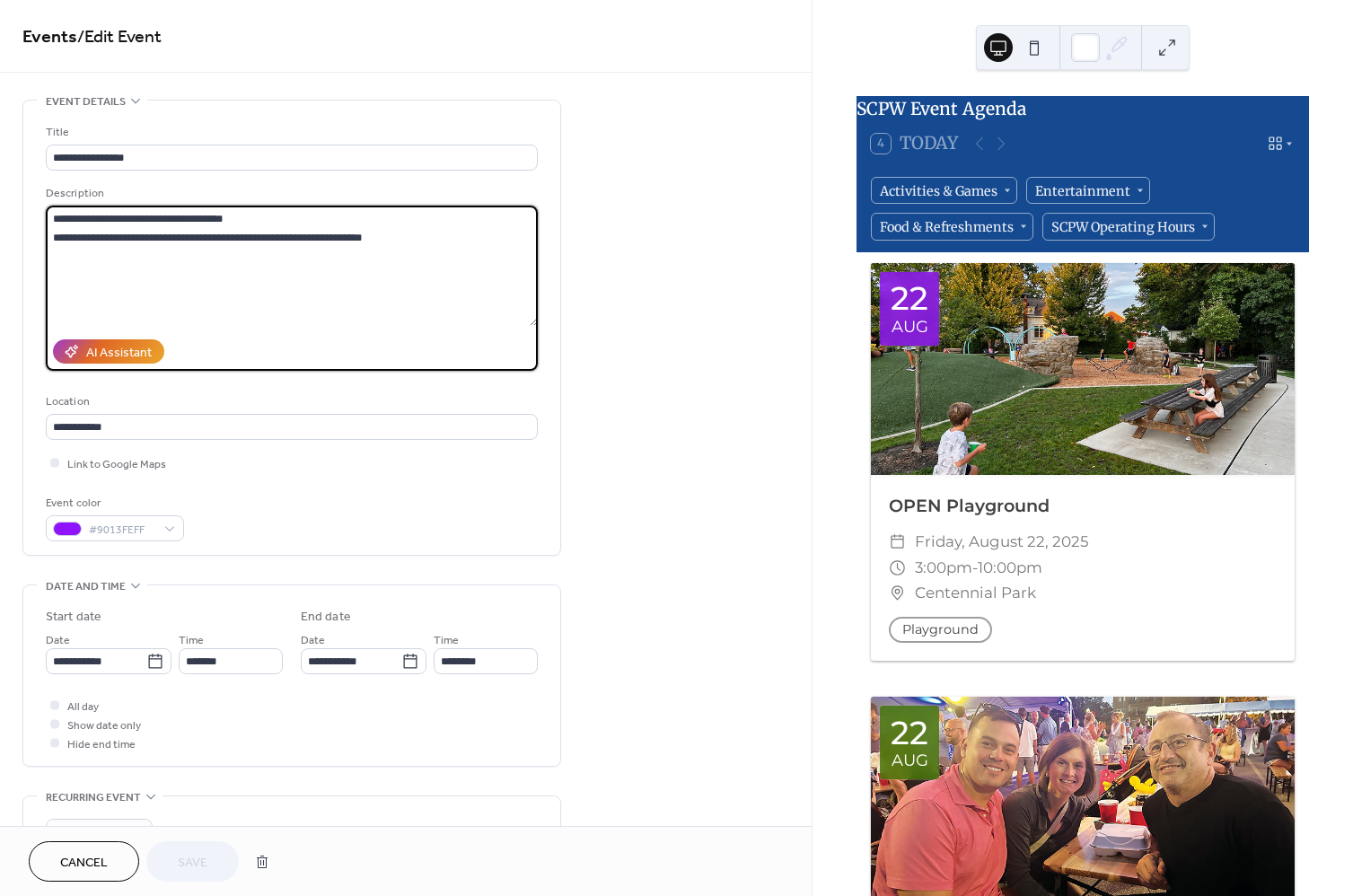 drag, startPoint x: 383, startPoint y: 237, endPoint x: 294, endPoint y: 235, distance: 89.02 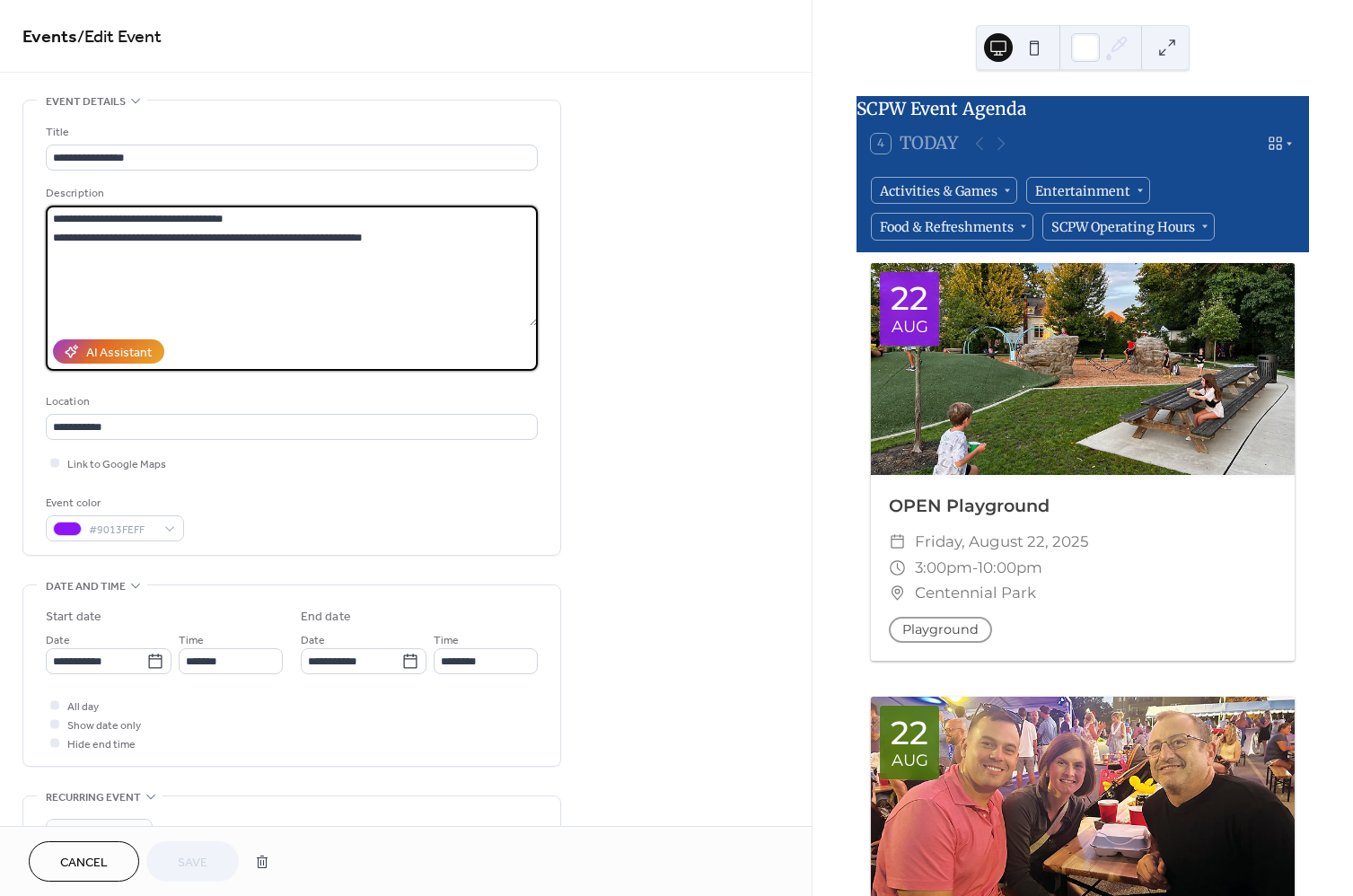 click on "**********" at bounding box center (292, 266) 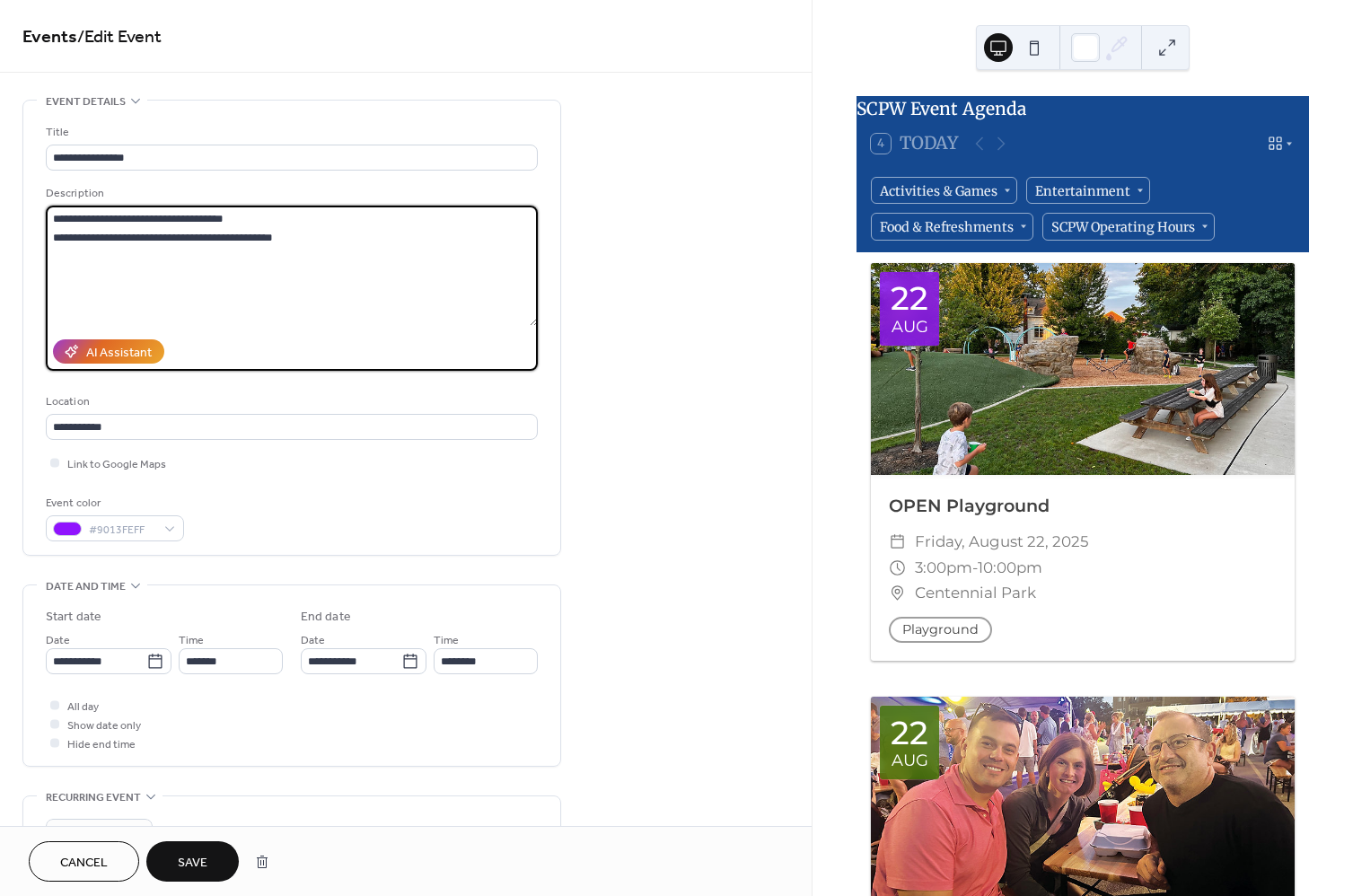 drag, startPoint x: 51, startPoint y: 233, endPoint x: 52, endPoint y: 209, distance: 24.020824 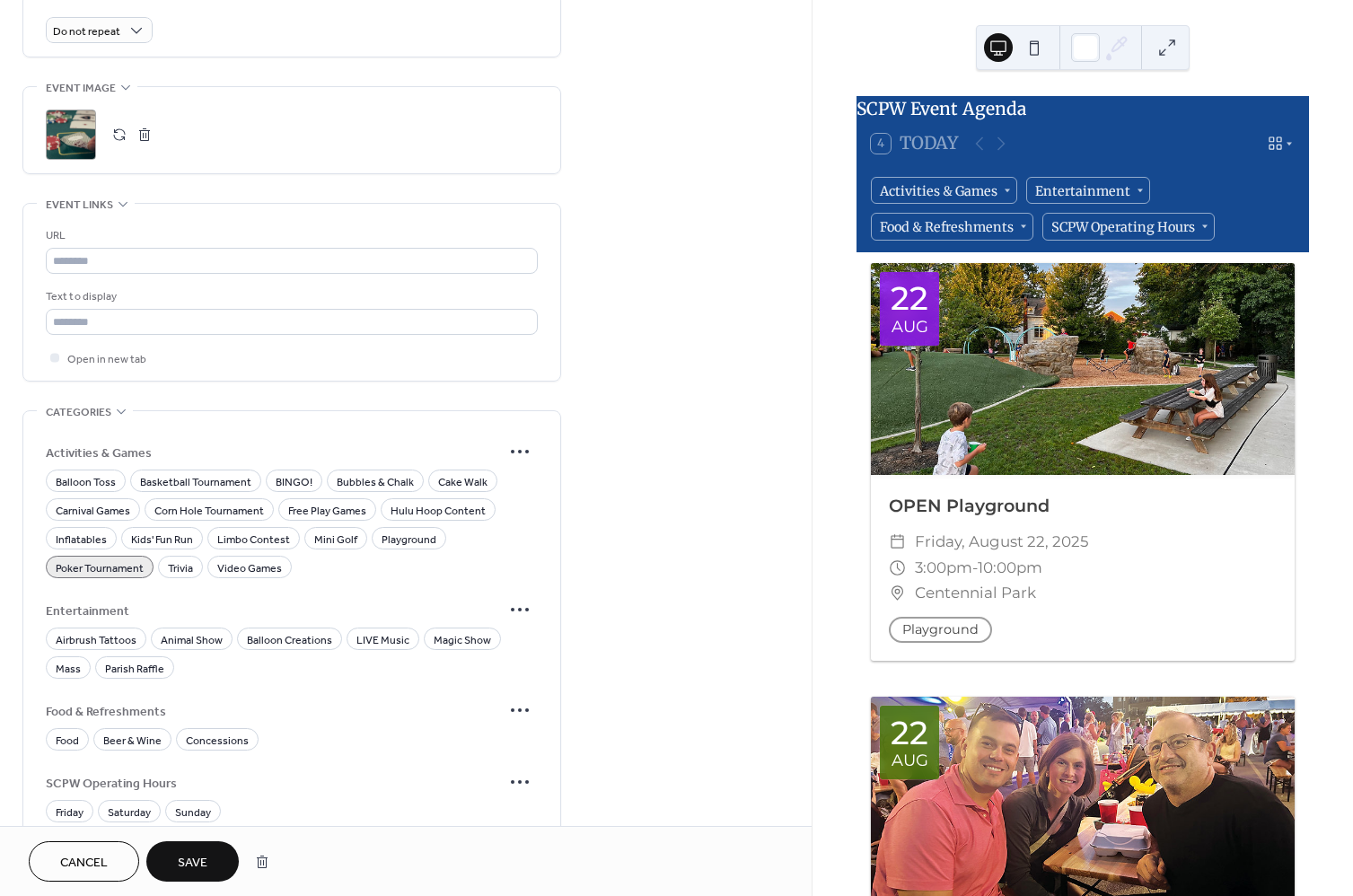 scroll, scrollTop: 805, scrollLeft: 0, axis: vertical 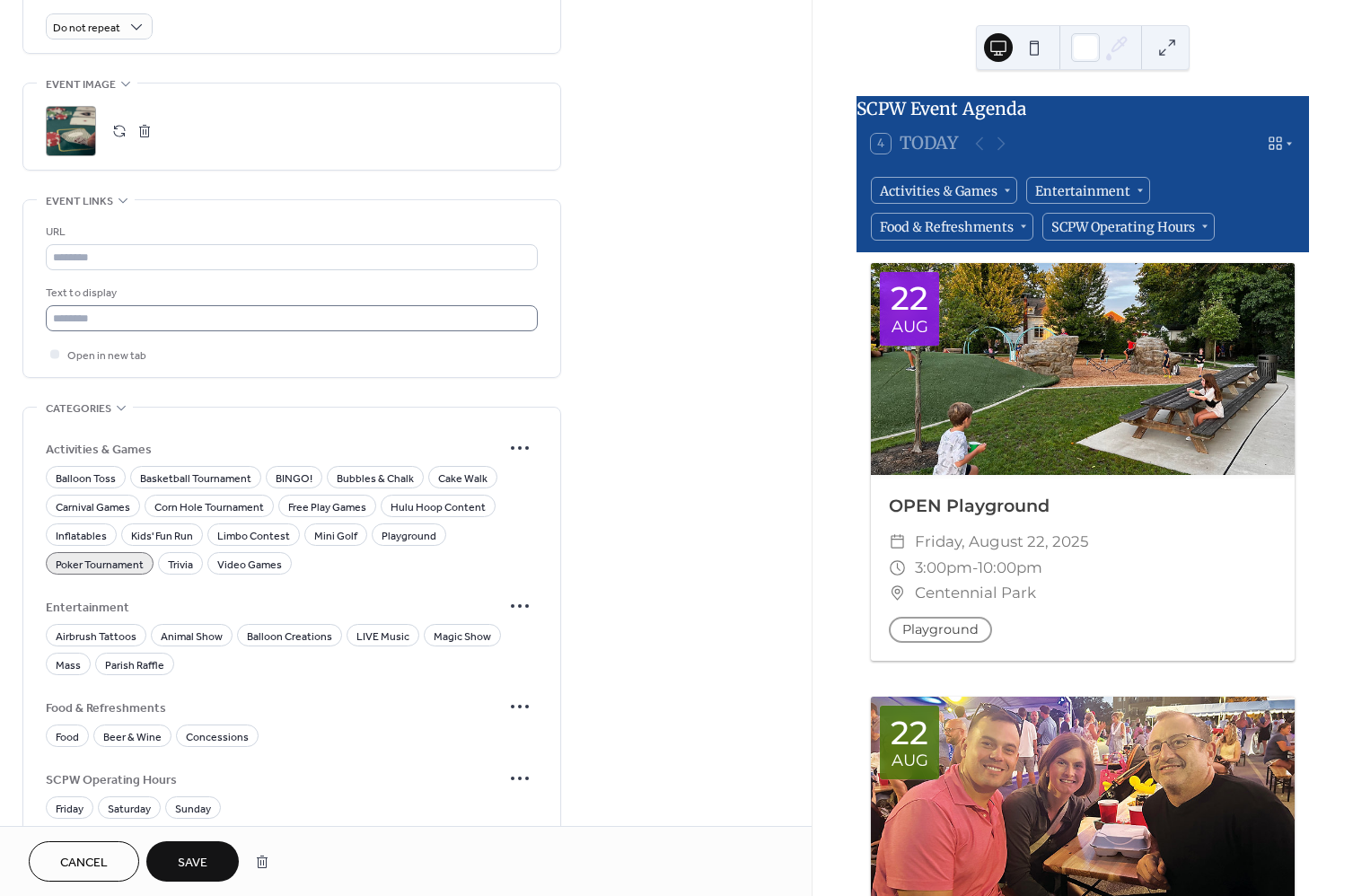 type on "**********" 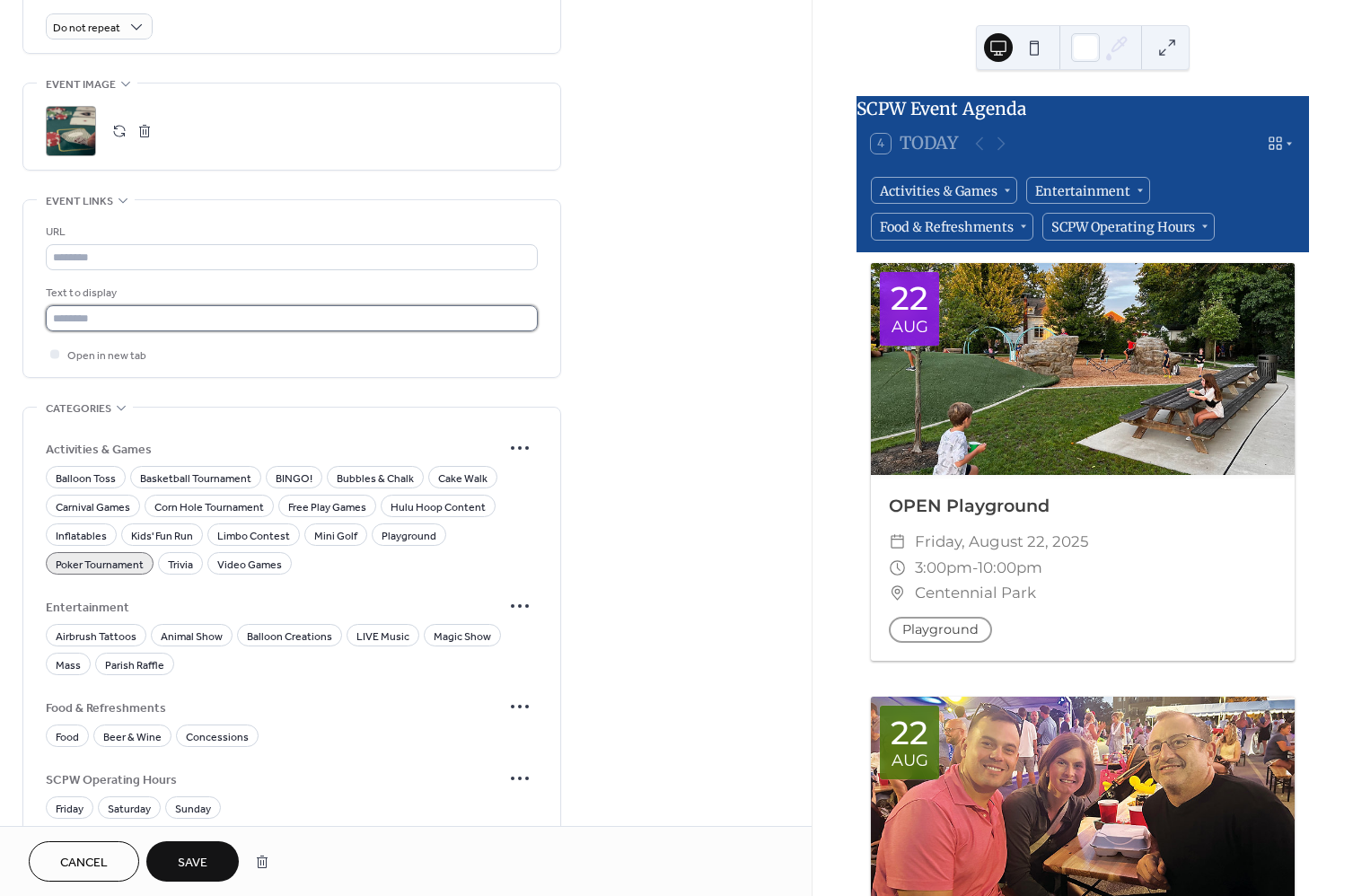 click at bounding box center (292, 318) 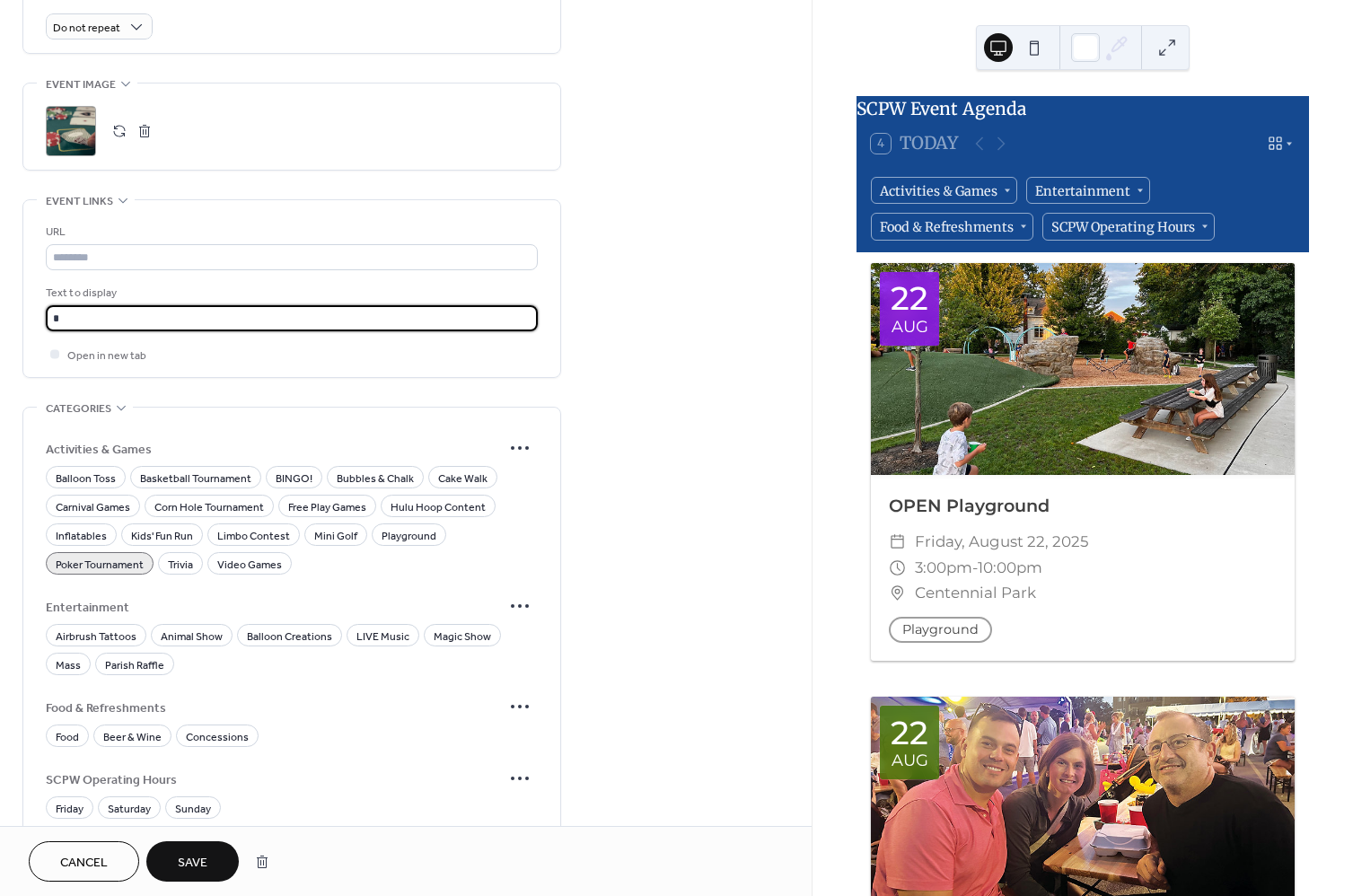 type on "**********" 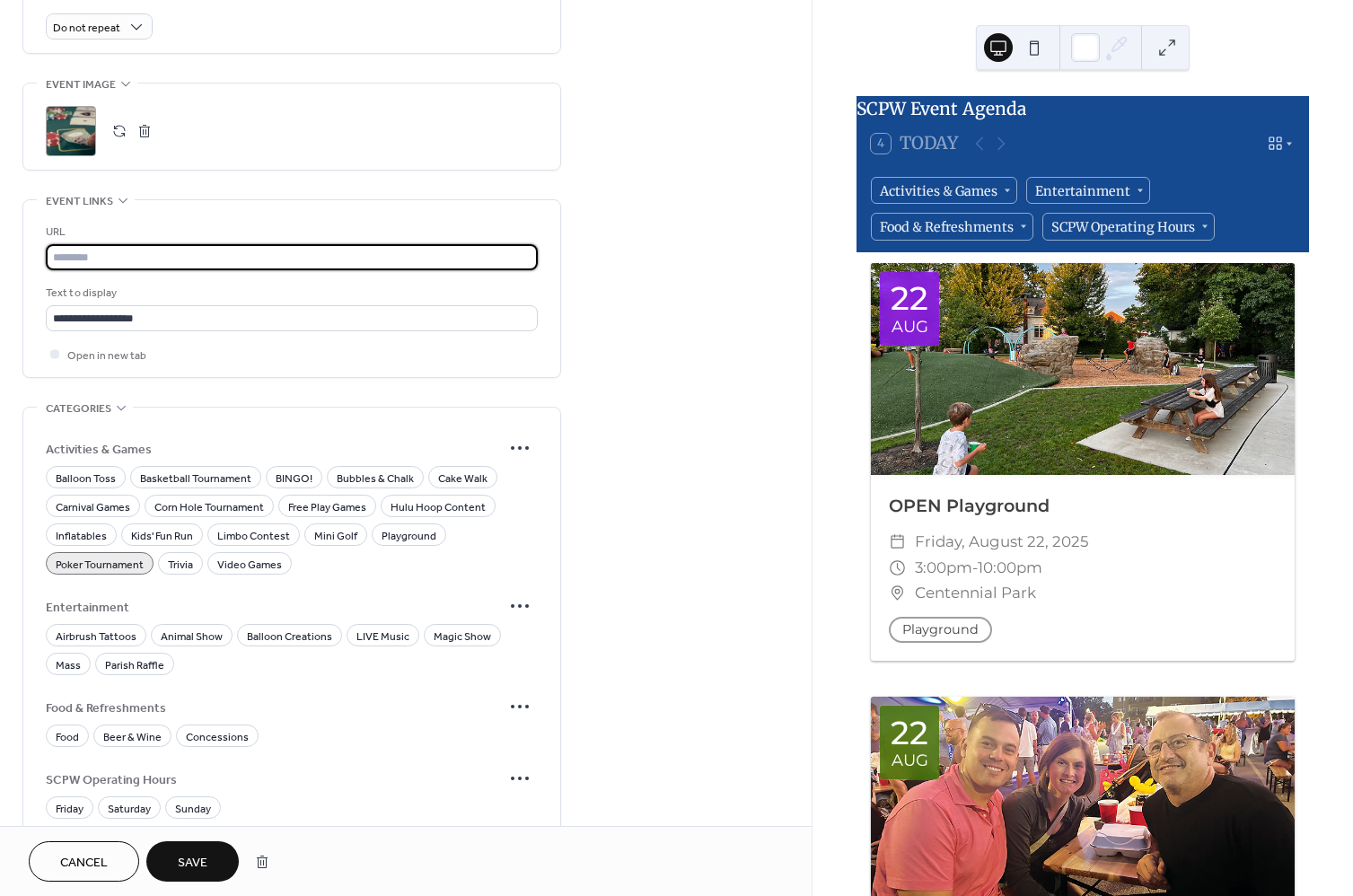 click at bounding box center [292, 257] 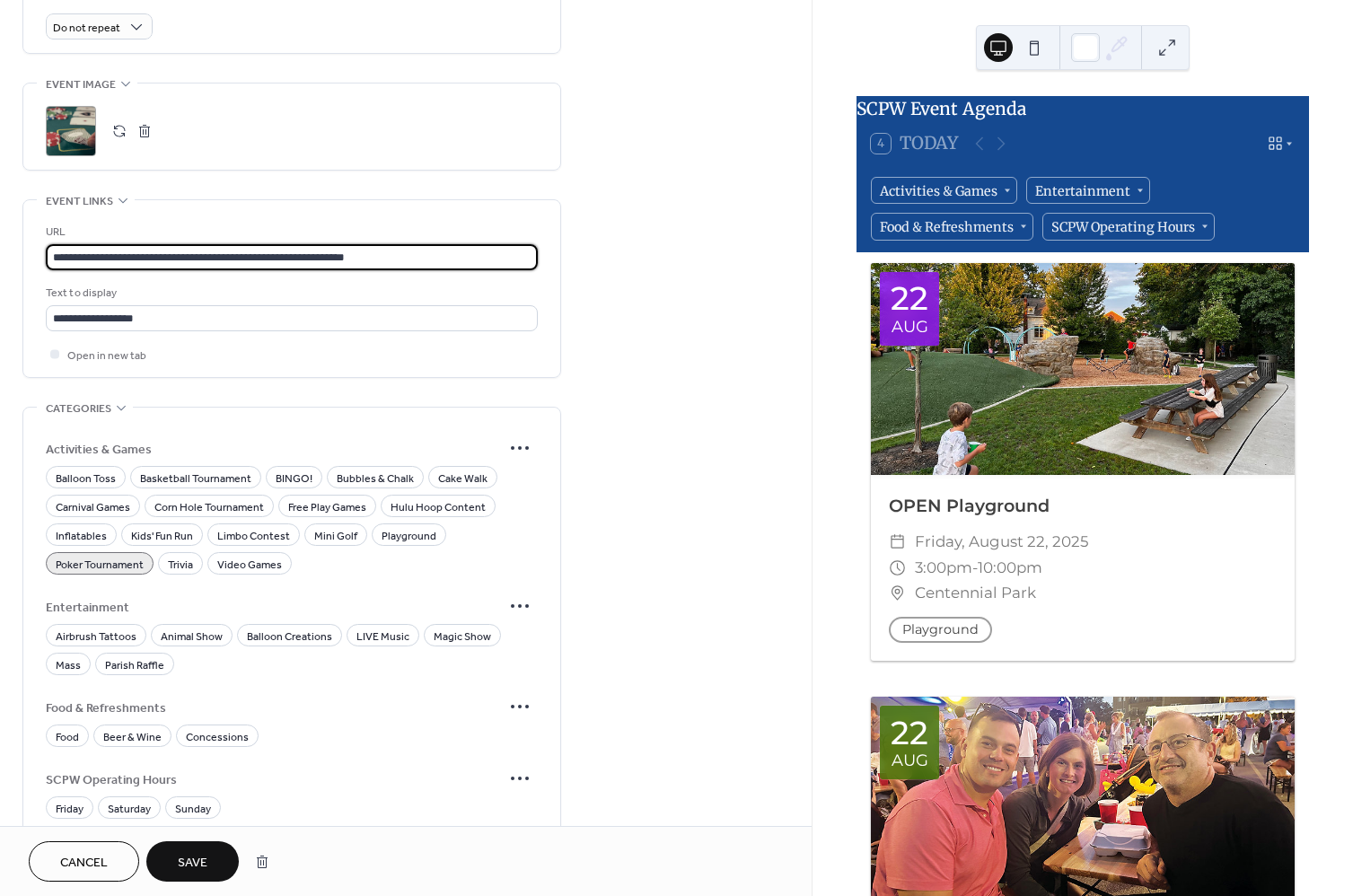 type on "**********" 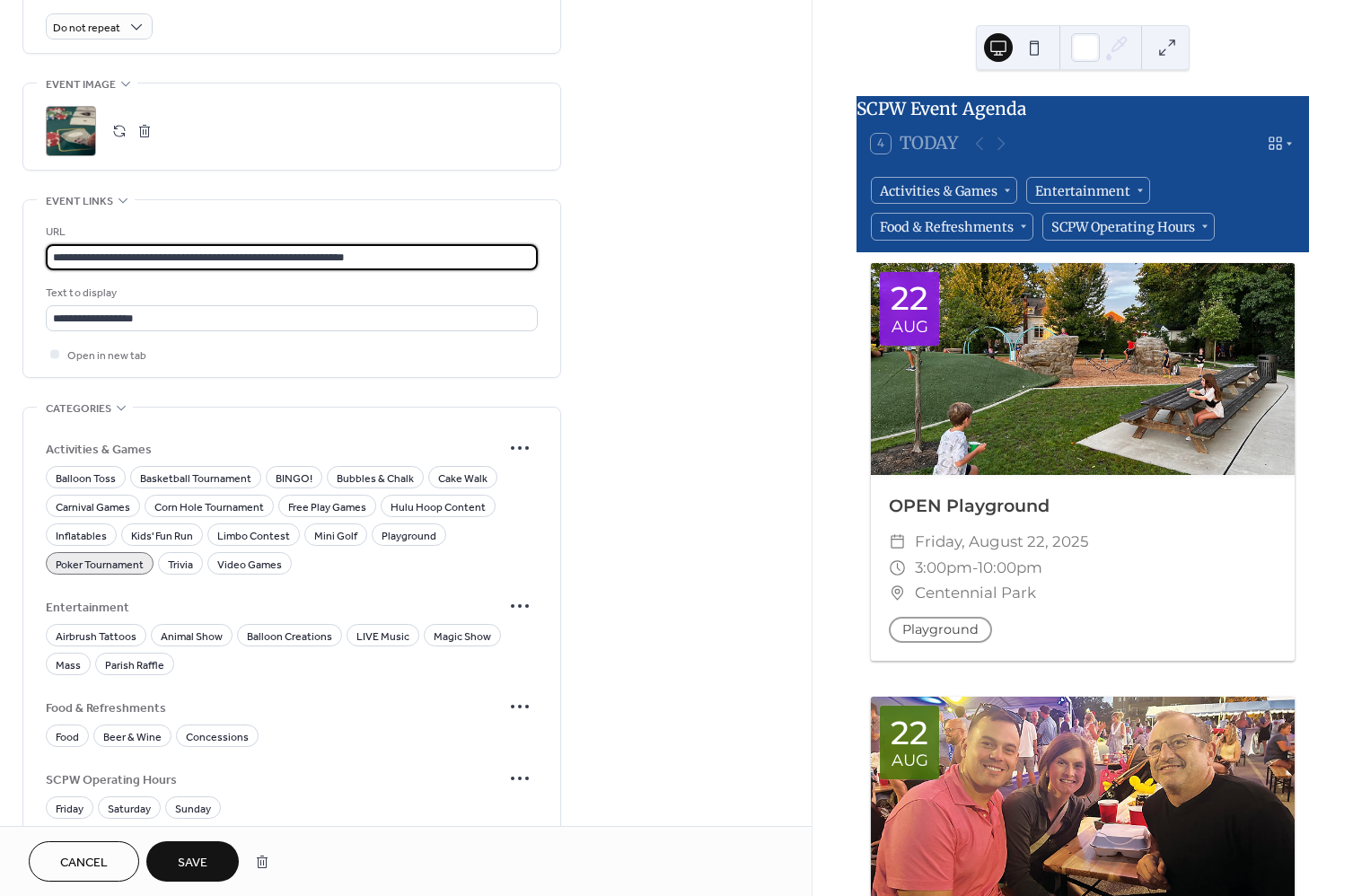 click on "Save" at bounding box center (192, 863) 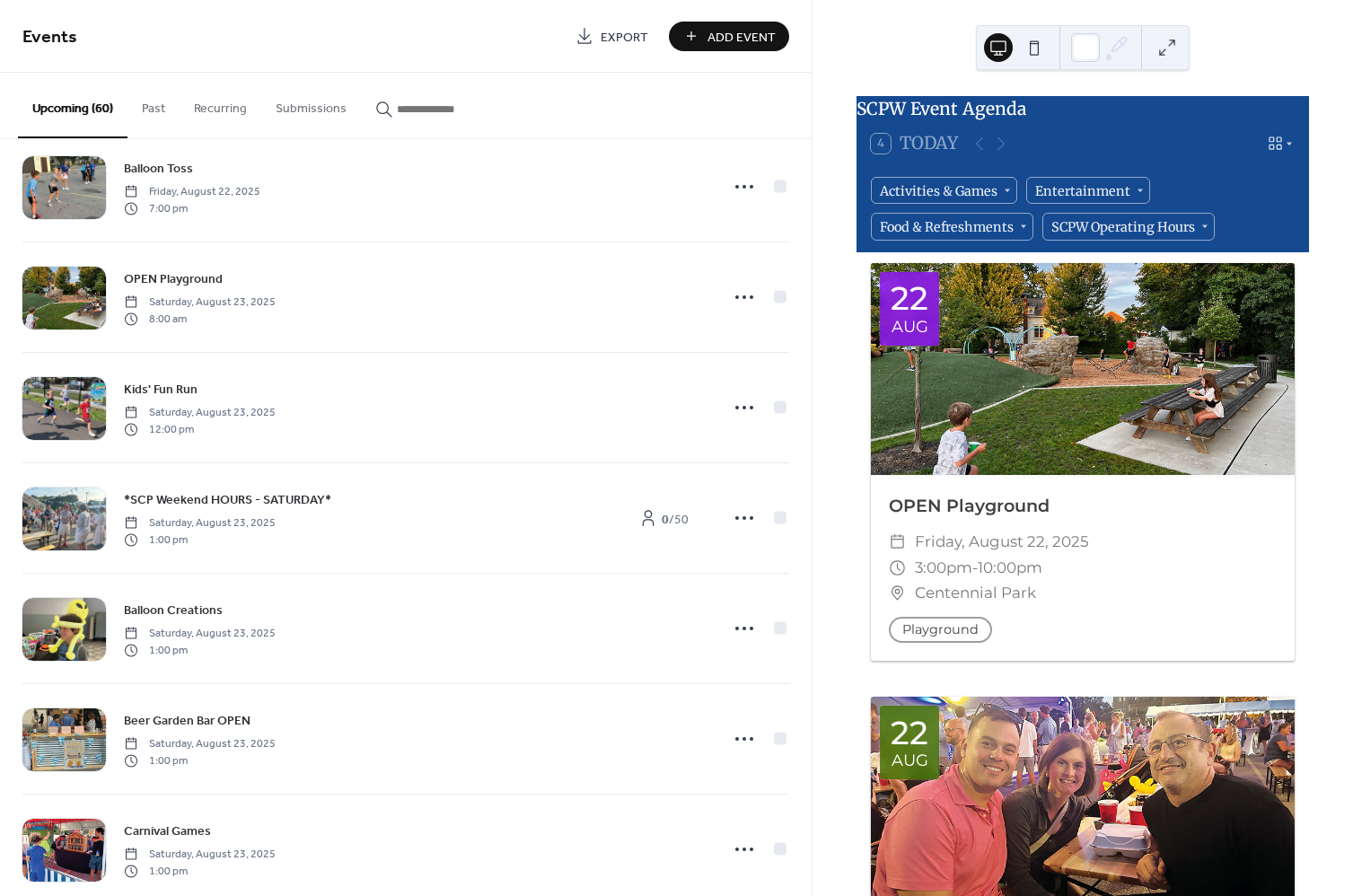 scroll, scrollTop: 1730, scrollLeft: 0, axis: vertical 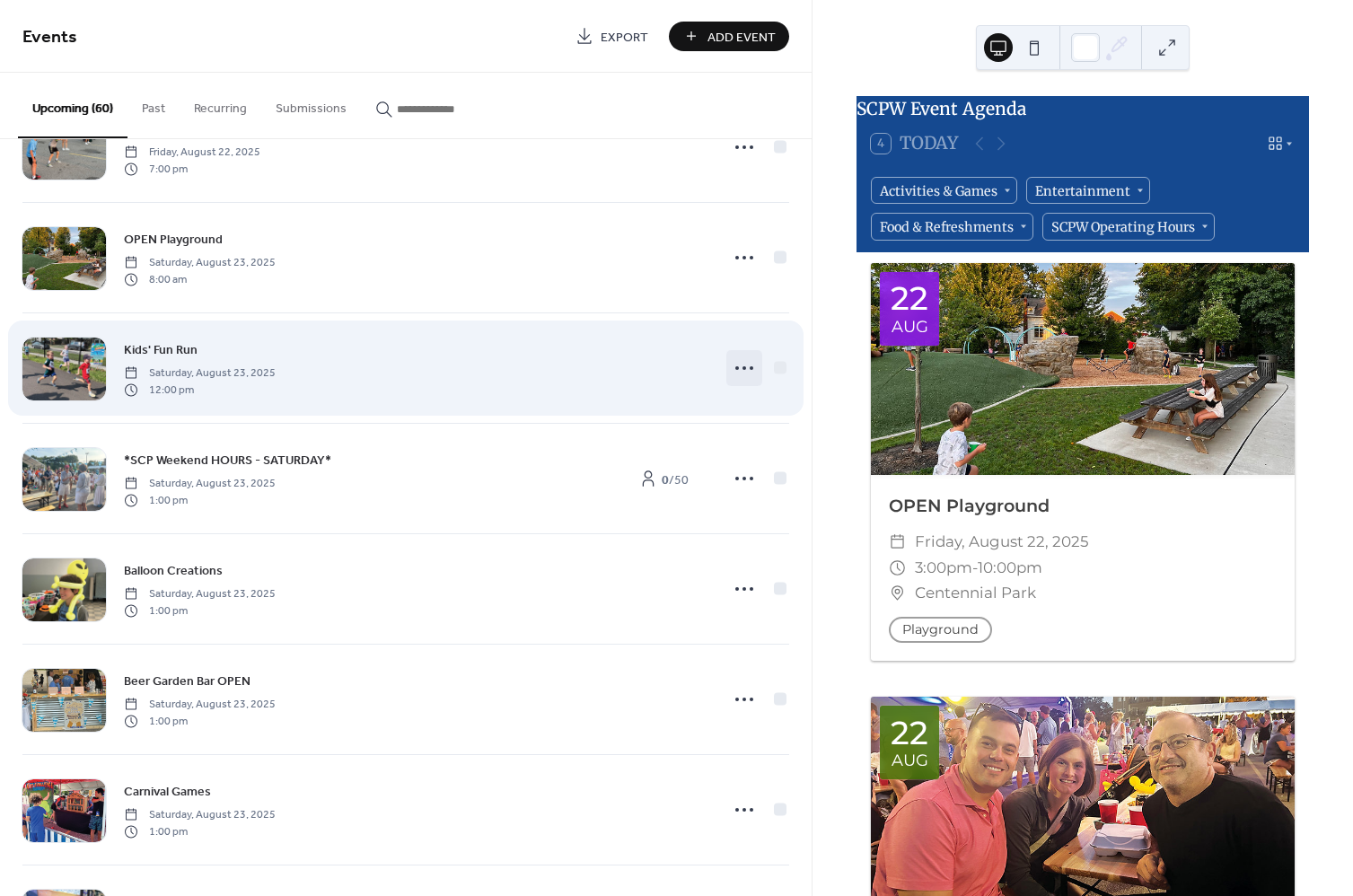 click 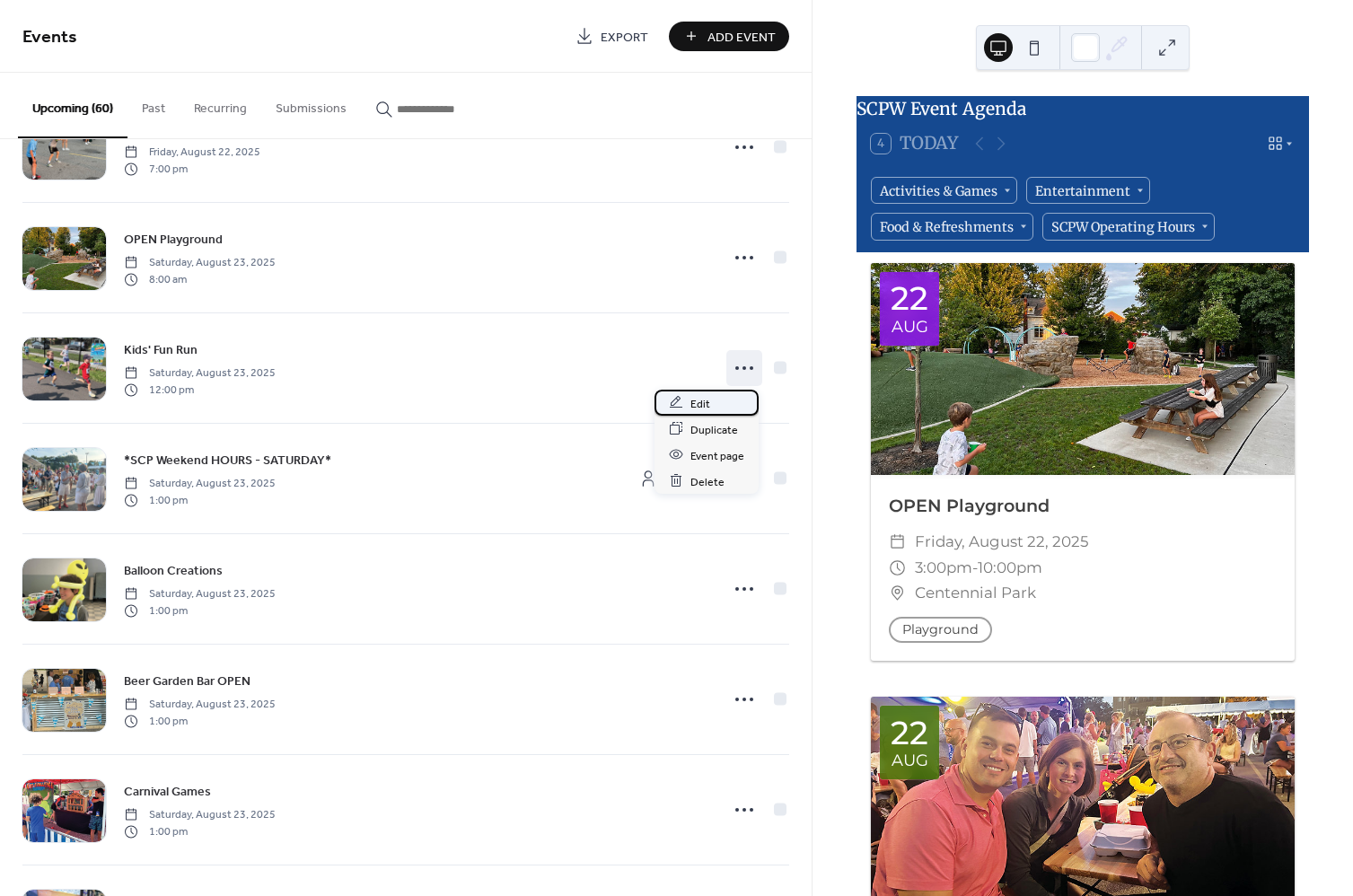 click on "Edit" at bounding box center (707, 402) 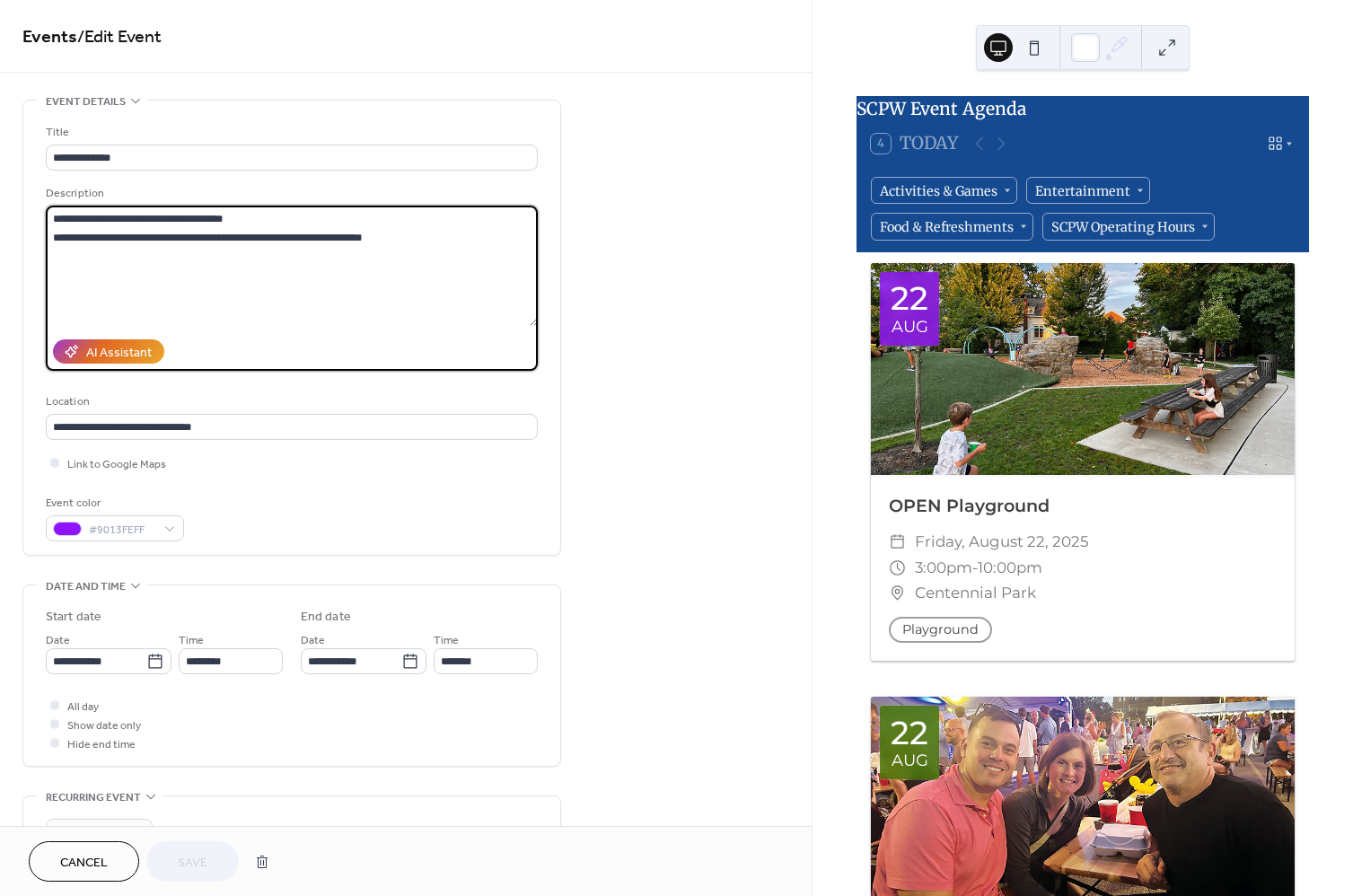 drag, startPoint x: 51, startPoint y: 238, endPoint x: 48, endPoint y: 191, distance: 47.095647 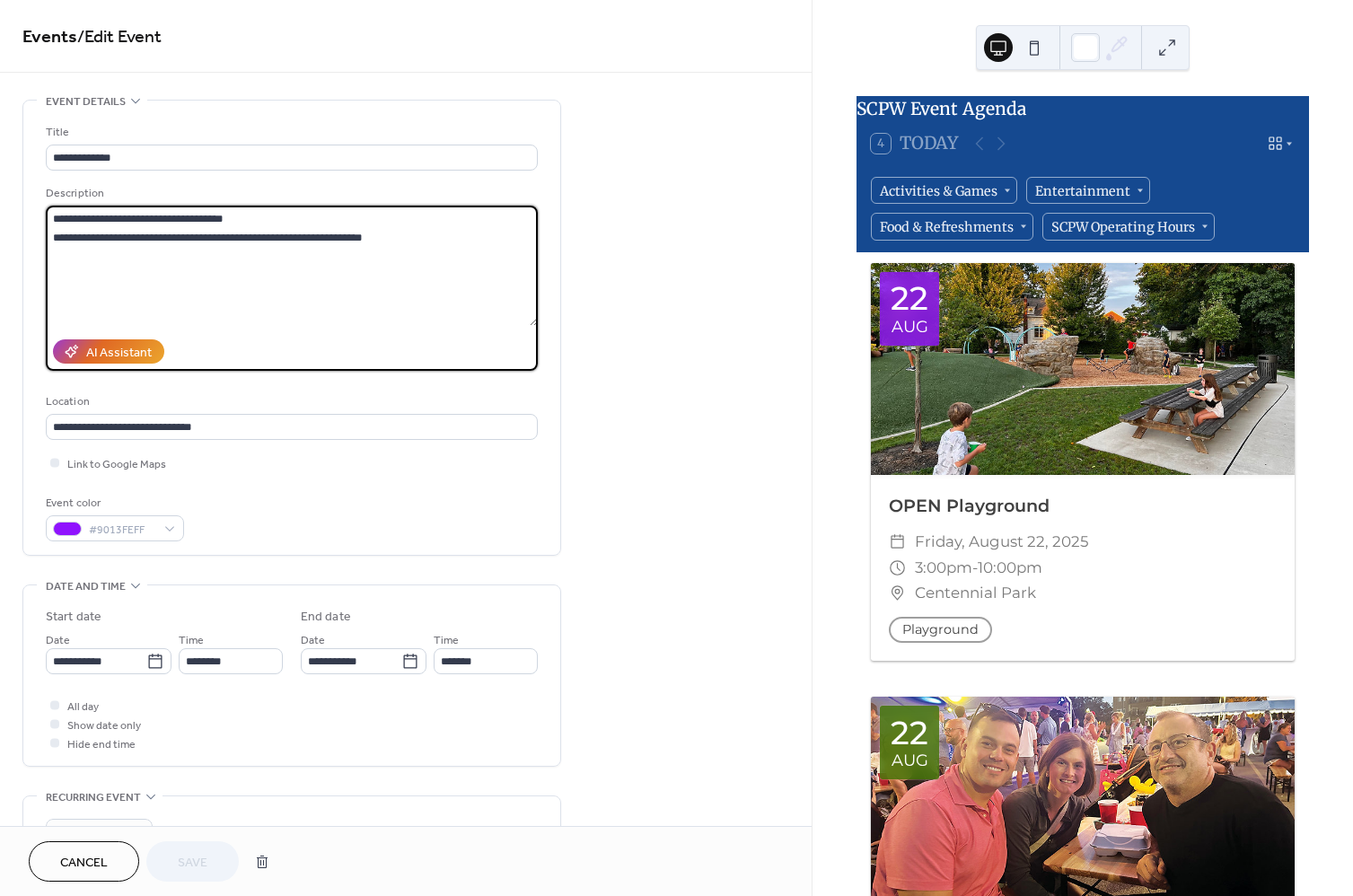 click on "**********" at bounding box center [292, 277] 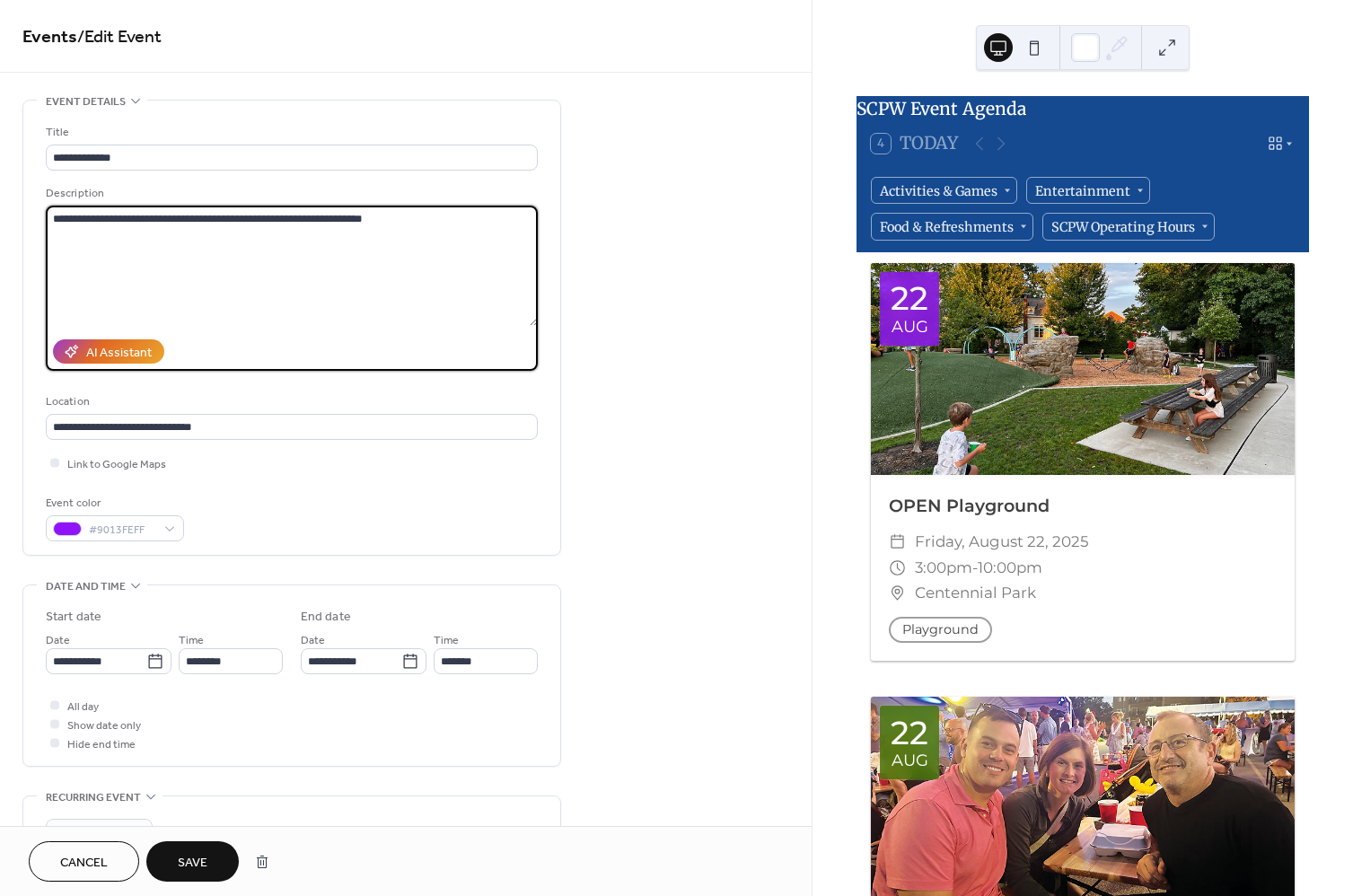 drag, startPoint x: 289, startPoint y: 219, endPoint x: 382, endPoint y: 220, distance: 93.00538 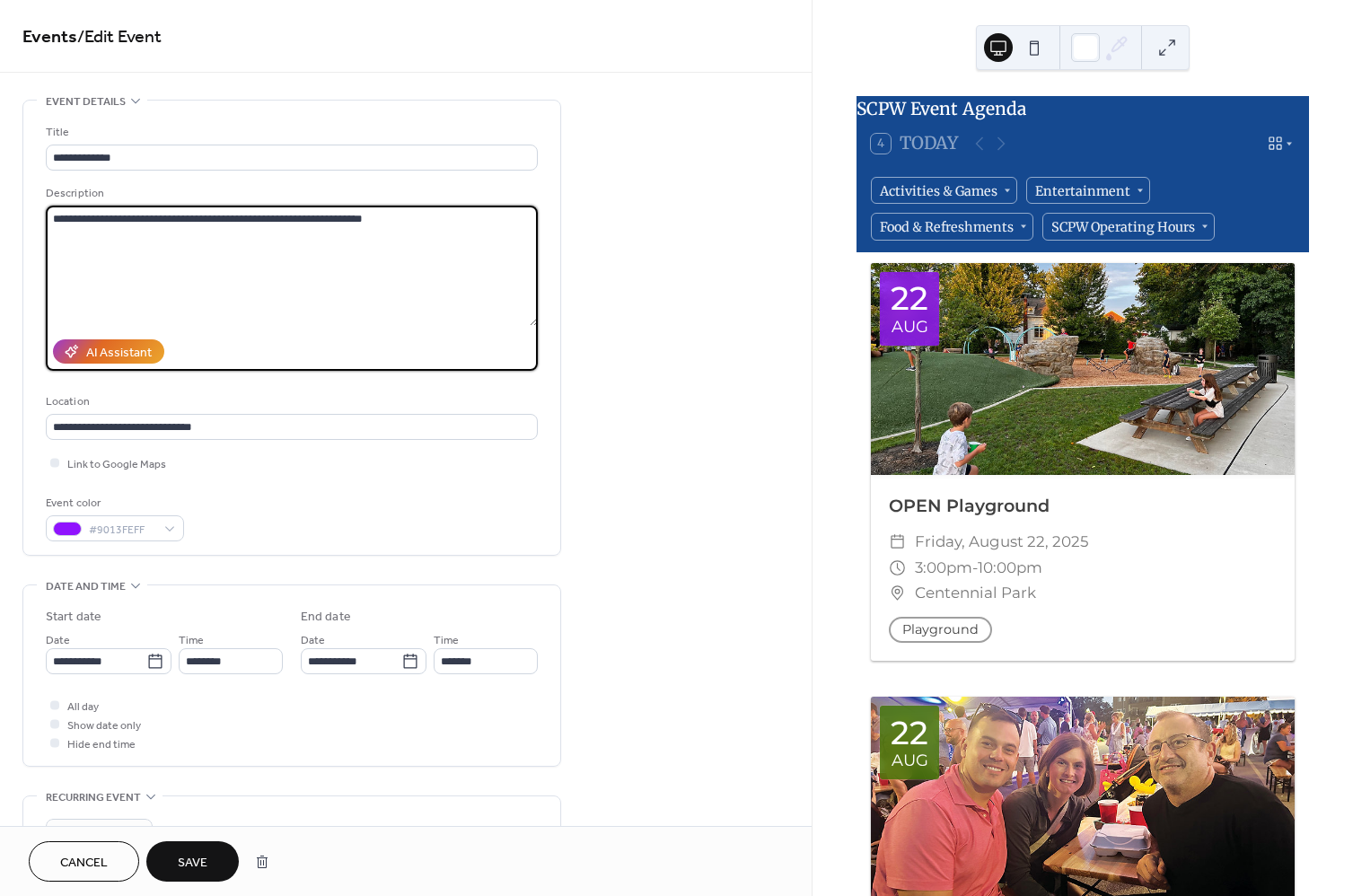click on "**********" at bounding box center (292, 266) 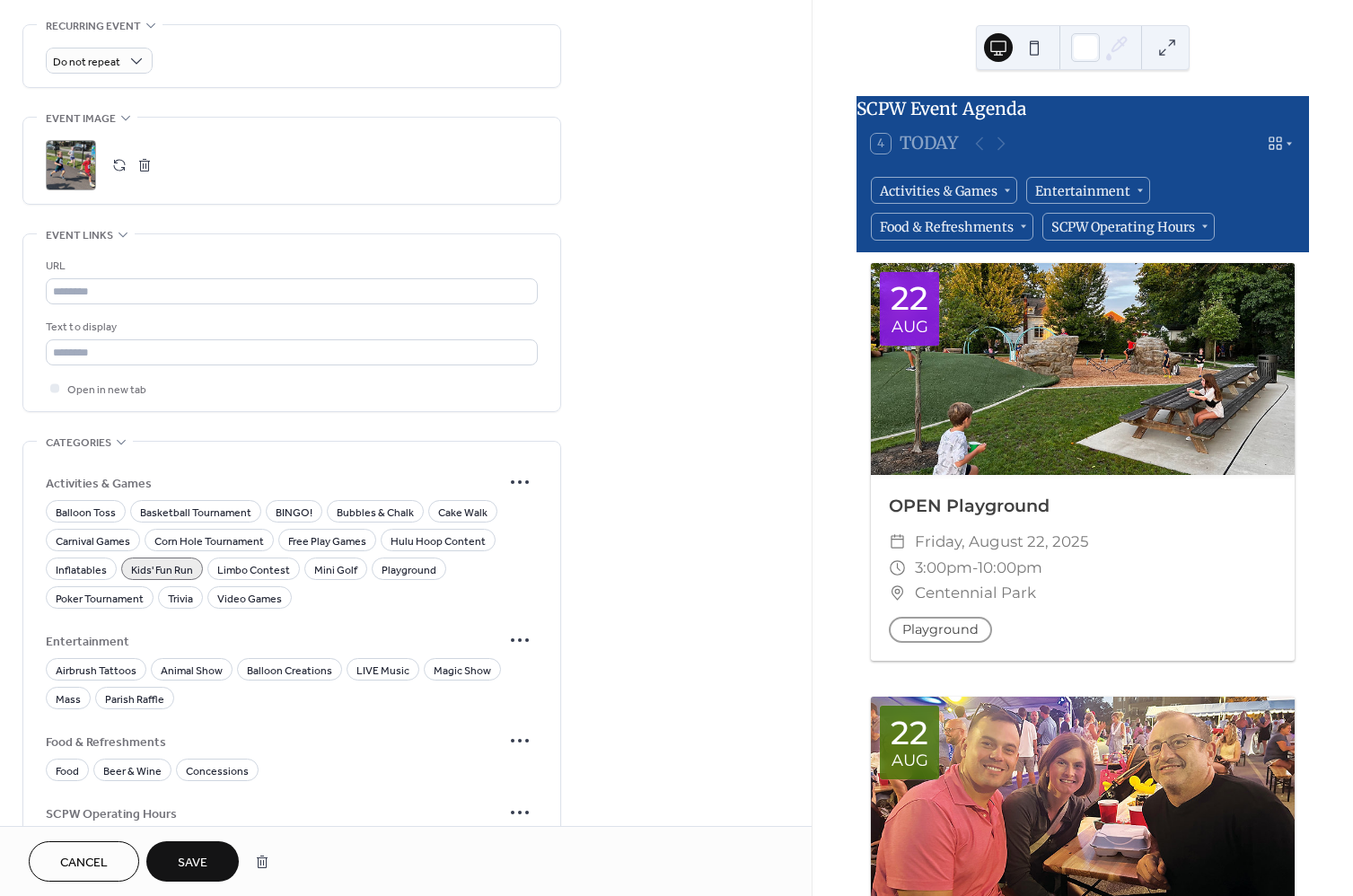 scroll, scrollTop: 779, scrollLeft: 0, axis: vertical 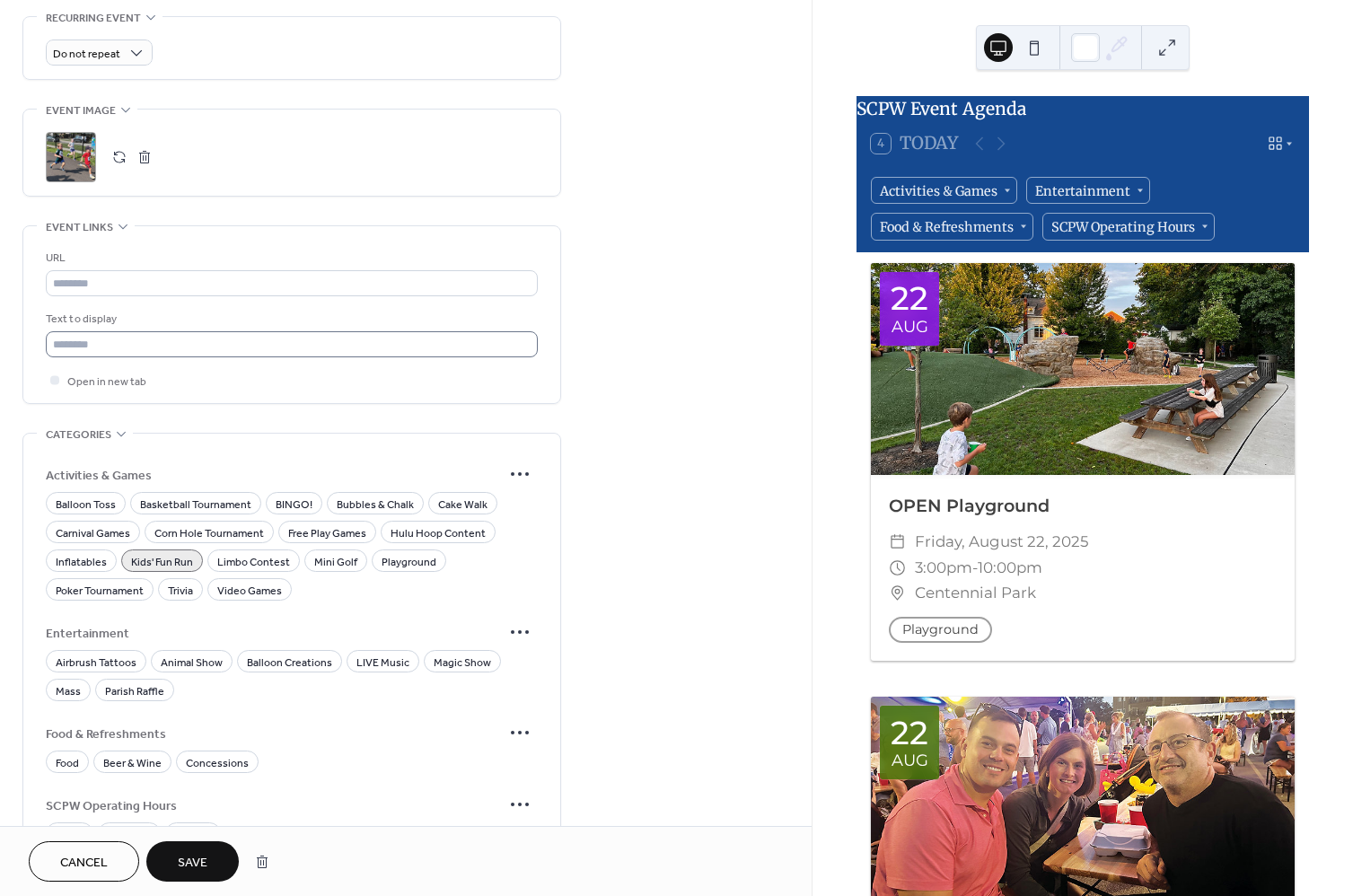 type on "**********" 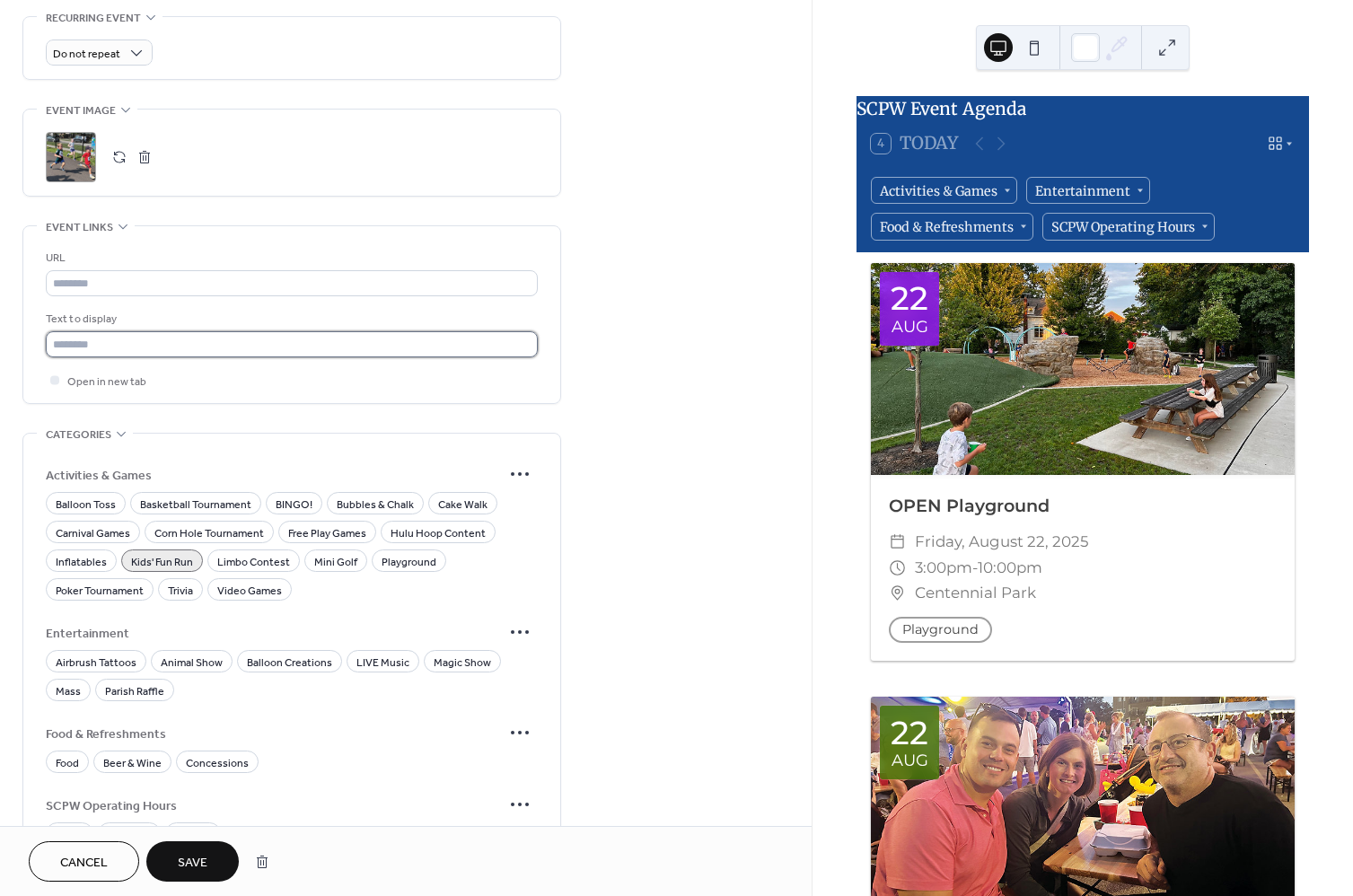 click at bounding box center [292, 344] 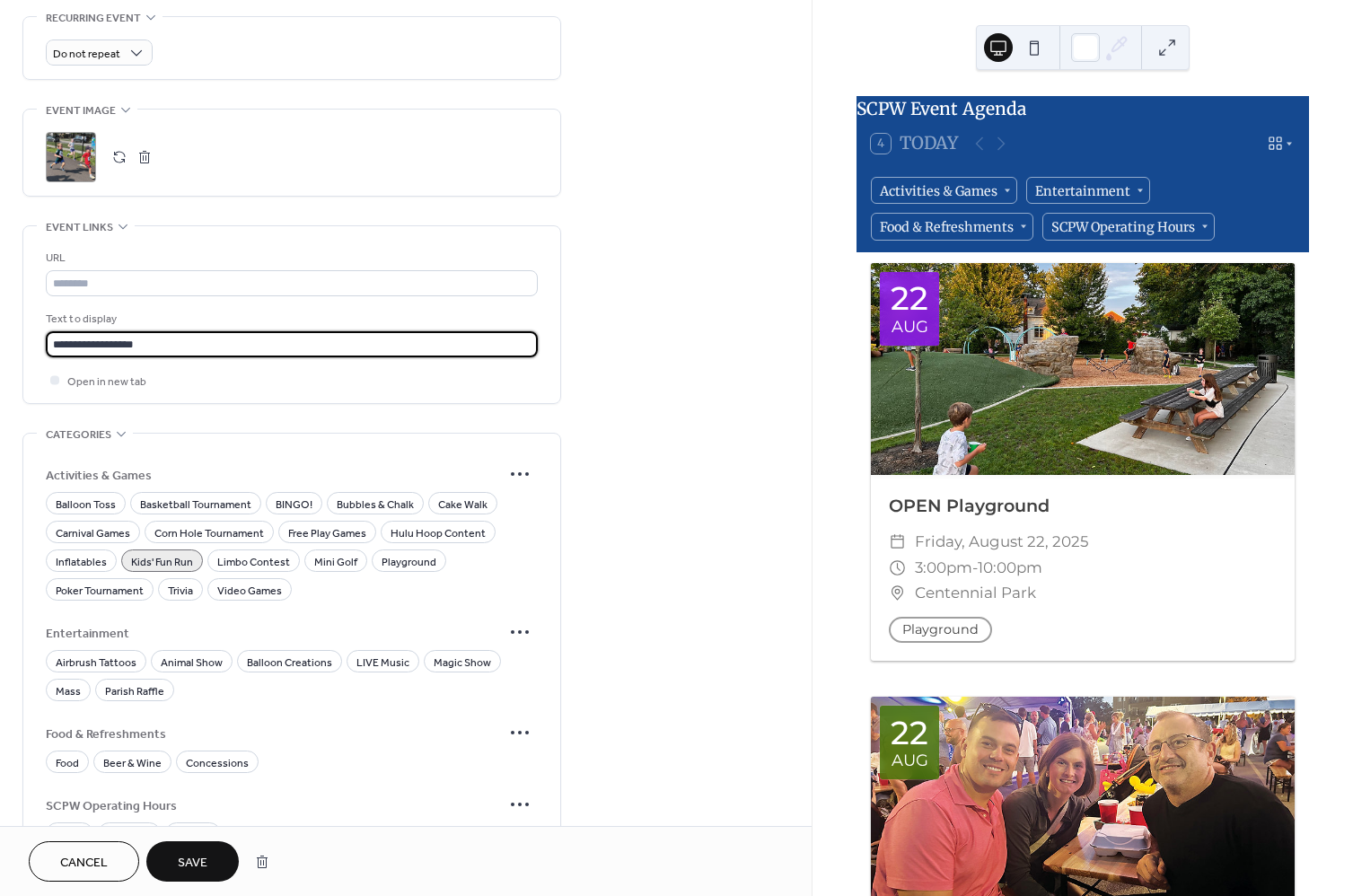 scroll, scrollTop: 0, scrollLeft: 0, axis: both 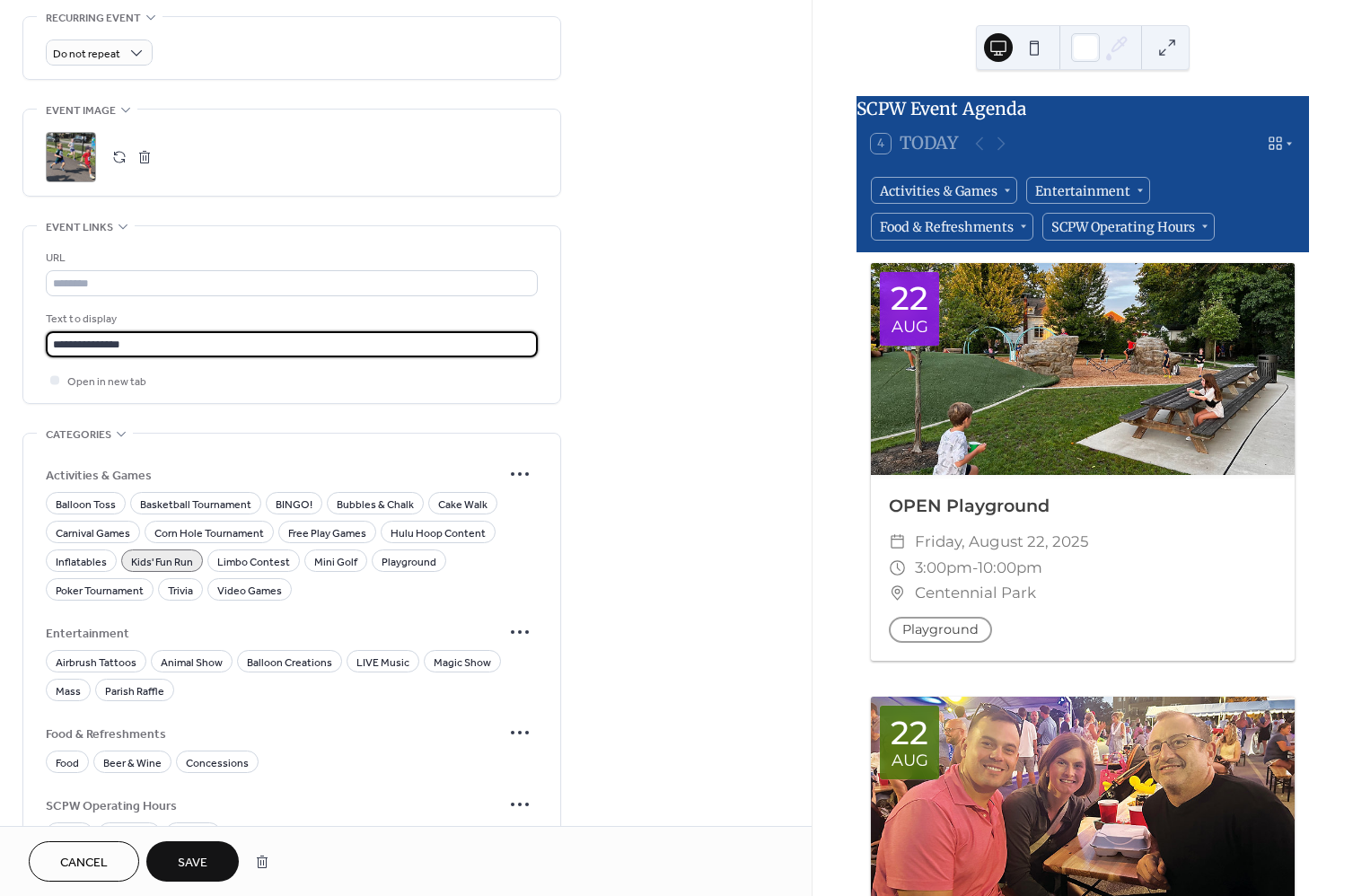 click on "**********" at bounding box center (292, 344) 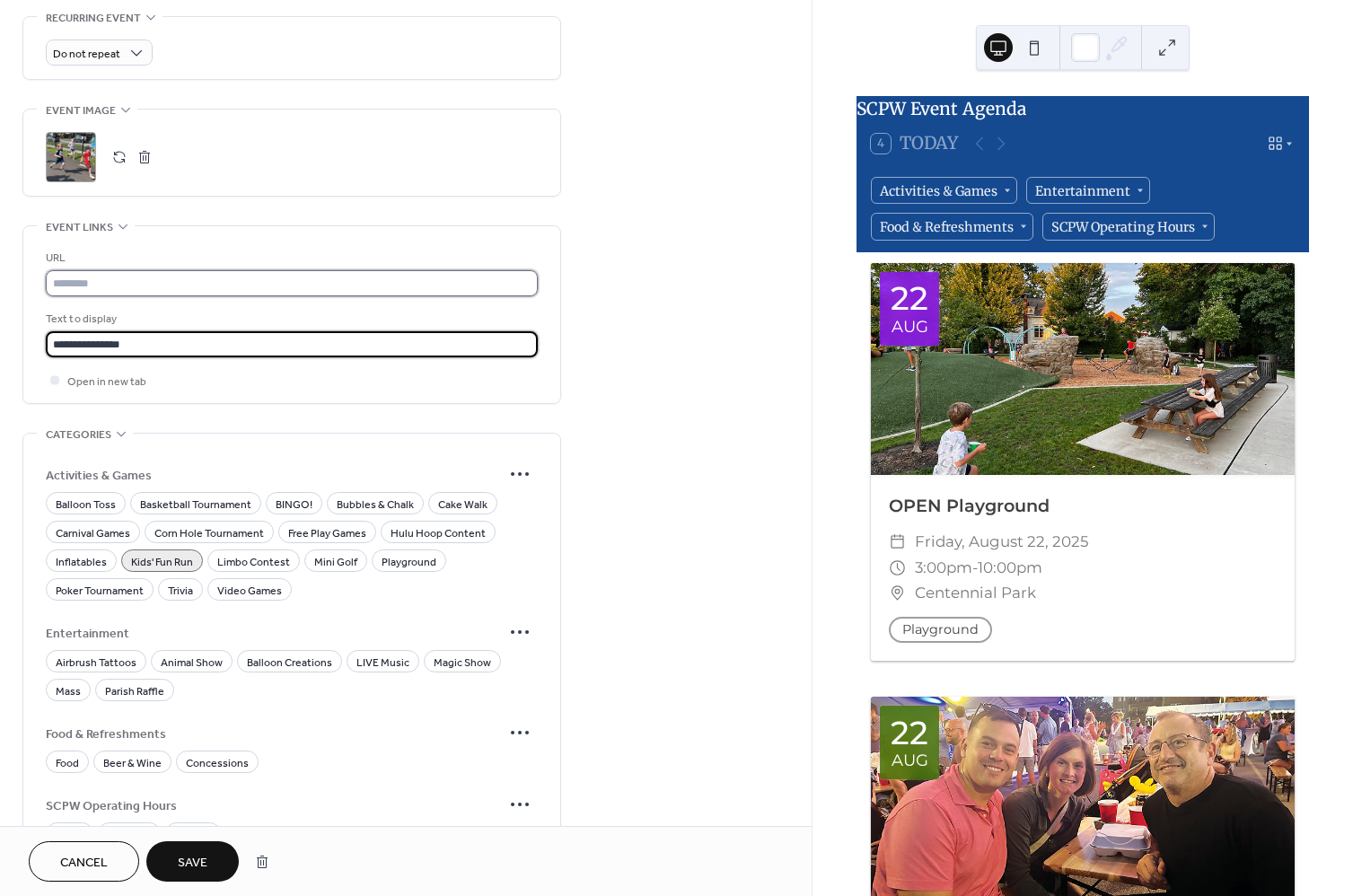 click at bounding box center [292, 283] 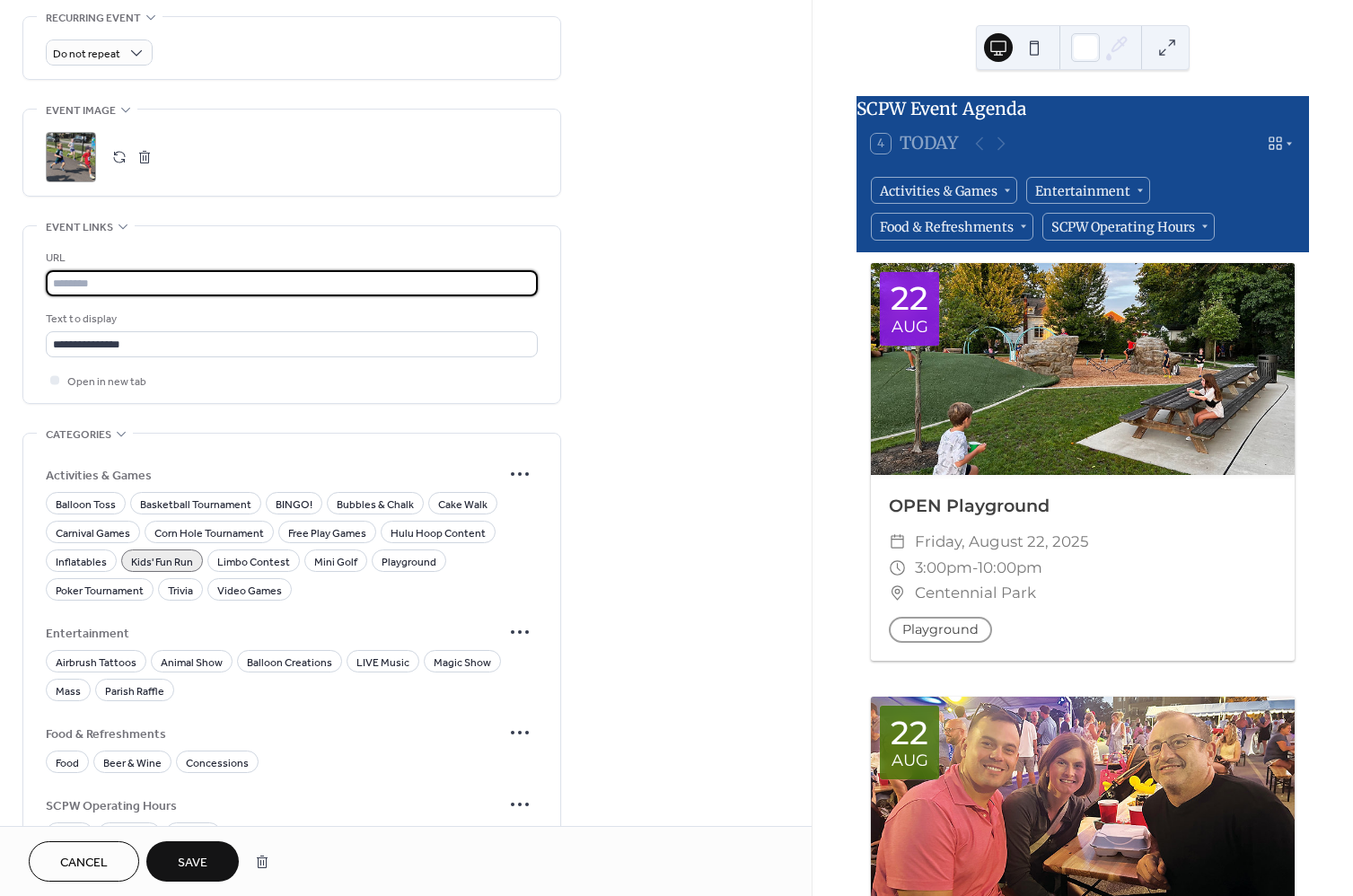 paste on "**********" 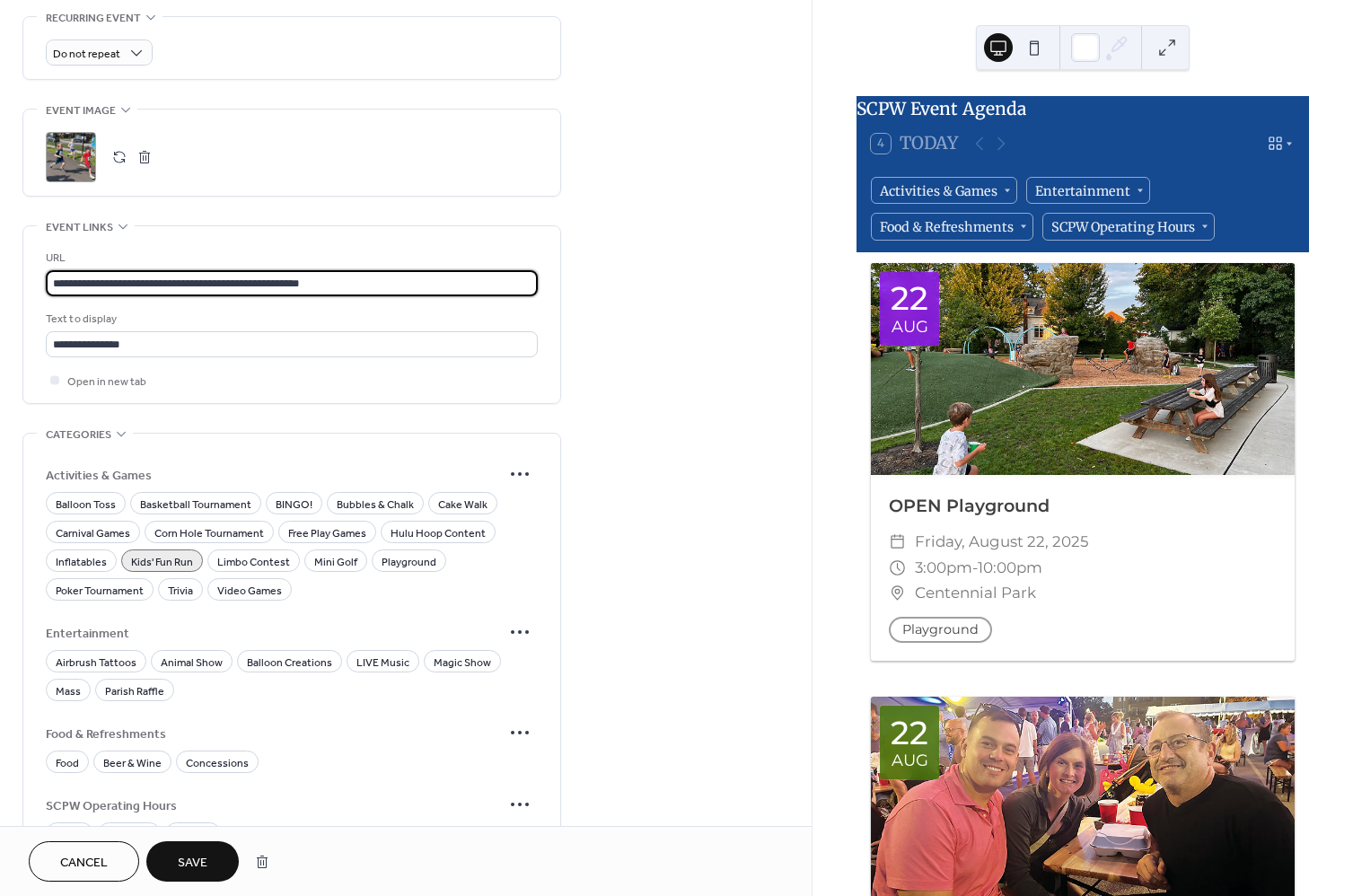 type on "**********" 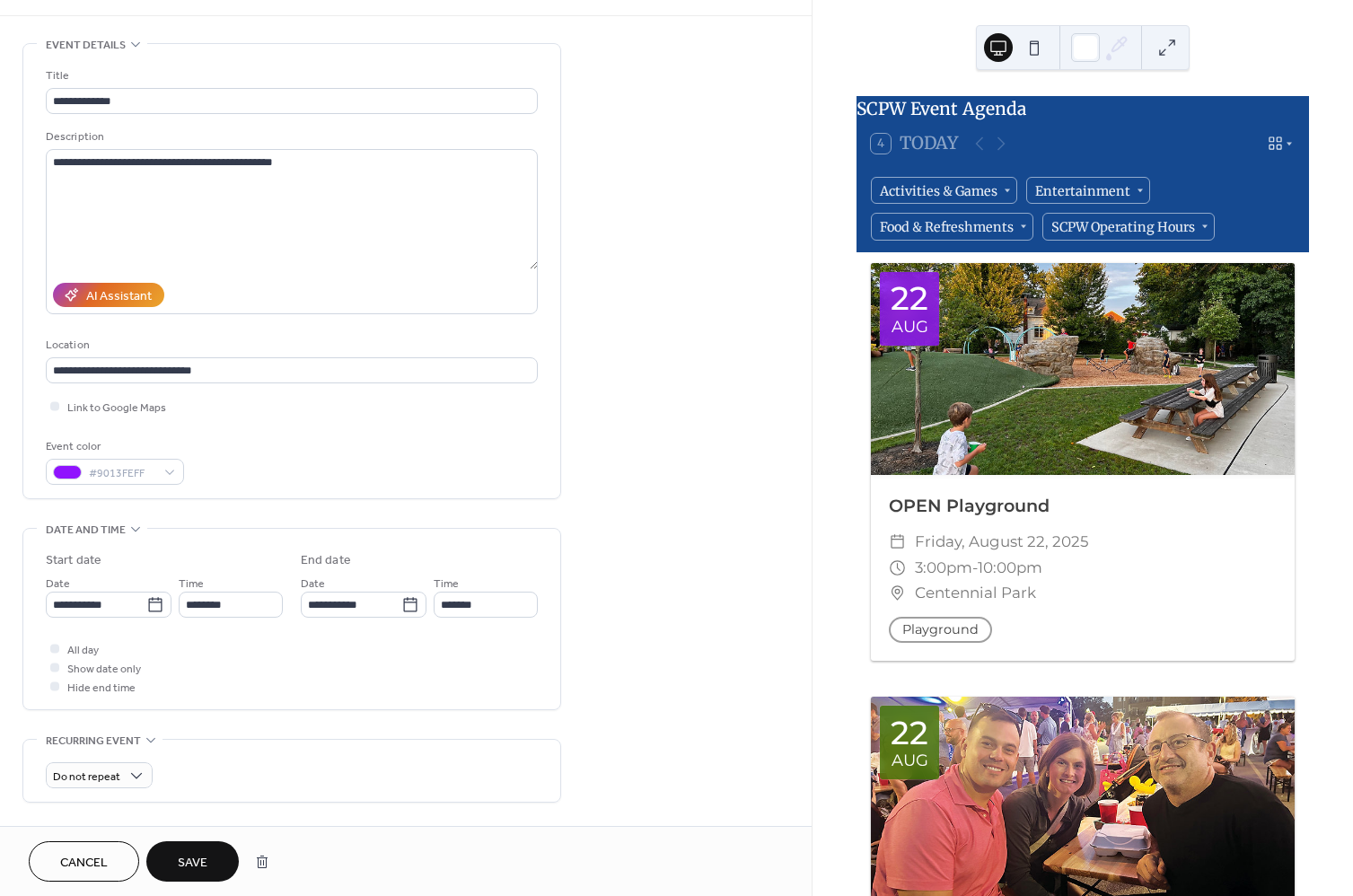 scroll, scrollTop: 0, scrollLeft: 0, axis: both 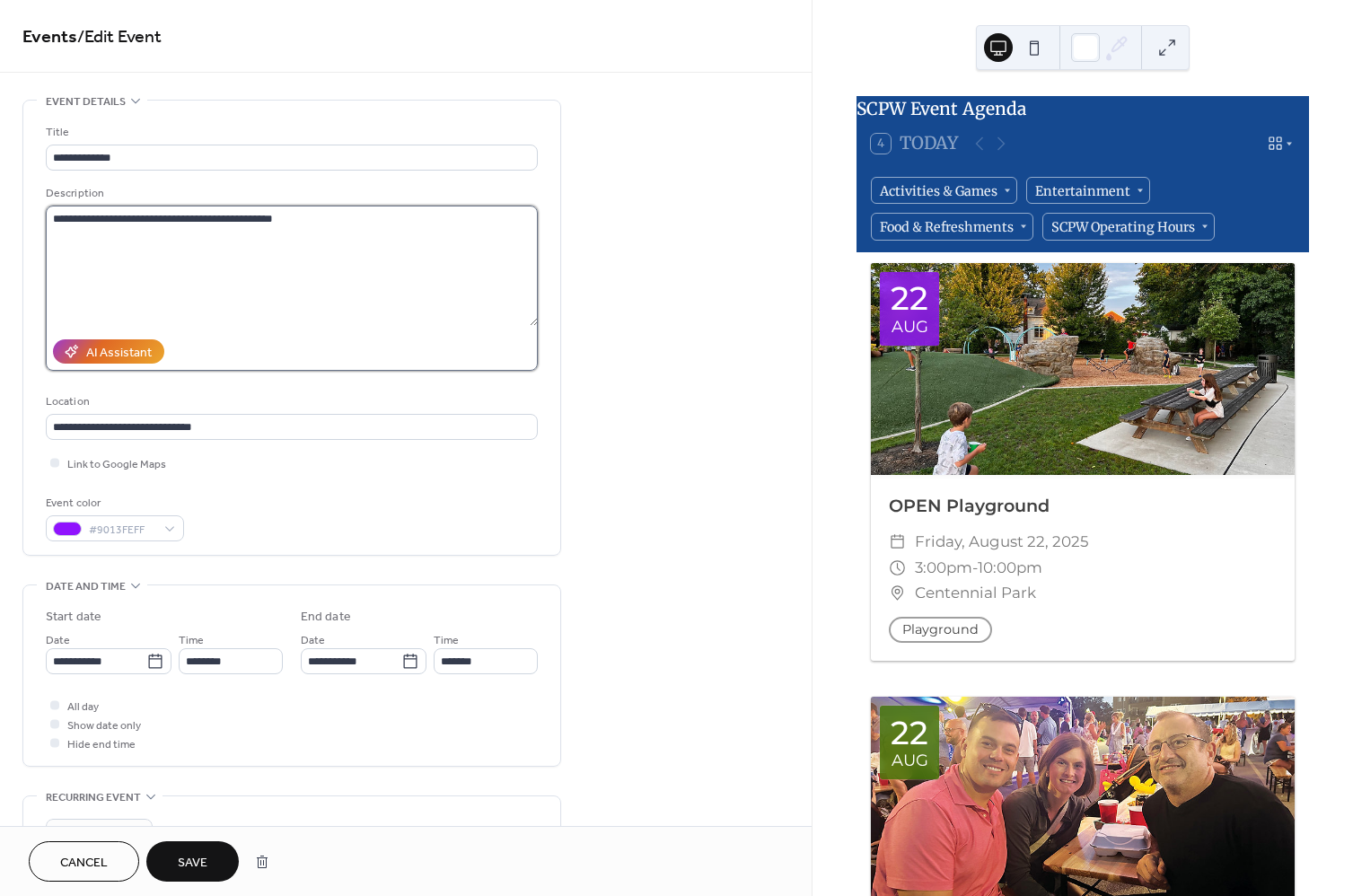 click on "**********" at bounding box center (292, 266) 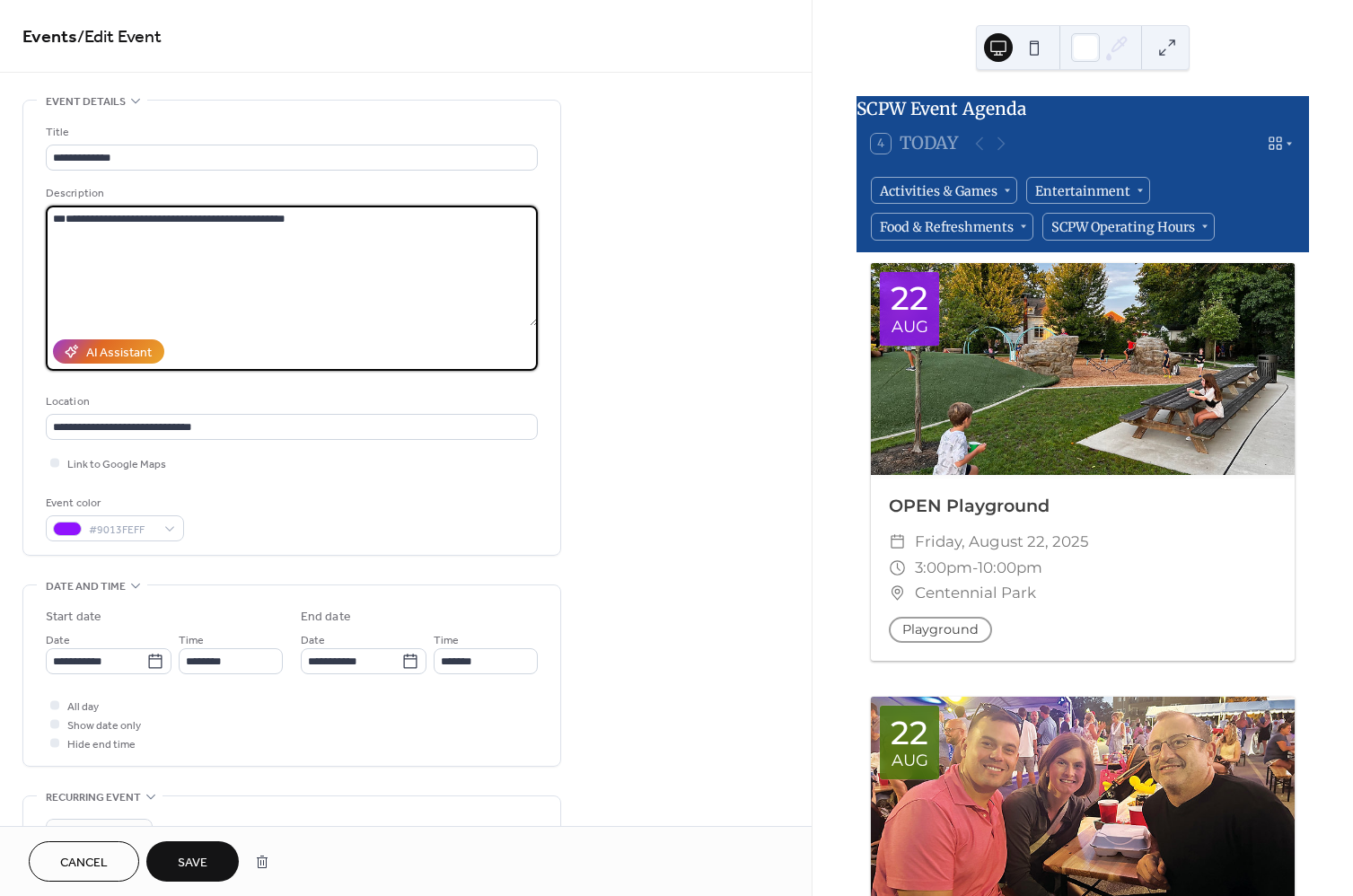 paste on "**********" 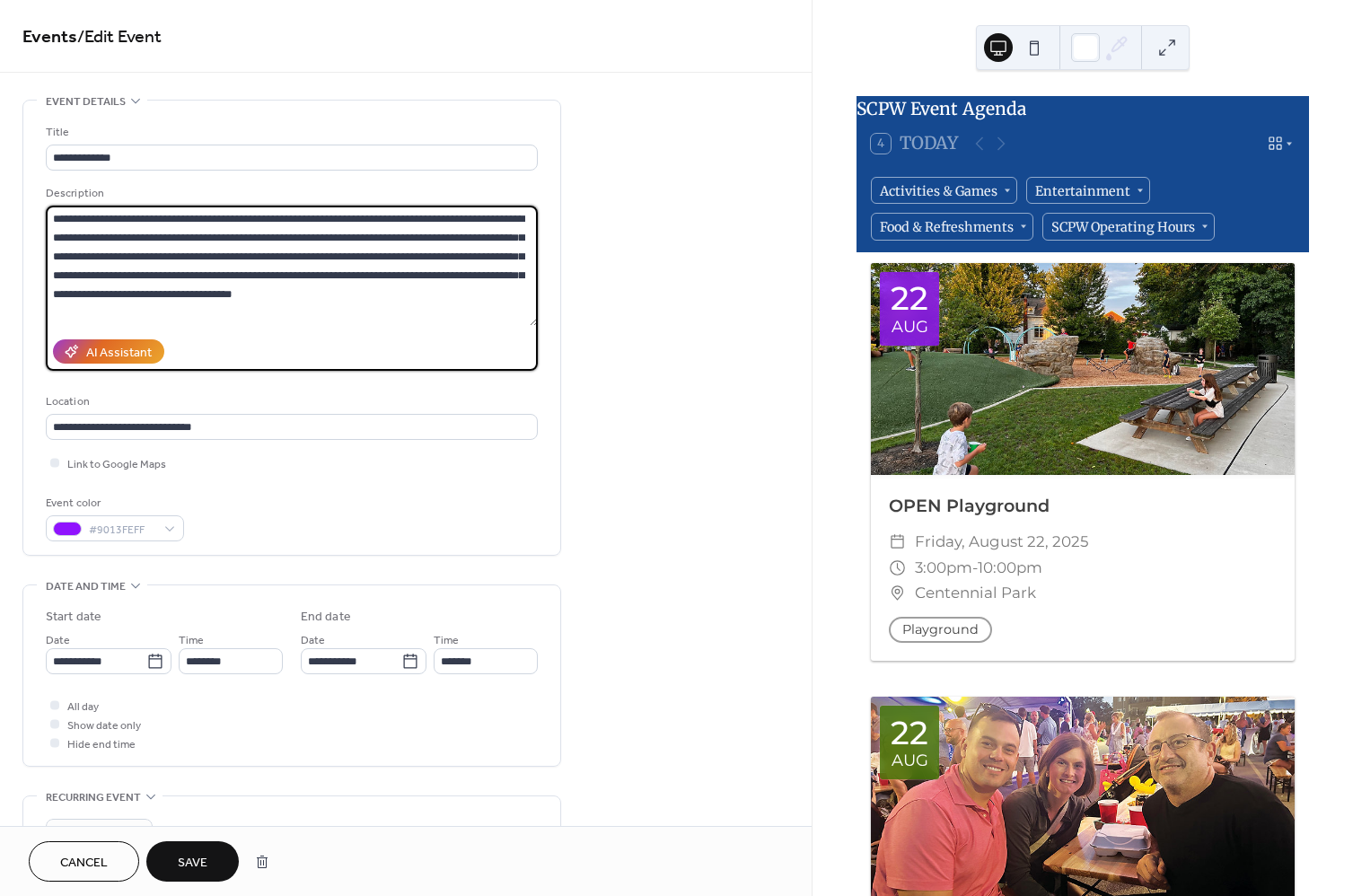 scroll, scrollTop: 148, scrollLeft: 0, axis: vertical 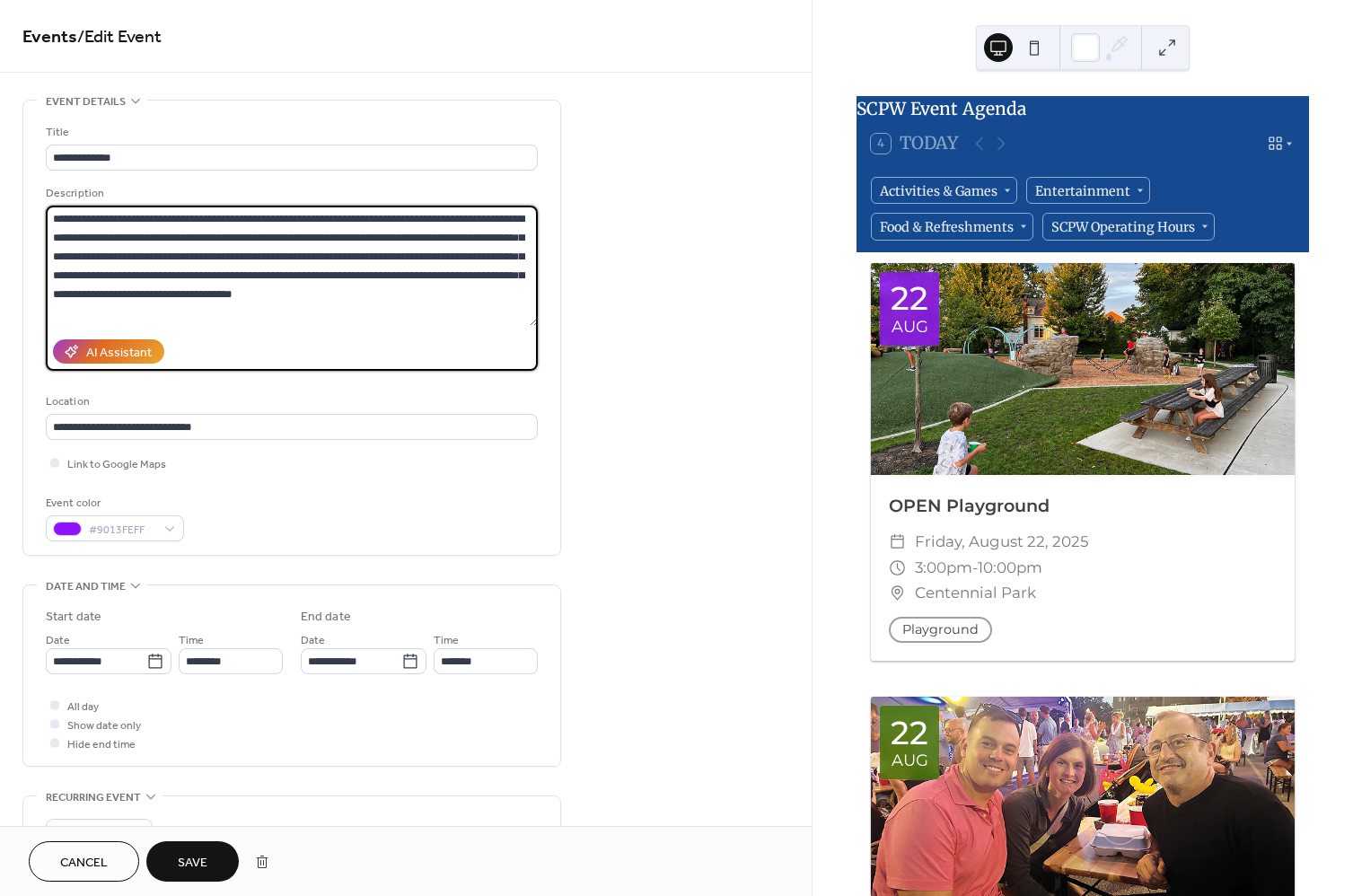 click on "**********" at bounding box center (292, 266) 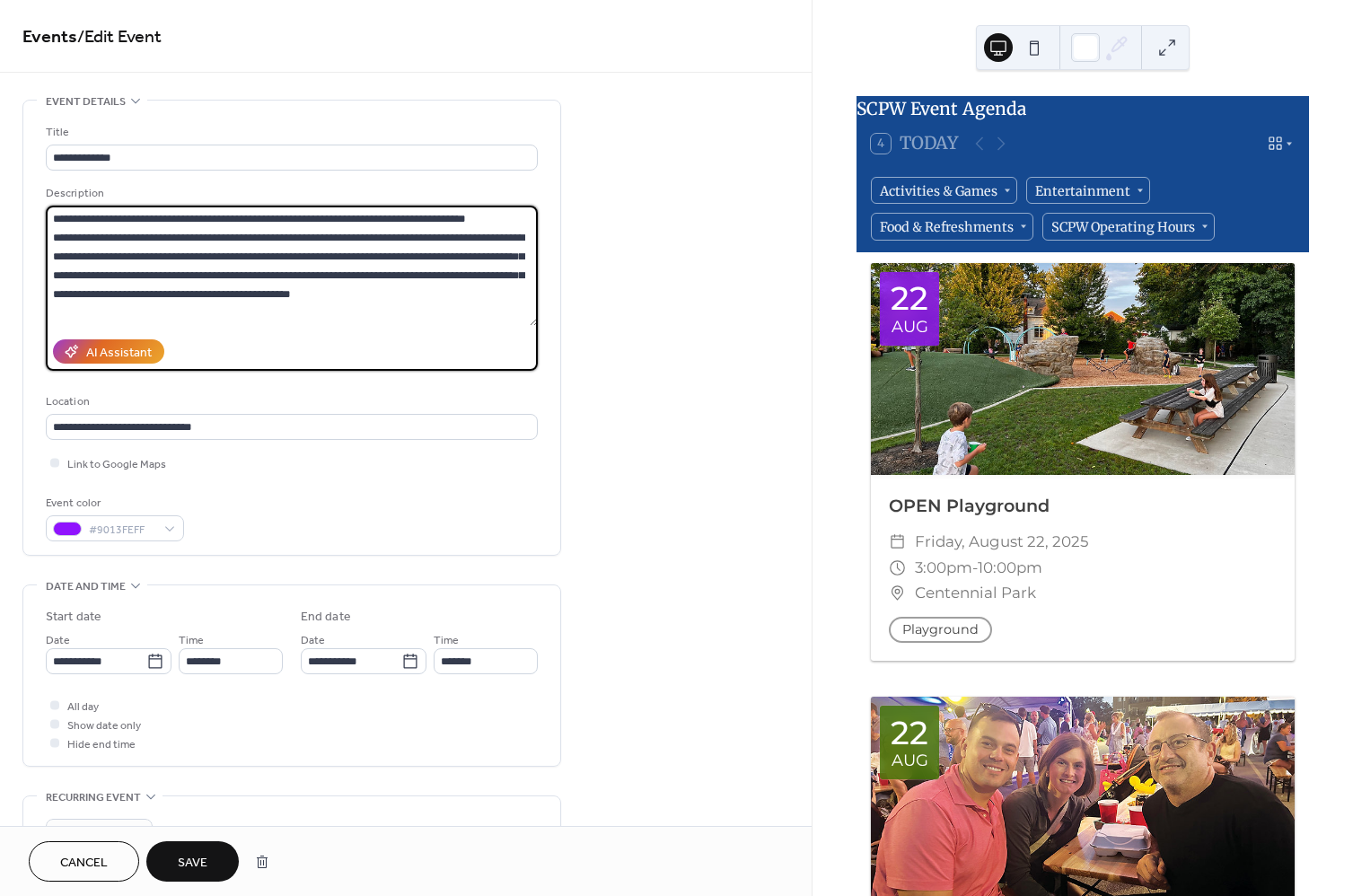 click on "**********" at bounding box center (292, 266) 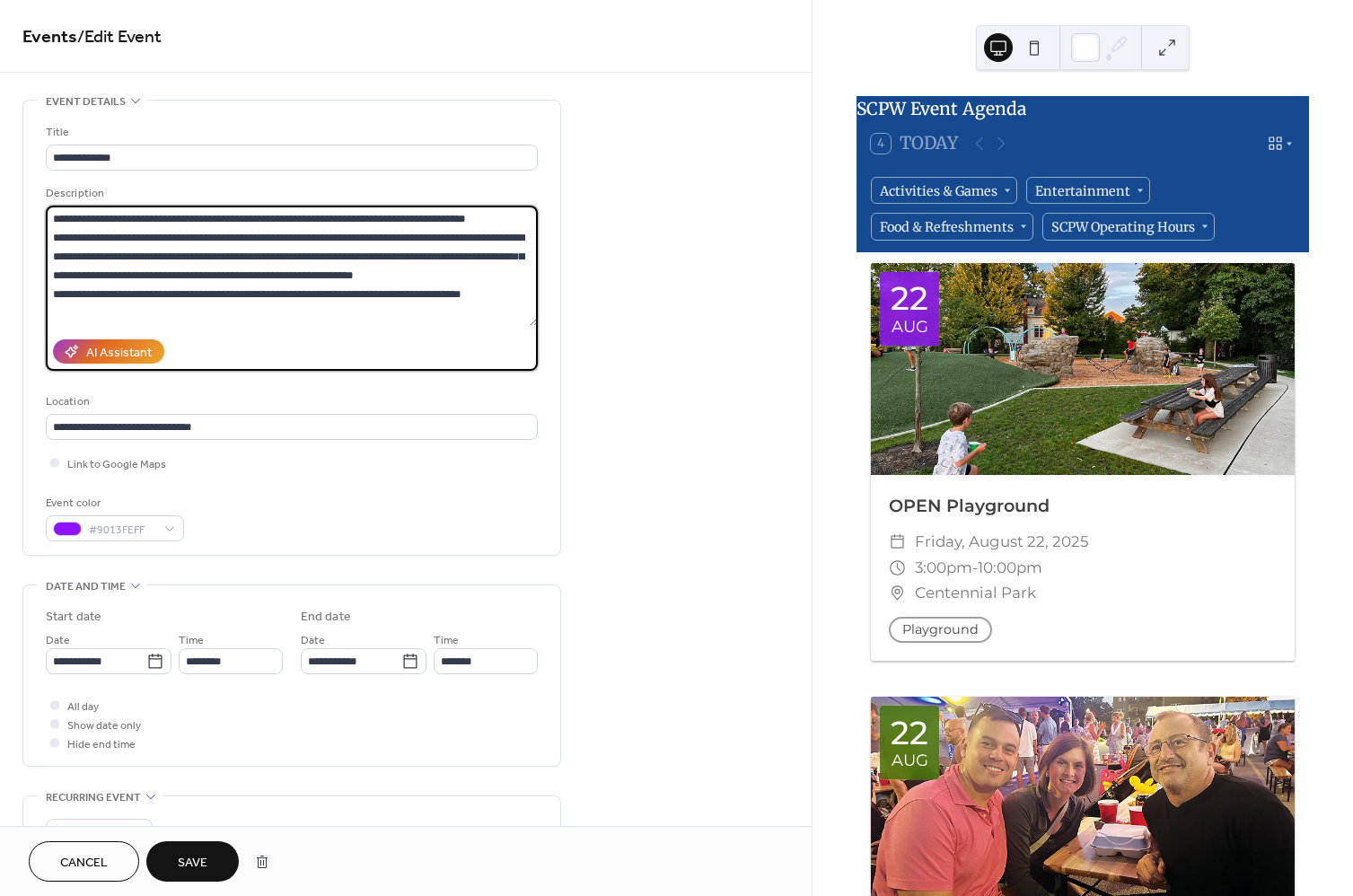 click on "**********" at bounding box center [292, 266] 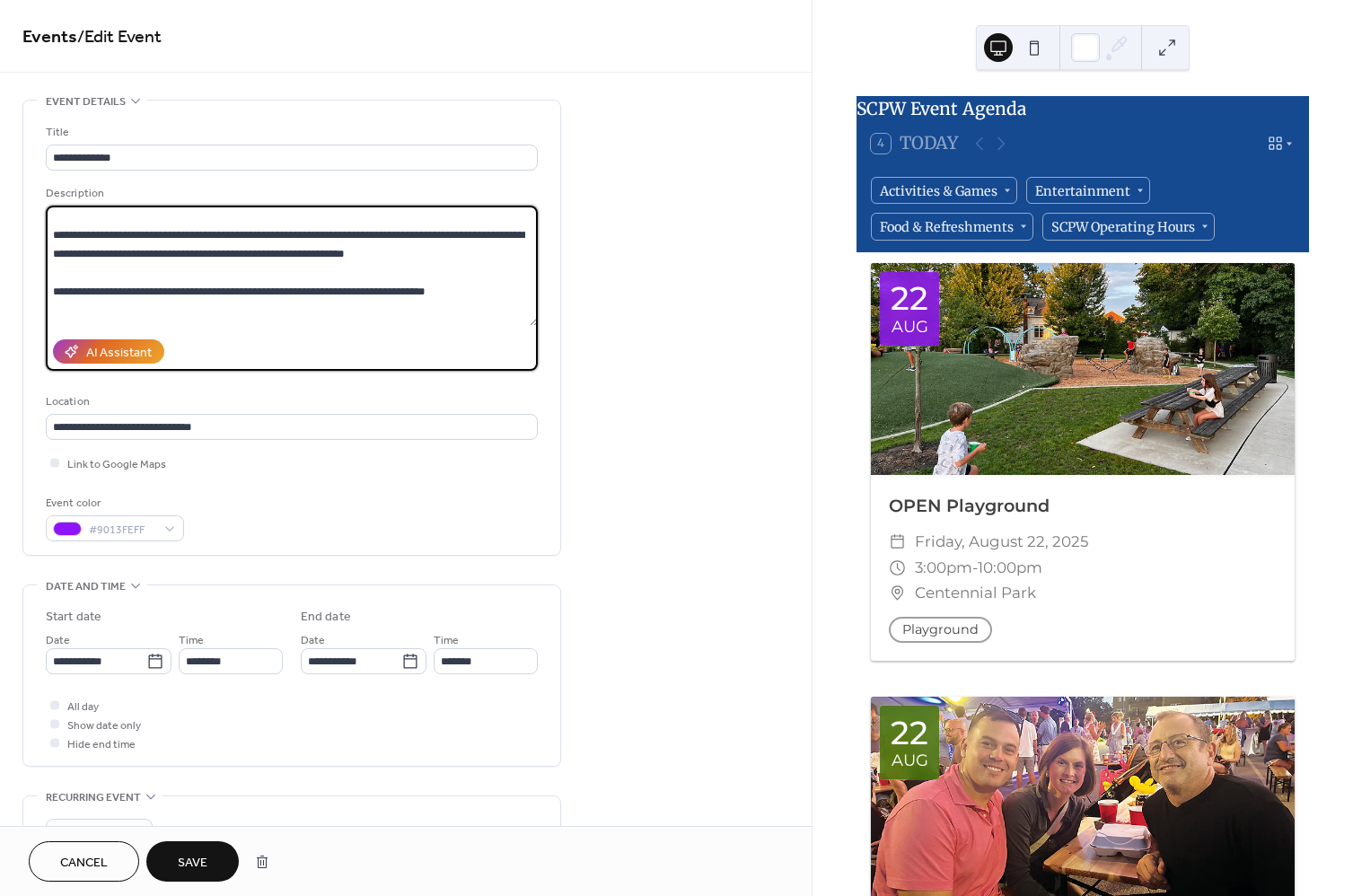 scroll, scrollTop: 102, scrollLeft: 0, axis: vertical 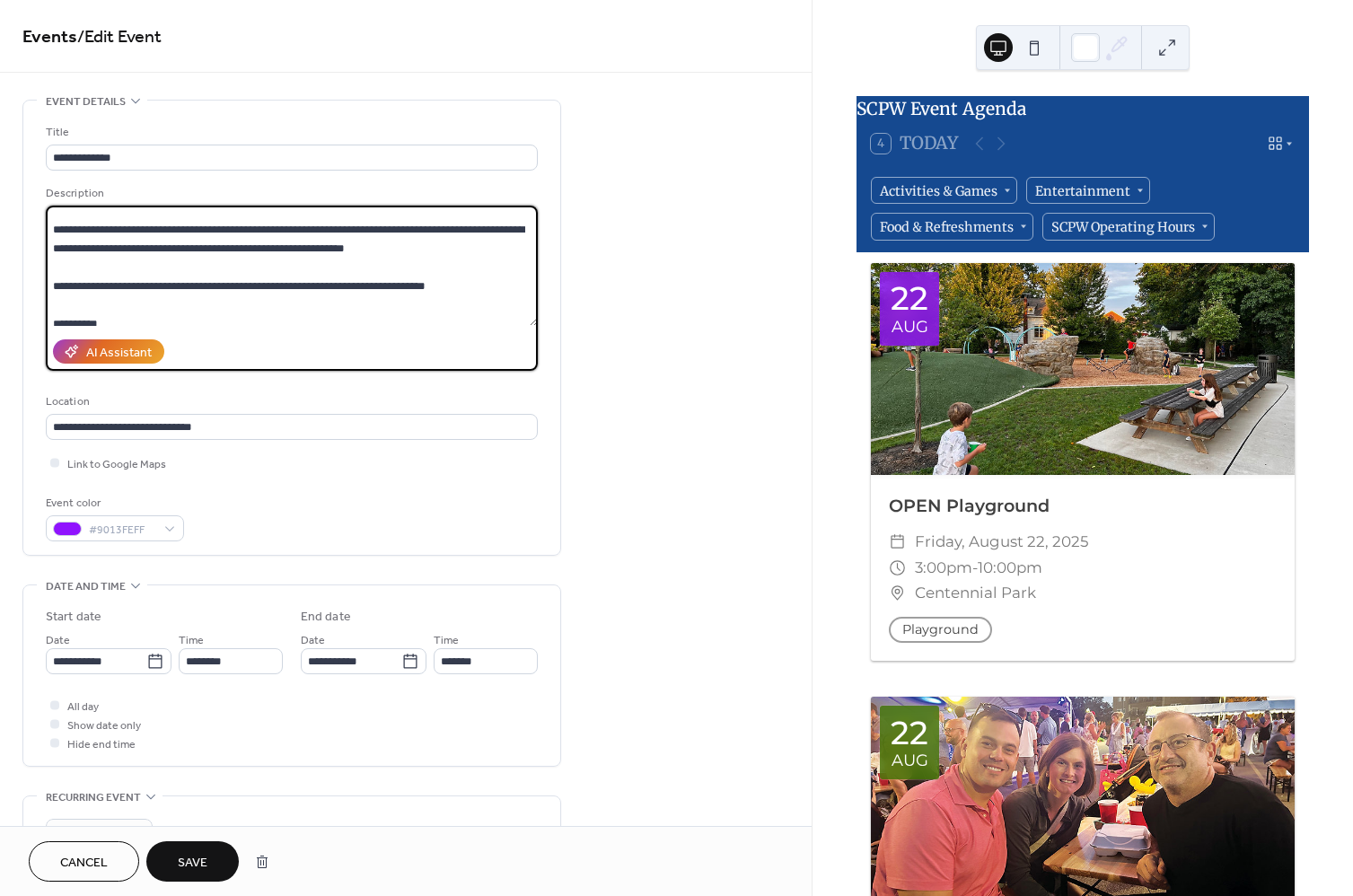 click on "**********" at bounding box center (292, 266) 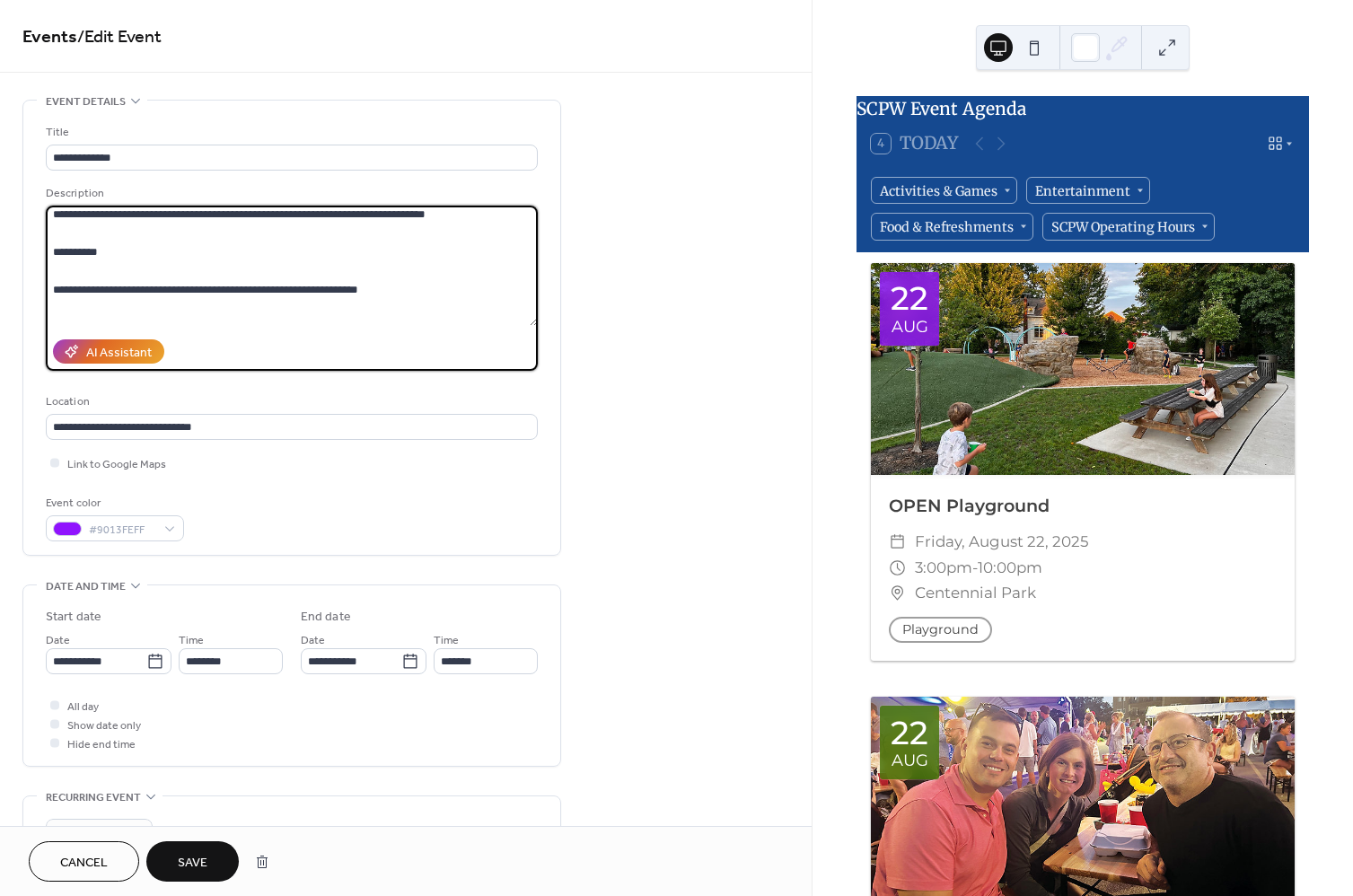 scroll, scrollTop: 175, scrollLeft: 0, axis: vertical 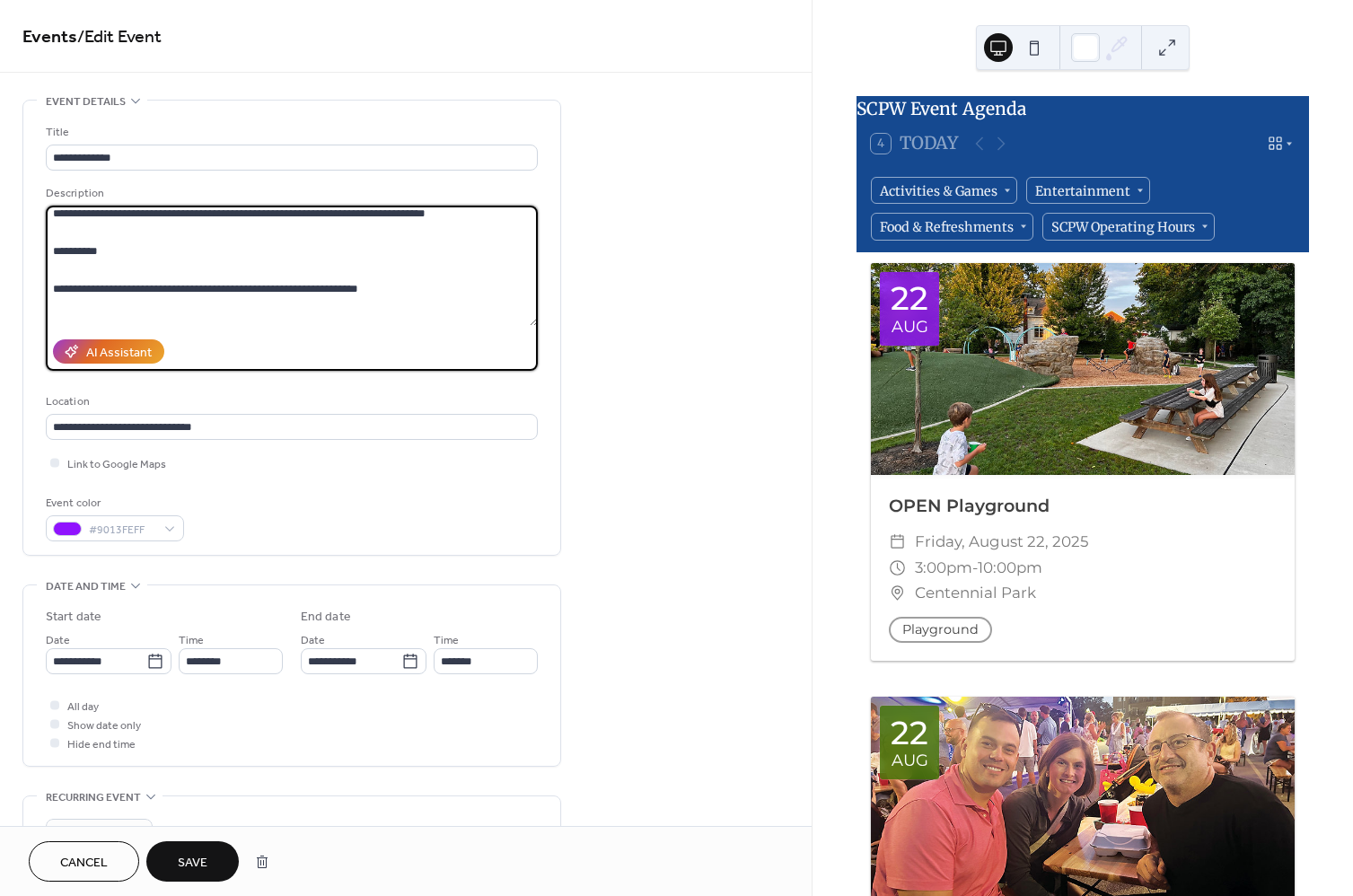 click on "**********" at bounding box center (292, 266) 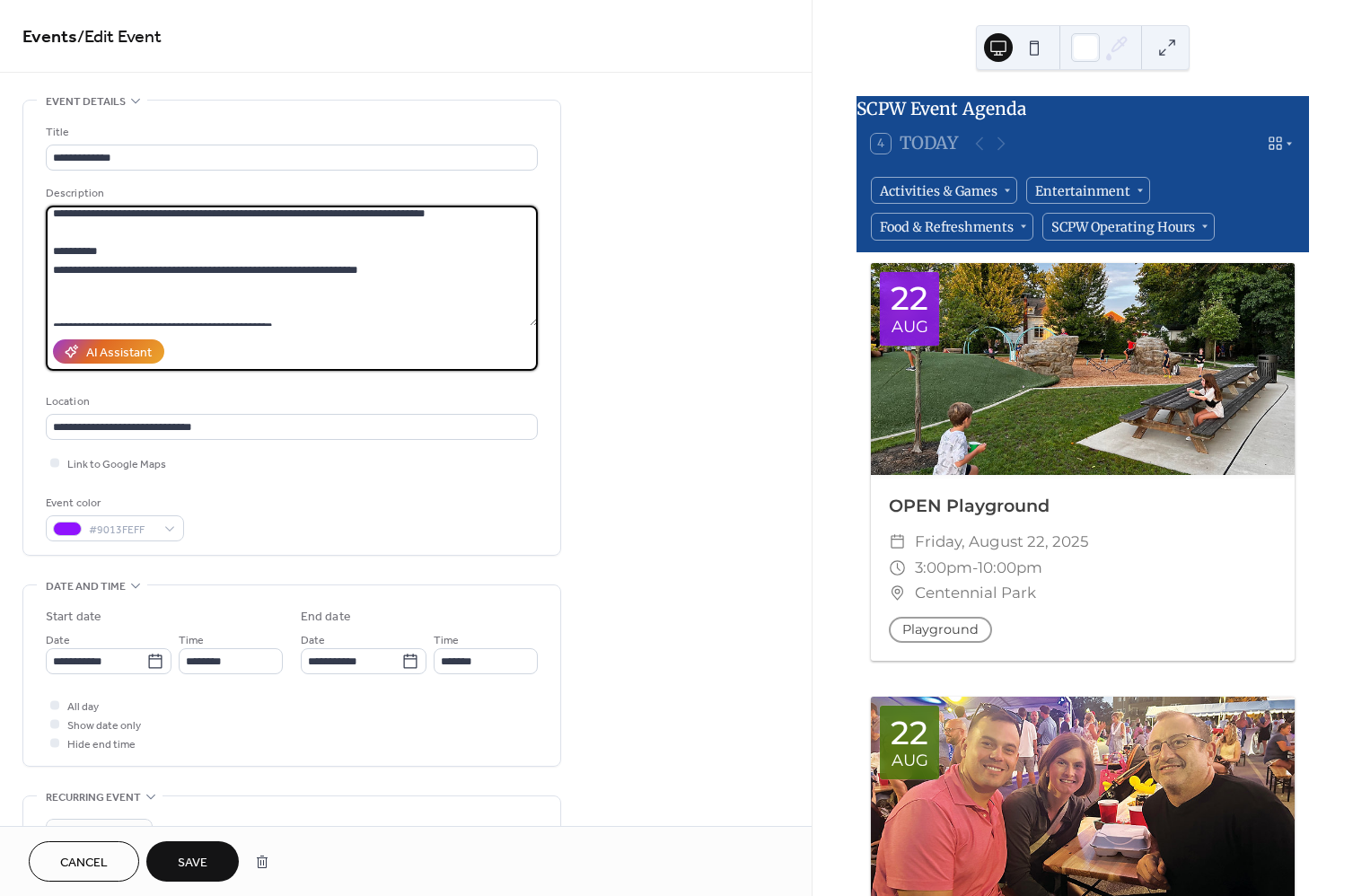 scroll, scrollTop: 189, scrollLeft: 0, axis: vertical 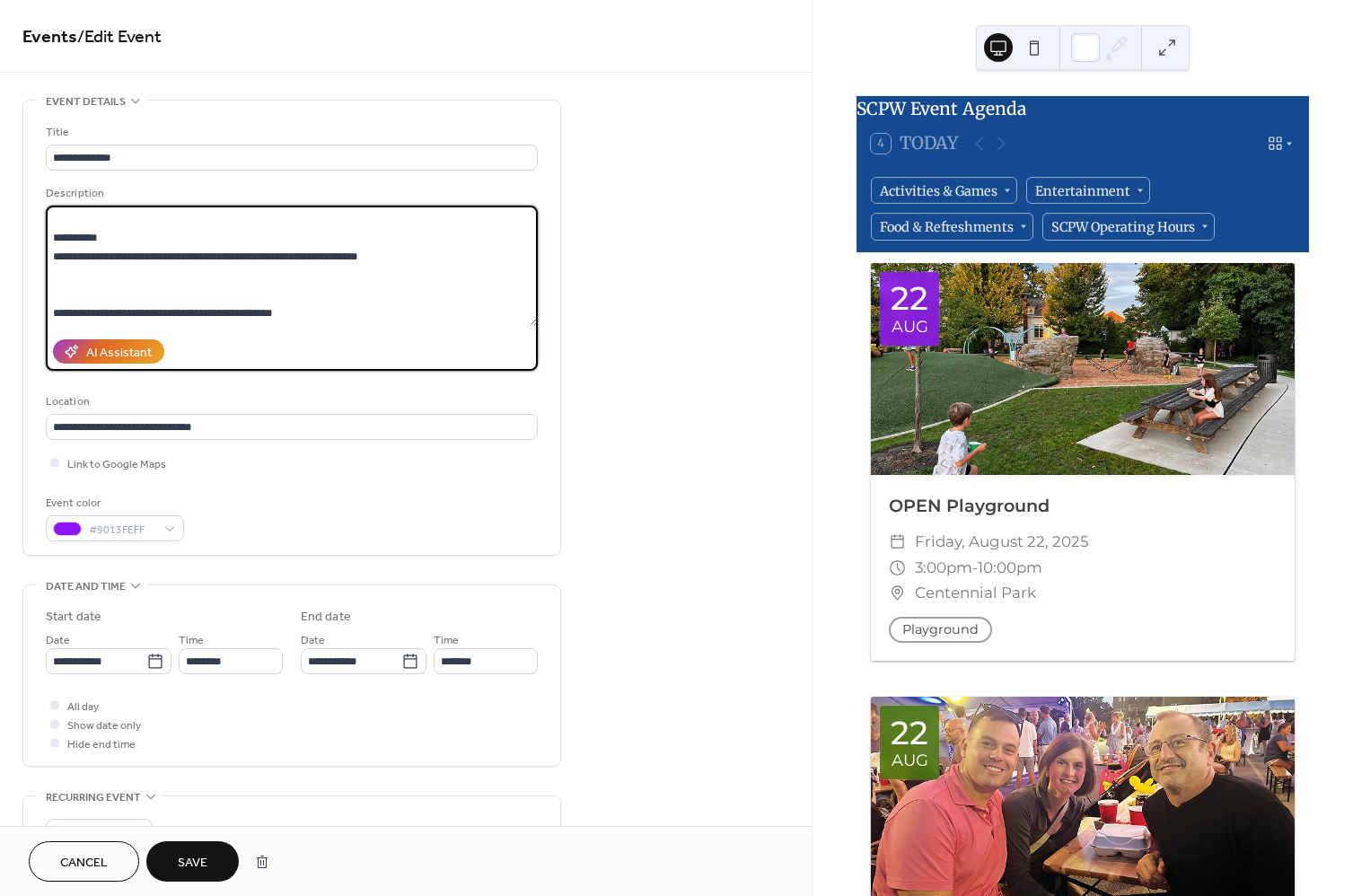 click on "**********" at bounding box center [292, 266] 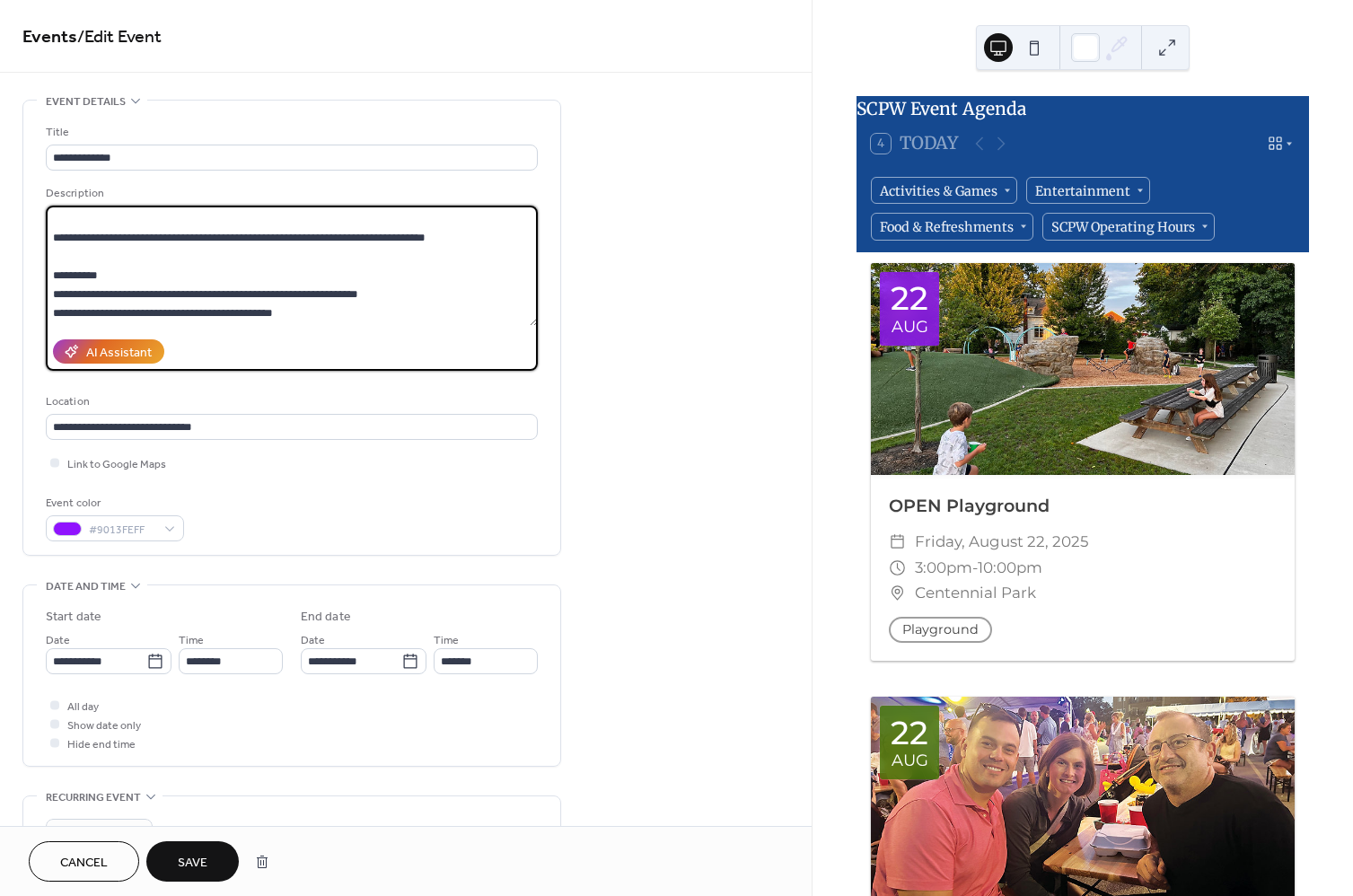 scroll, scrollTop: 151, scrollLeft: 0, axis: vertical 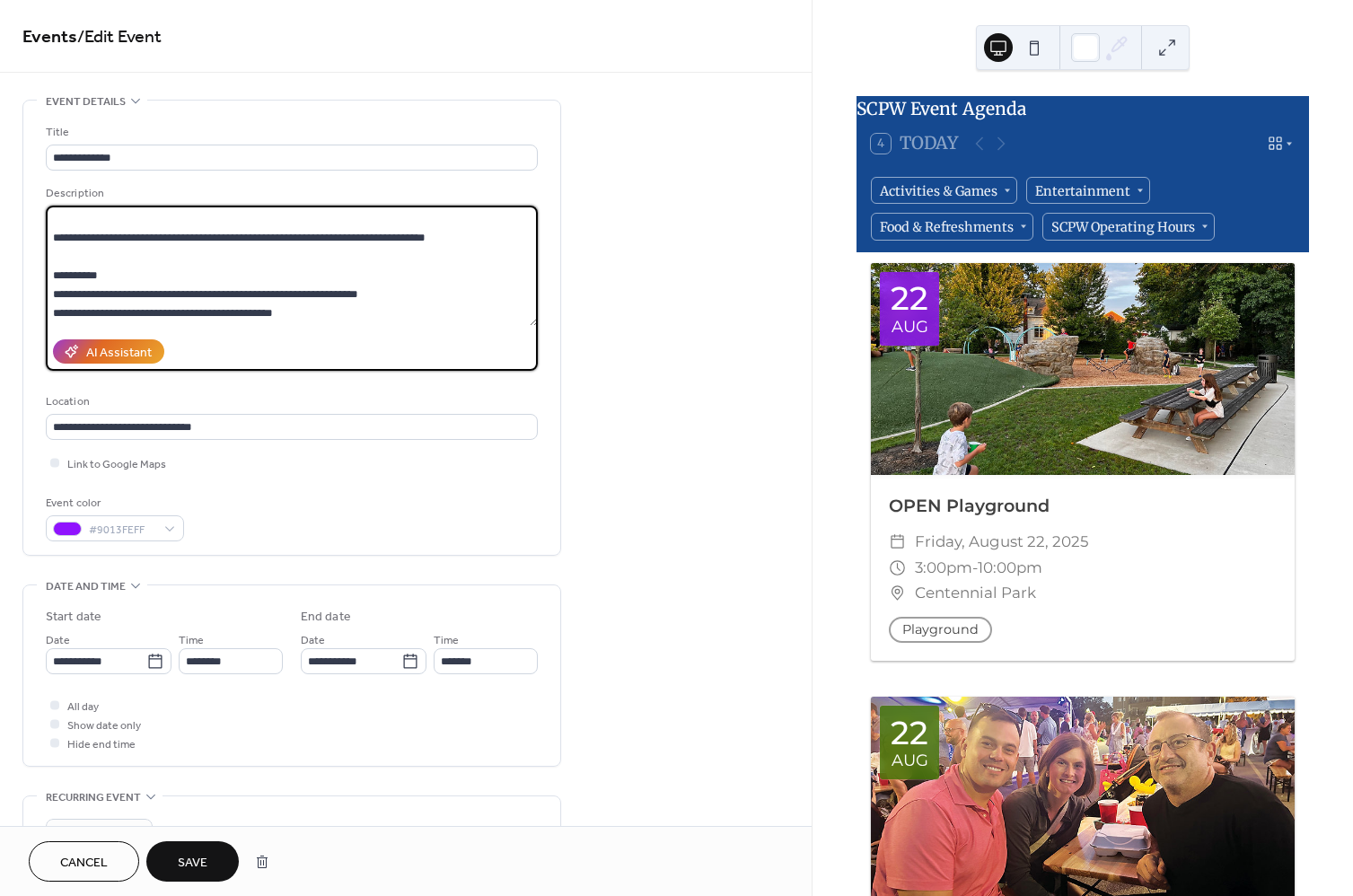click on "**********" at bounding box center [292, 266] 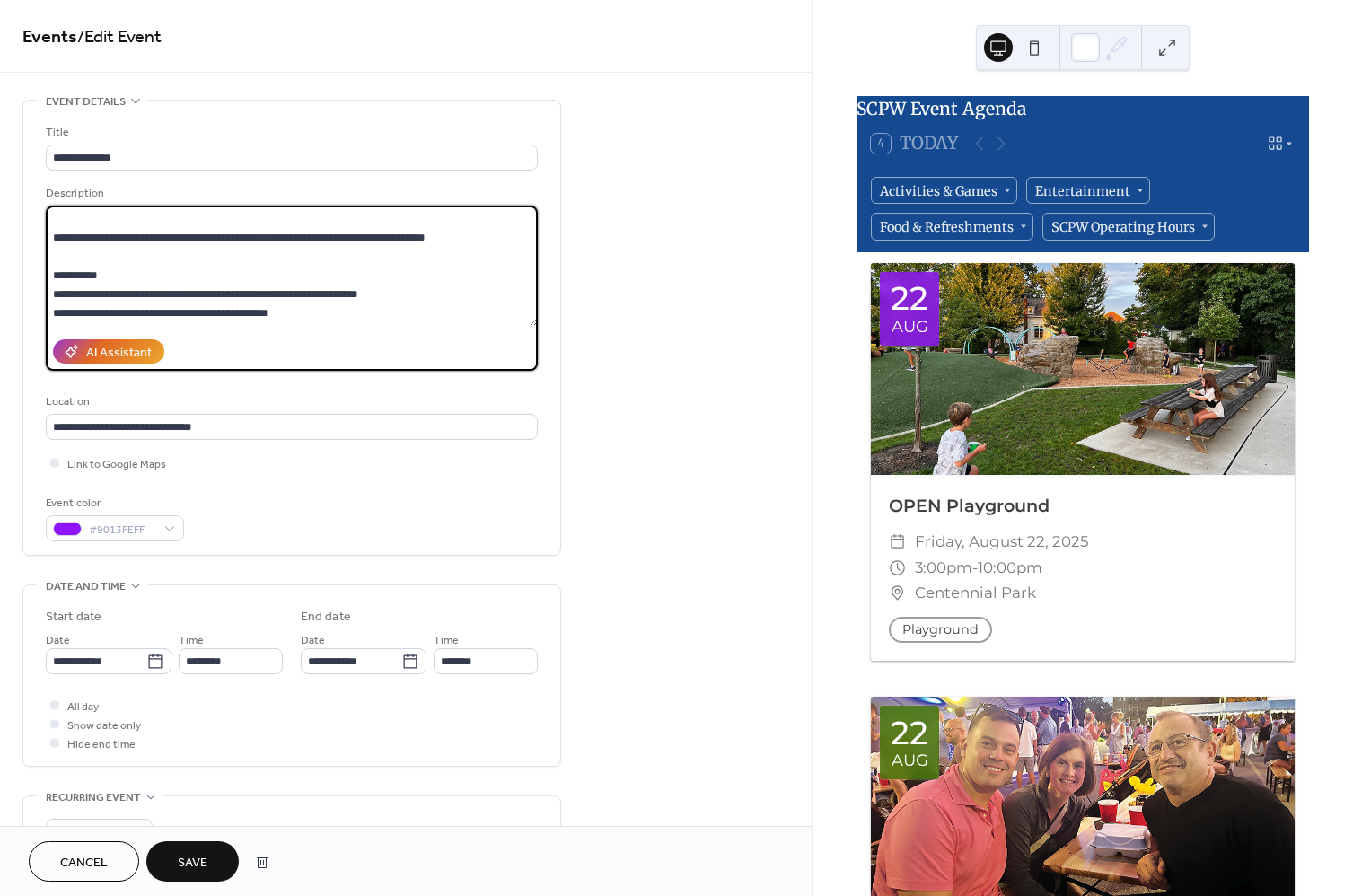 type on "**********" 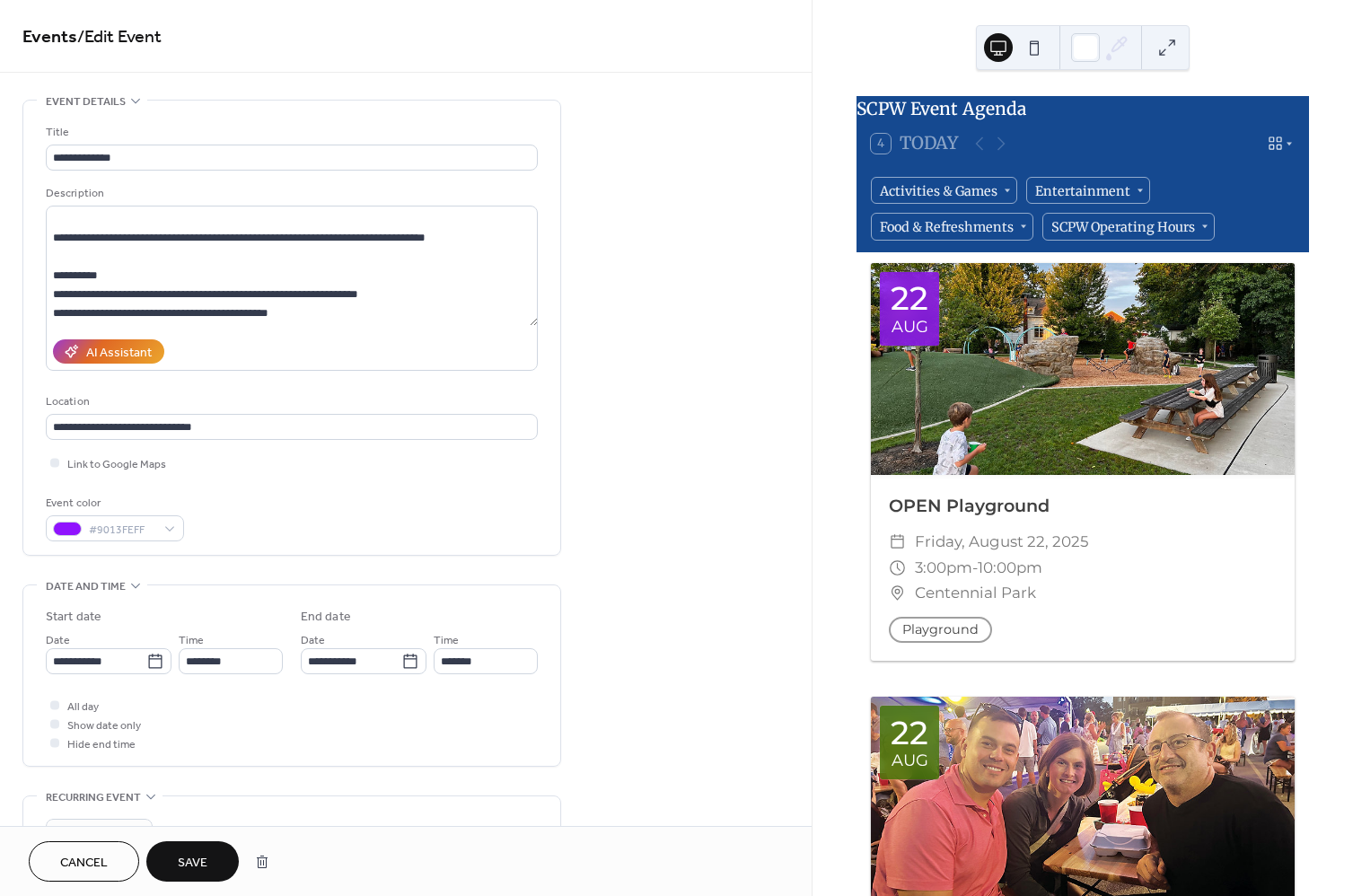 click on "Save" at bounding box center [192, 863] 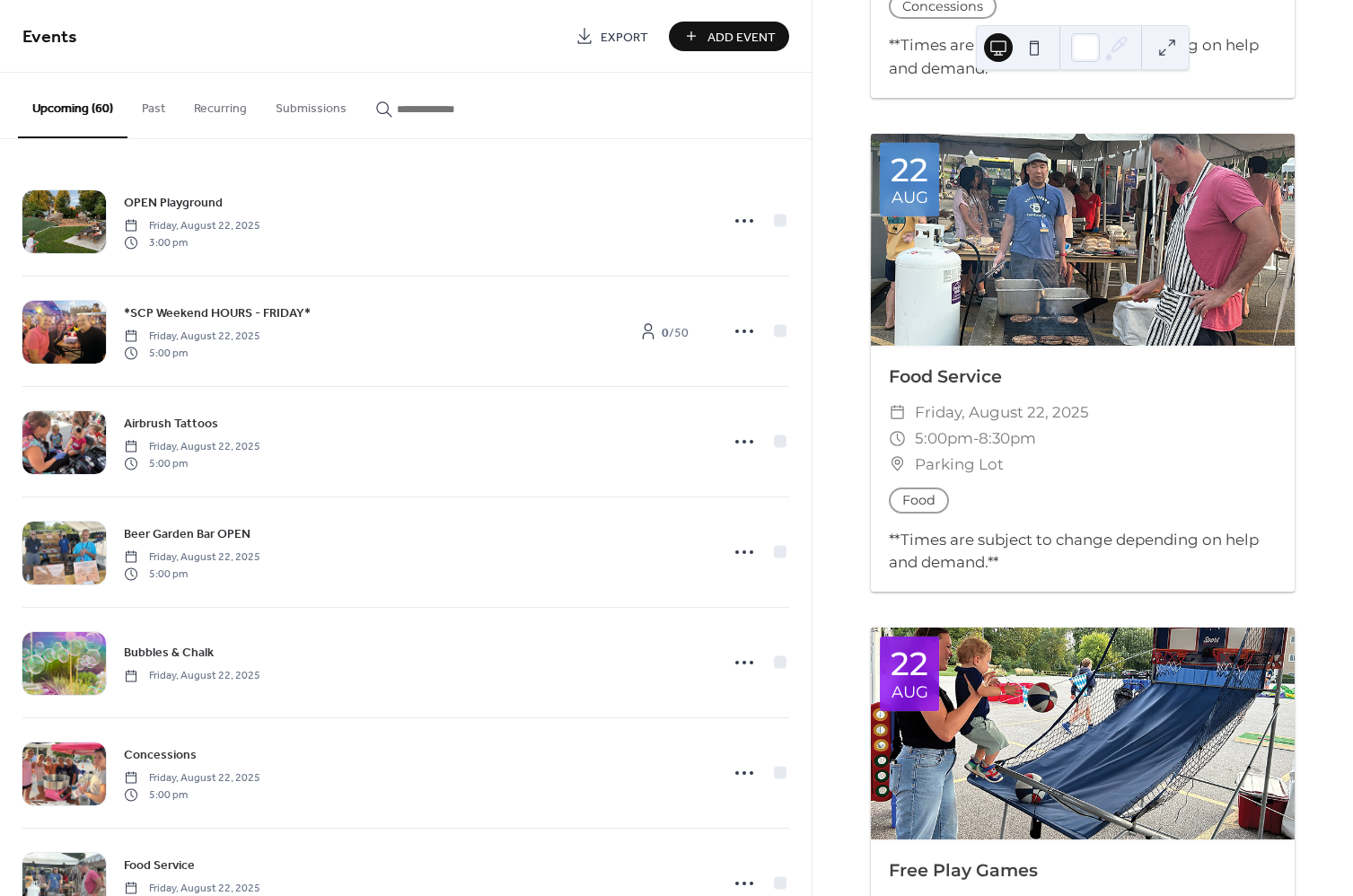 scroll, scrollTop: 0, scrollLeft: 0, axis: both 